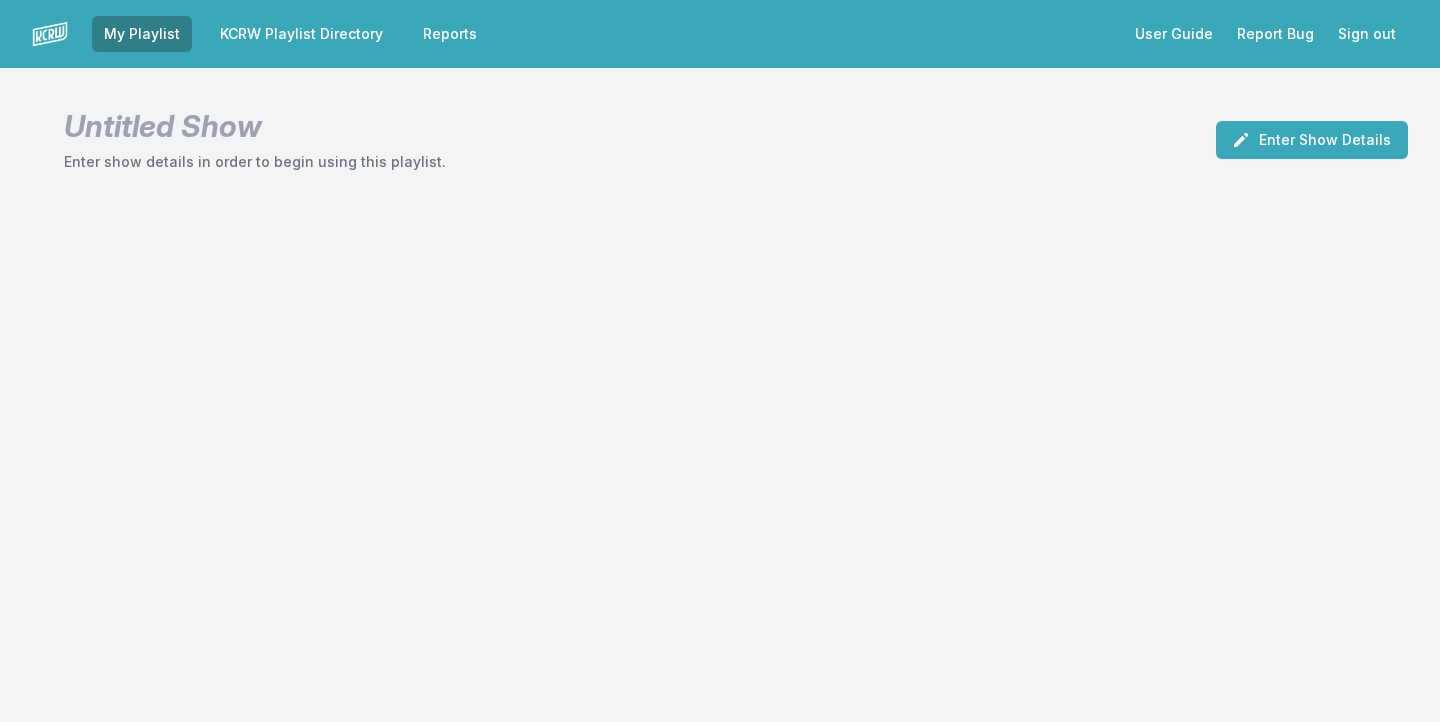 scroll, scrollTop: 0, scrollLeft: 0, axis: both 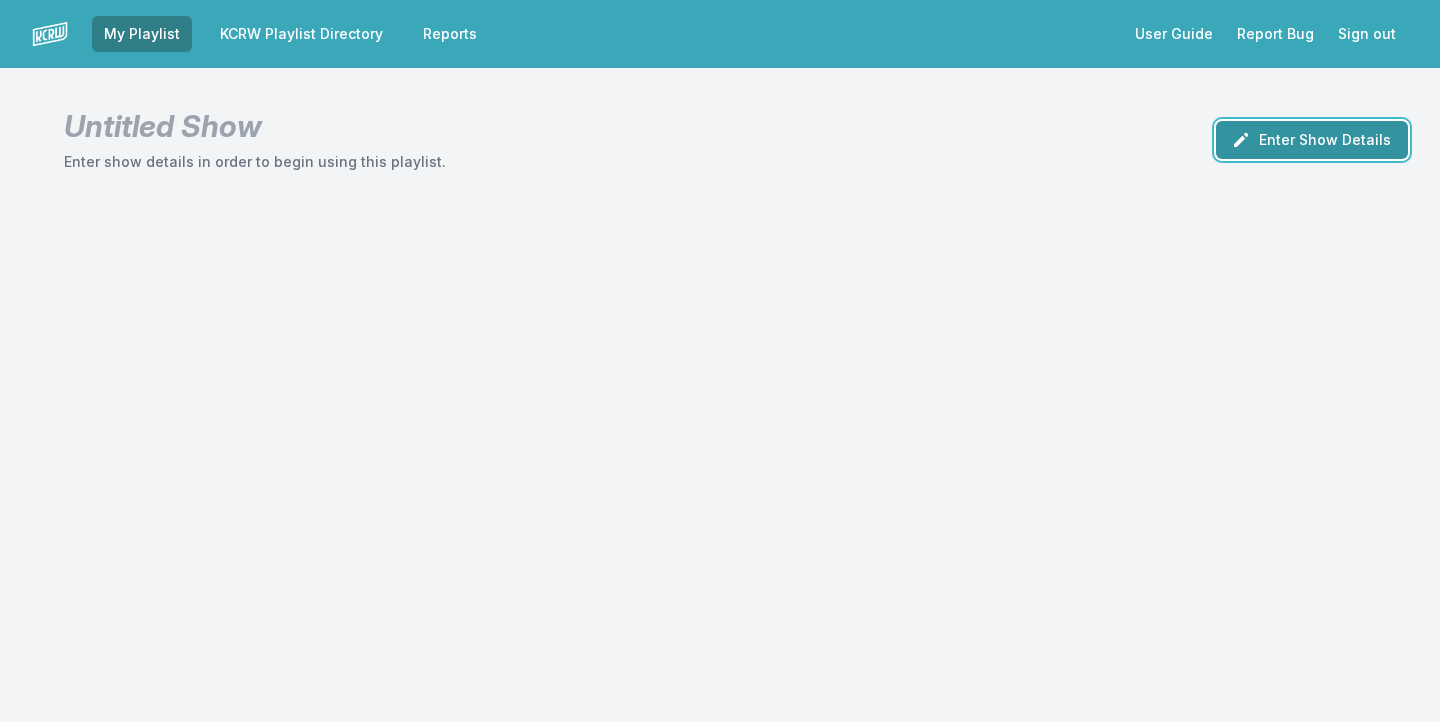 click on "Enter Show Details" at bounding box center [1312, 140] 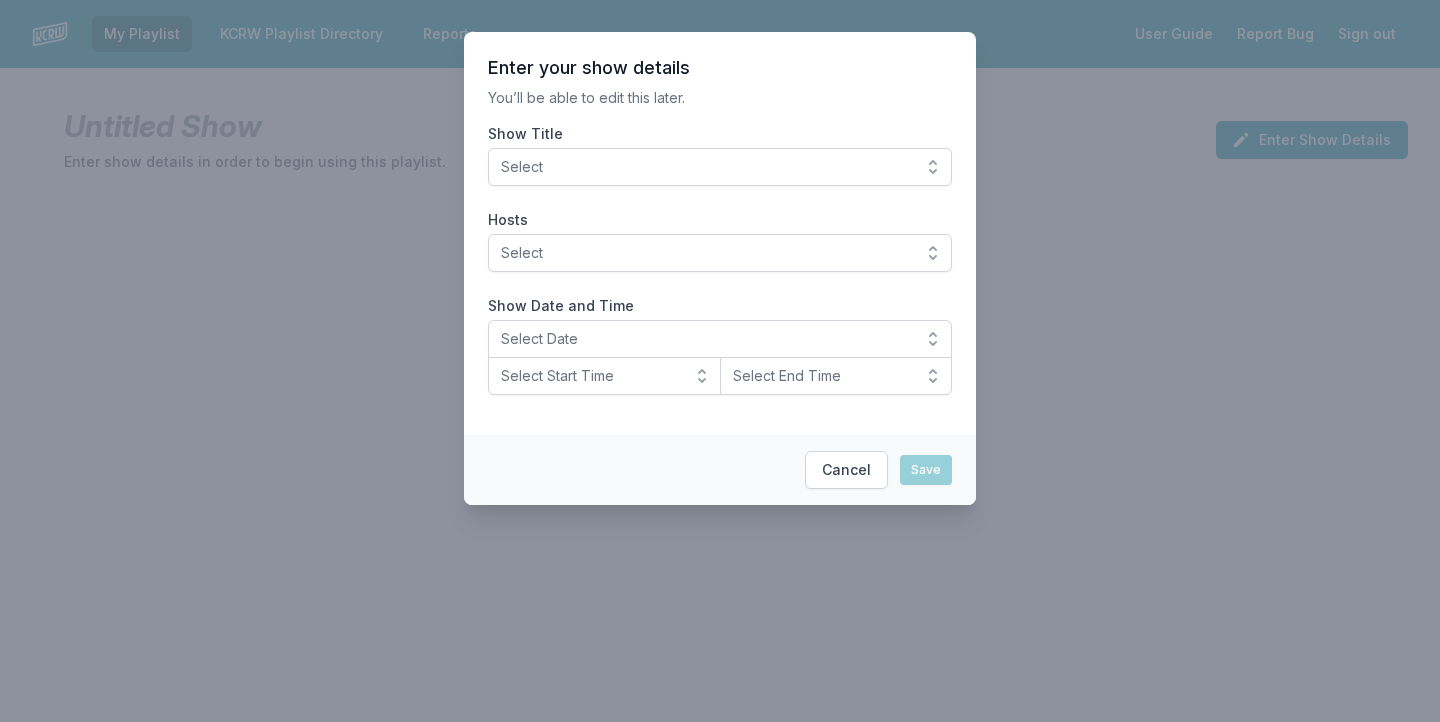 click on "Select" at bounding box center (706, 167) 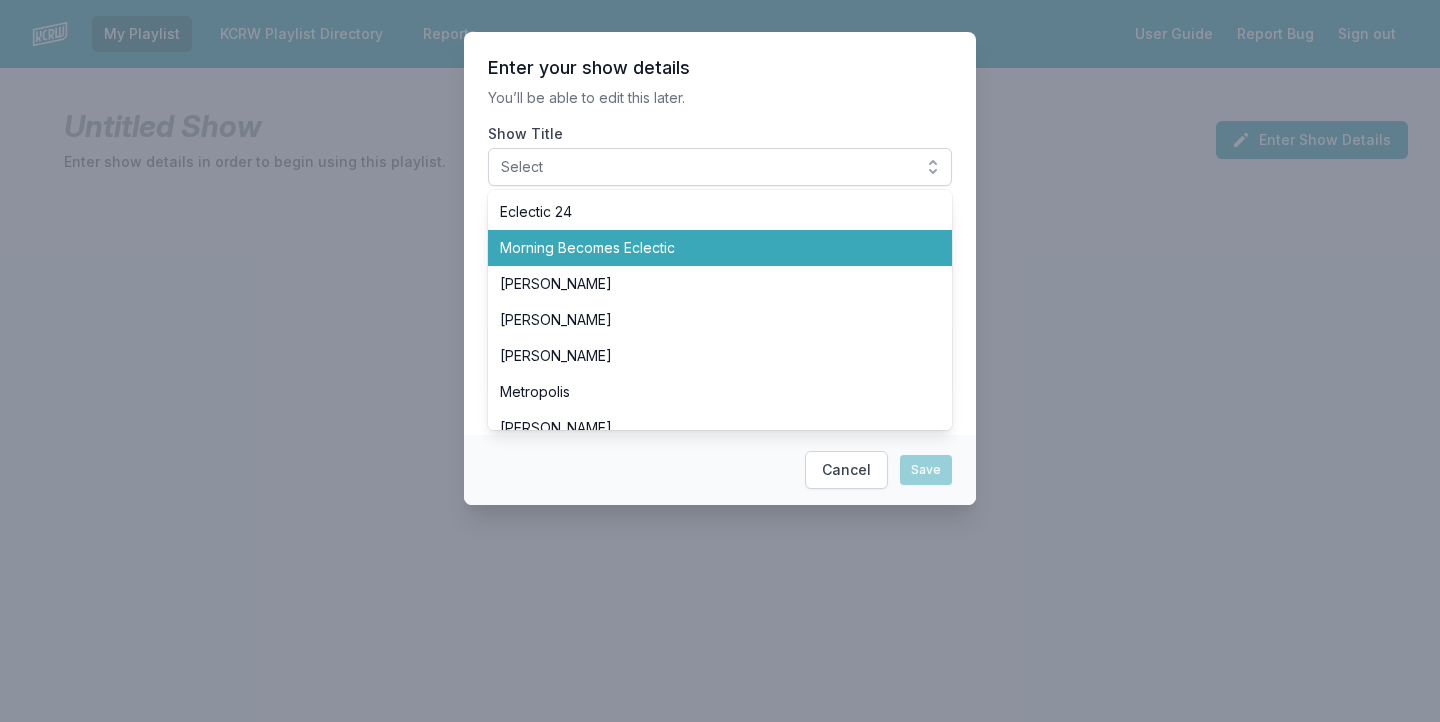 click on "Morning Becomes Eclectic" at bounding box center [708, 248] 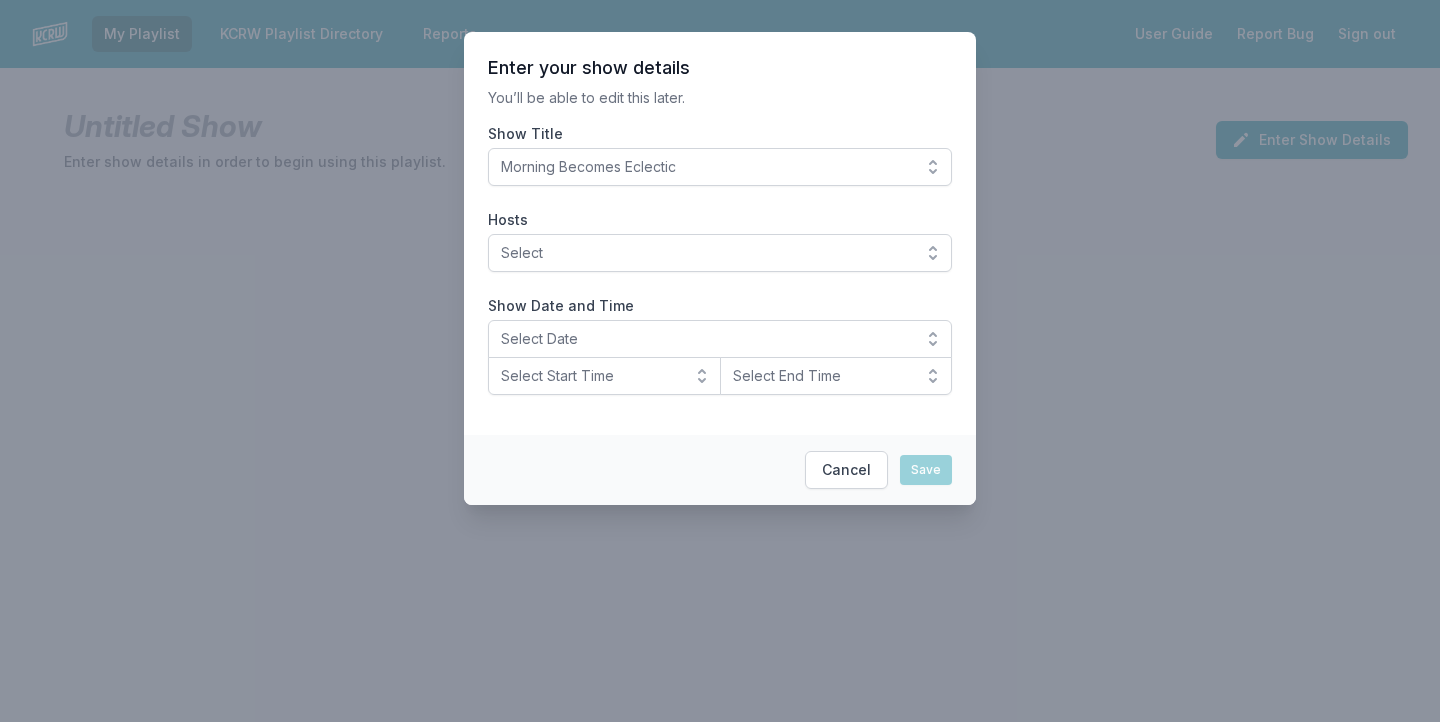 click on "You’ll be able to edit this later." at bounding box center (720, 98) 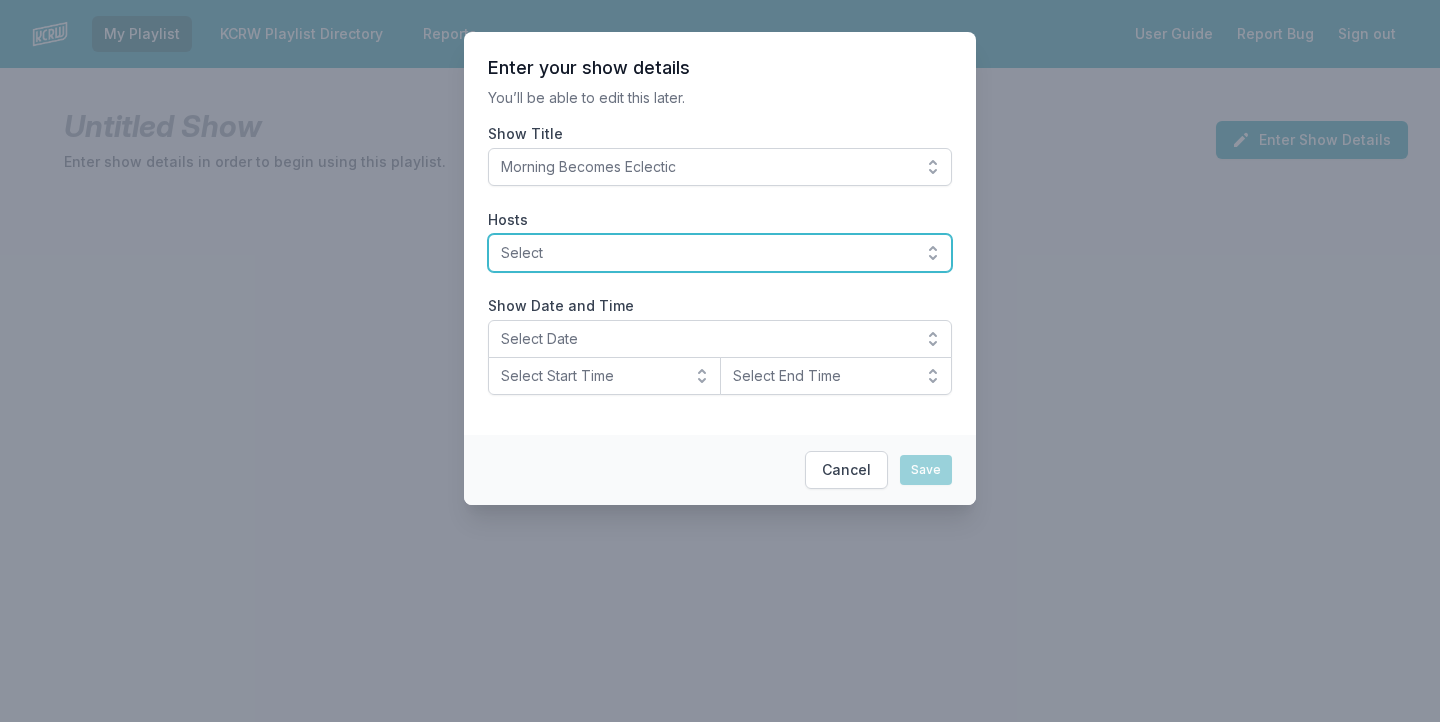 click on "Select" at bounding box center [706, 253] 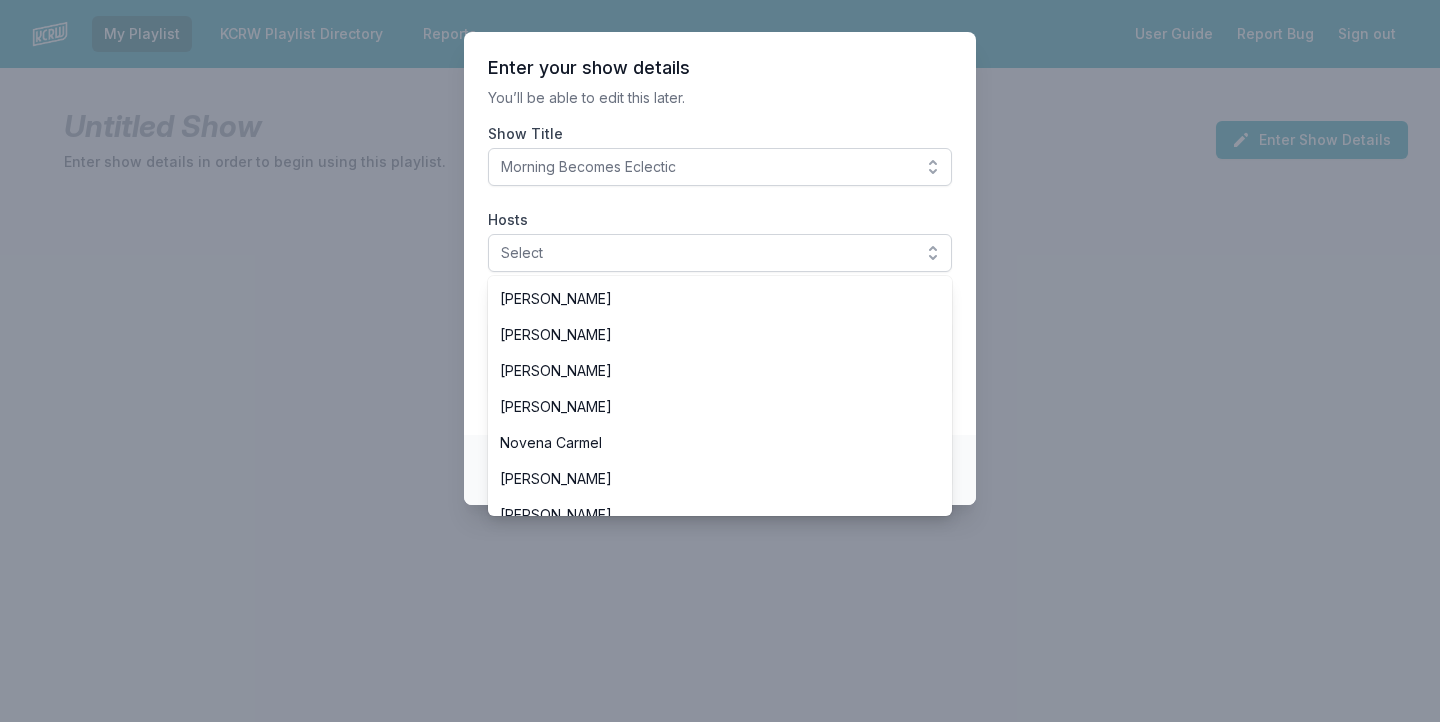 scroll, scrollTop: 392, scrollLeft: 0, axis: vertical 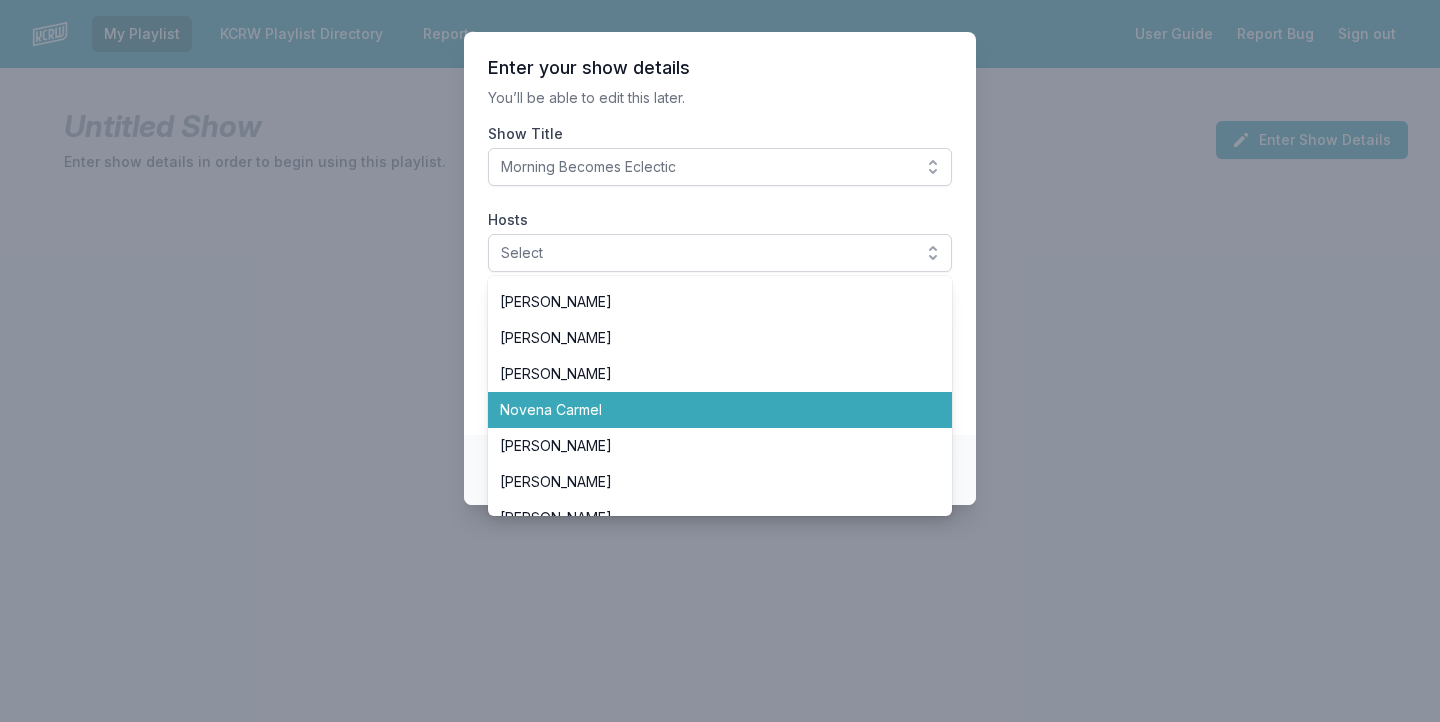 click on "Novena Carmel" at bounding box center (708, 410) 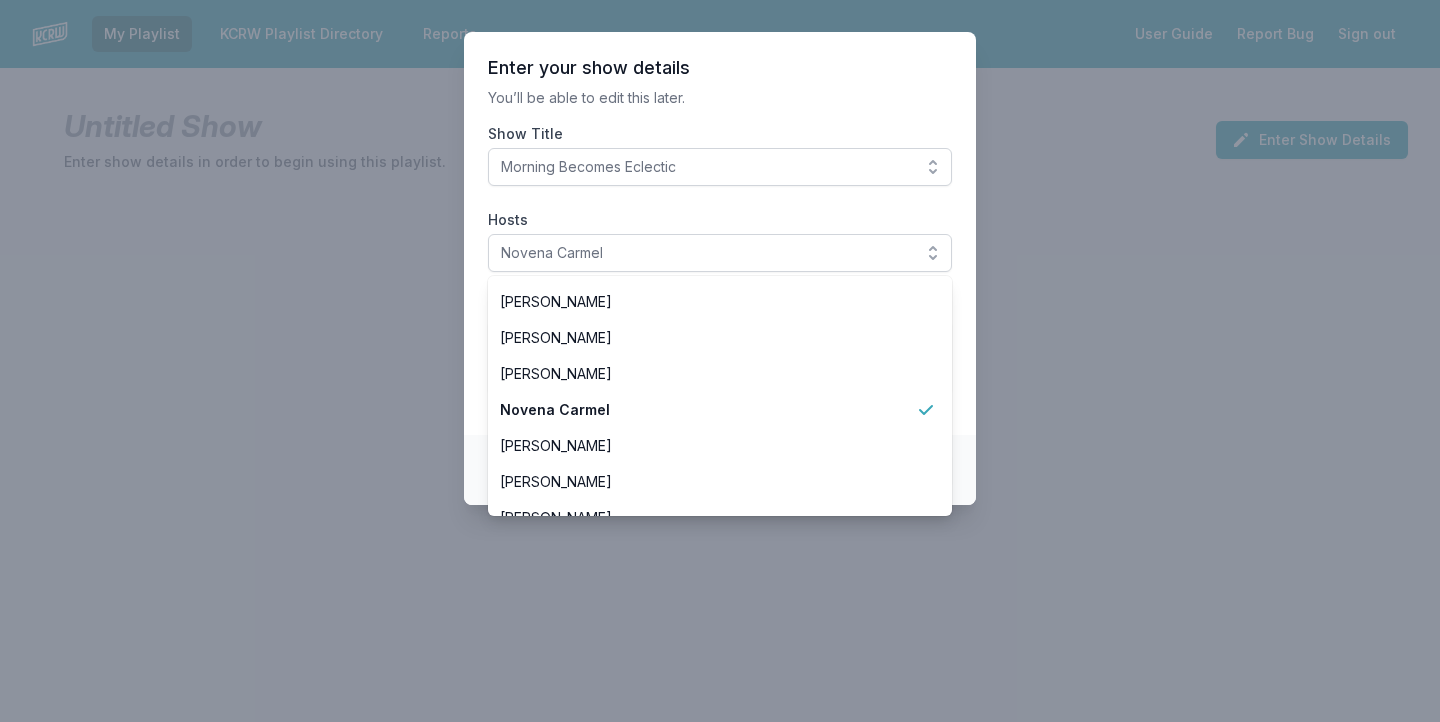 click on "You’ll be able to edit this later." at bounding box center [720, 98] 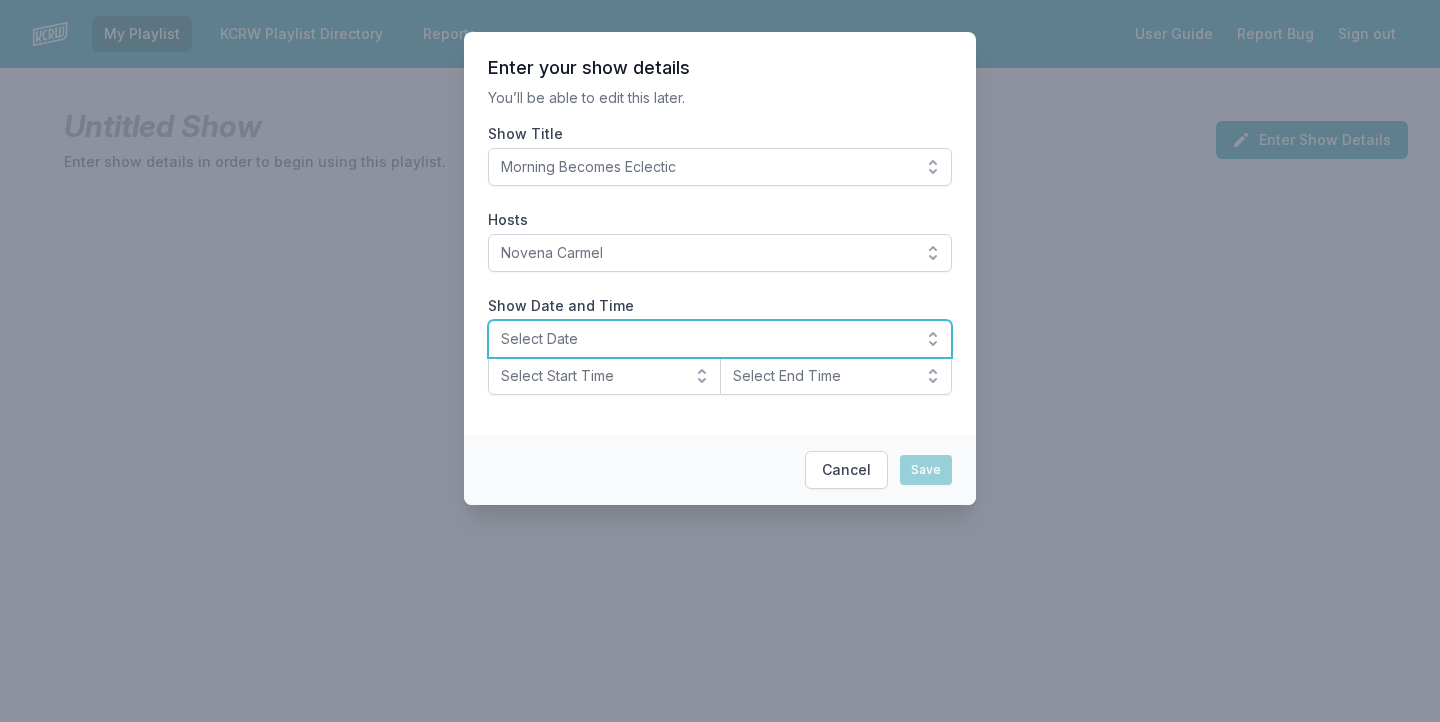 click on "Select Date" at bounding box center [706, 339] 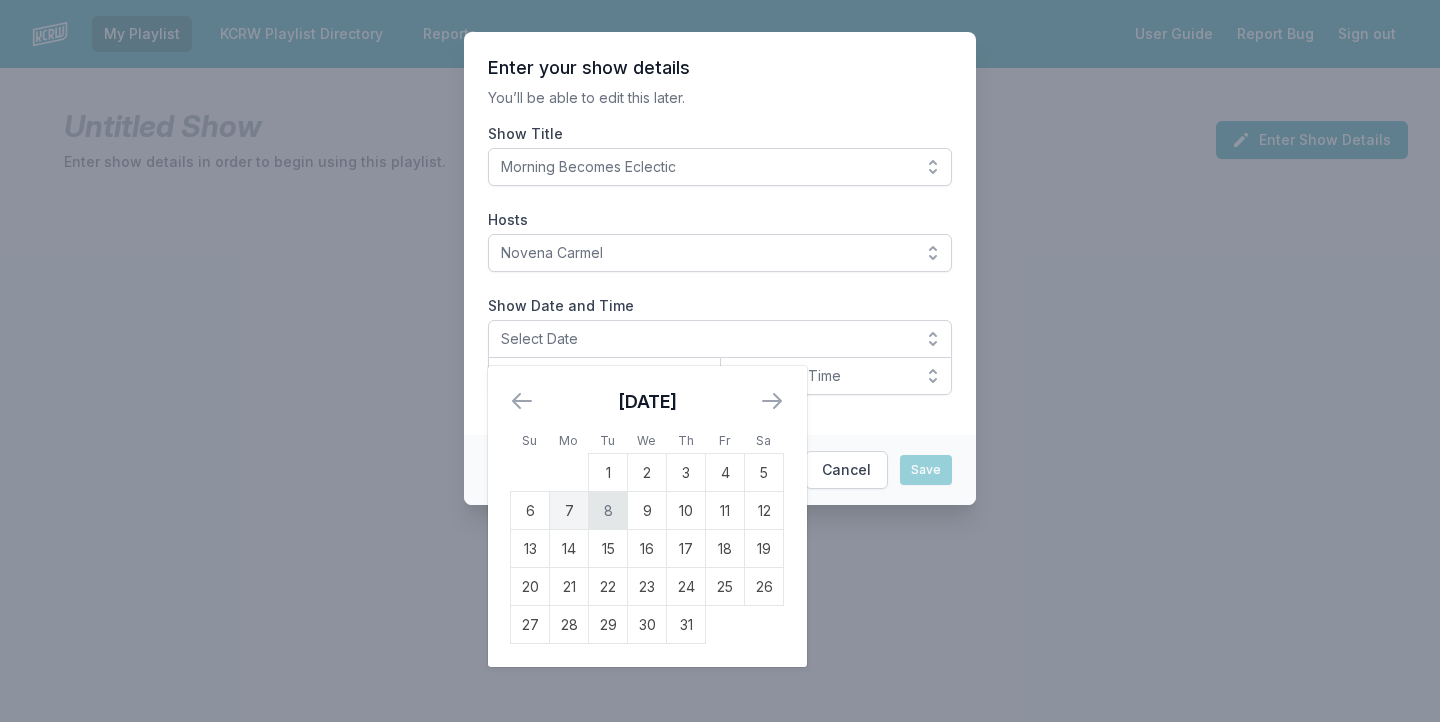 click on "8" at bounding box center [608, 511] 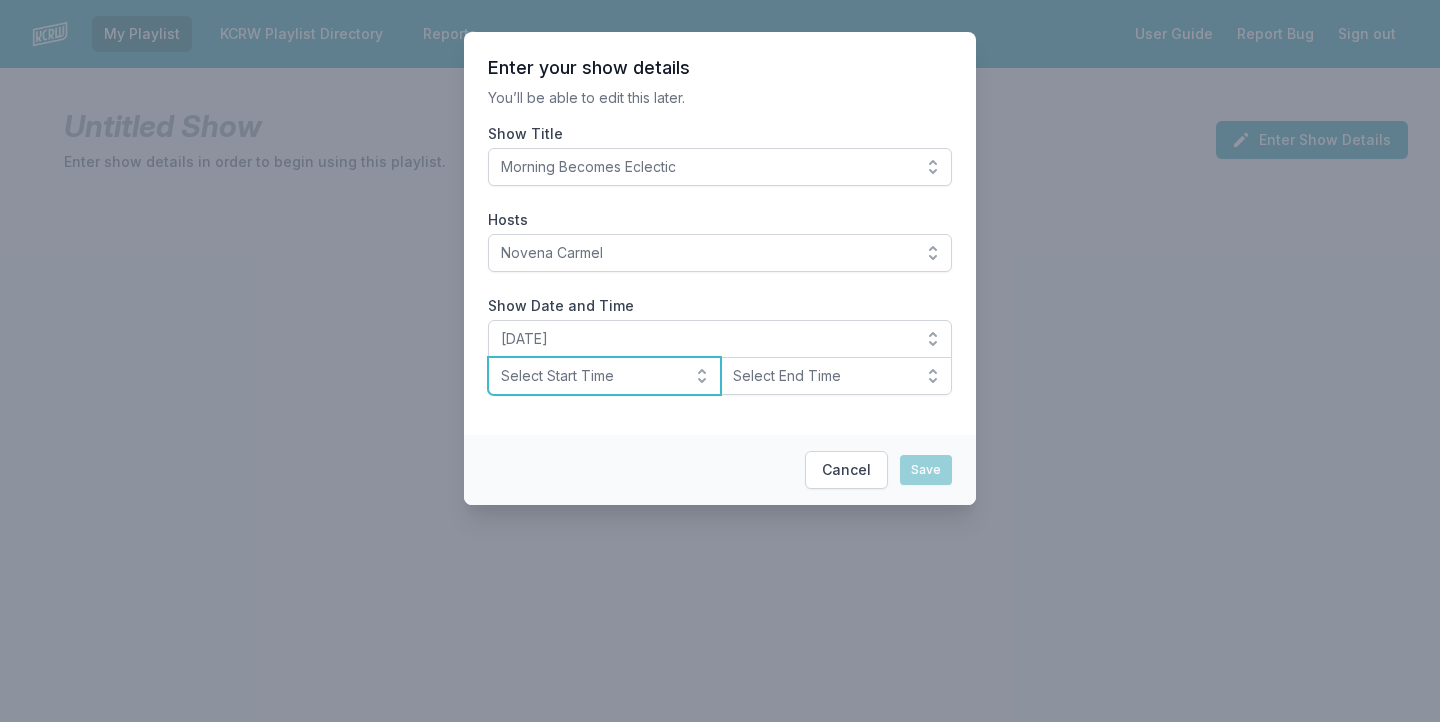 click on "Select Start Time" at bounding box center [590, 376] 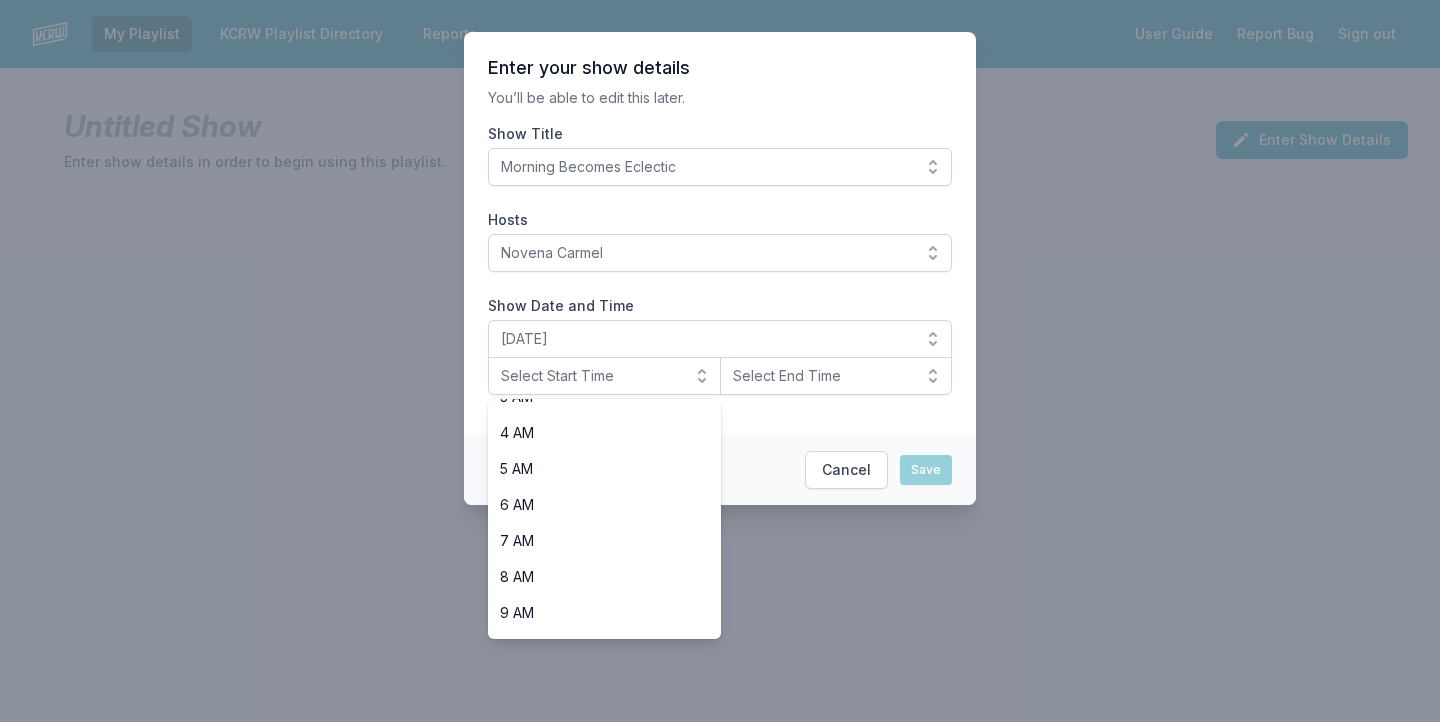 scroll, scrollTop: 298, scrollLeft: 0, axis: vertical 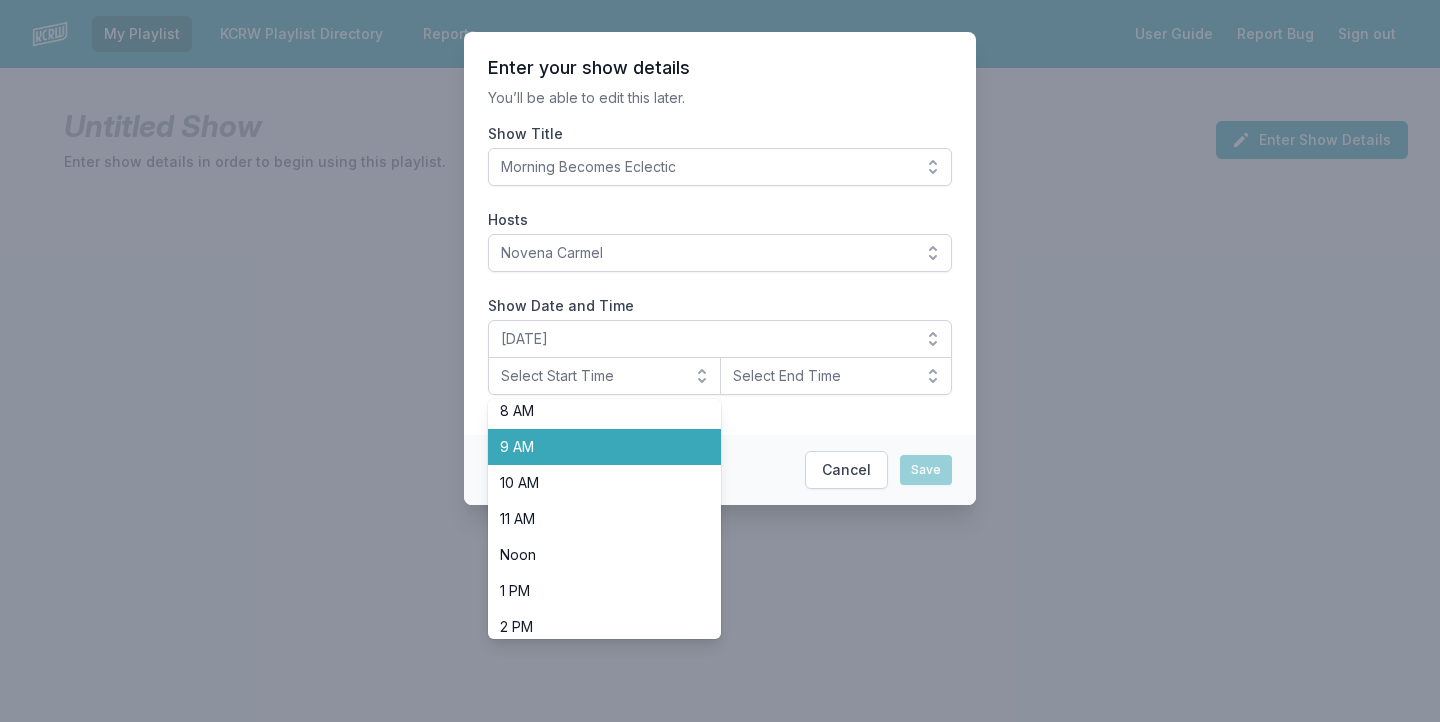click on "9 AM" at bounding box center (592, 447) 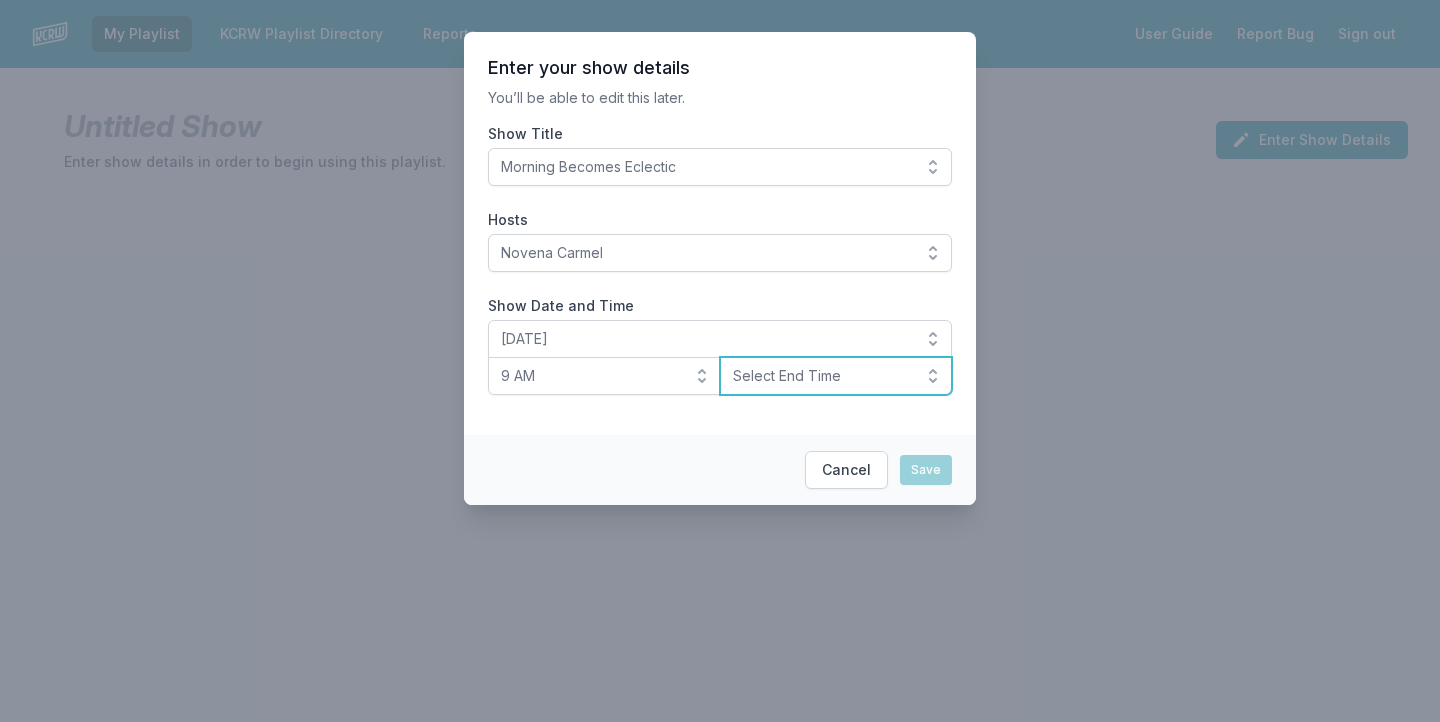 click on "Select End Time" at bounding box center (836, 376) 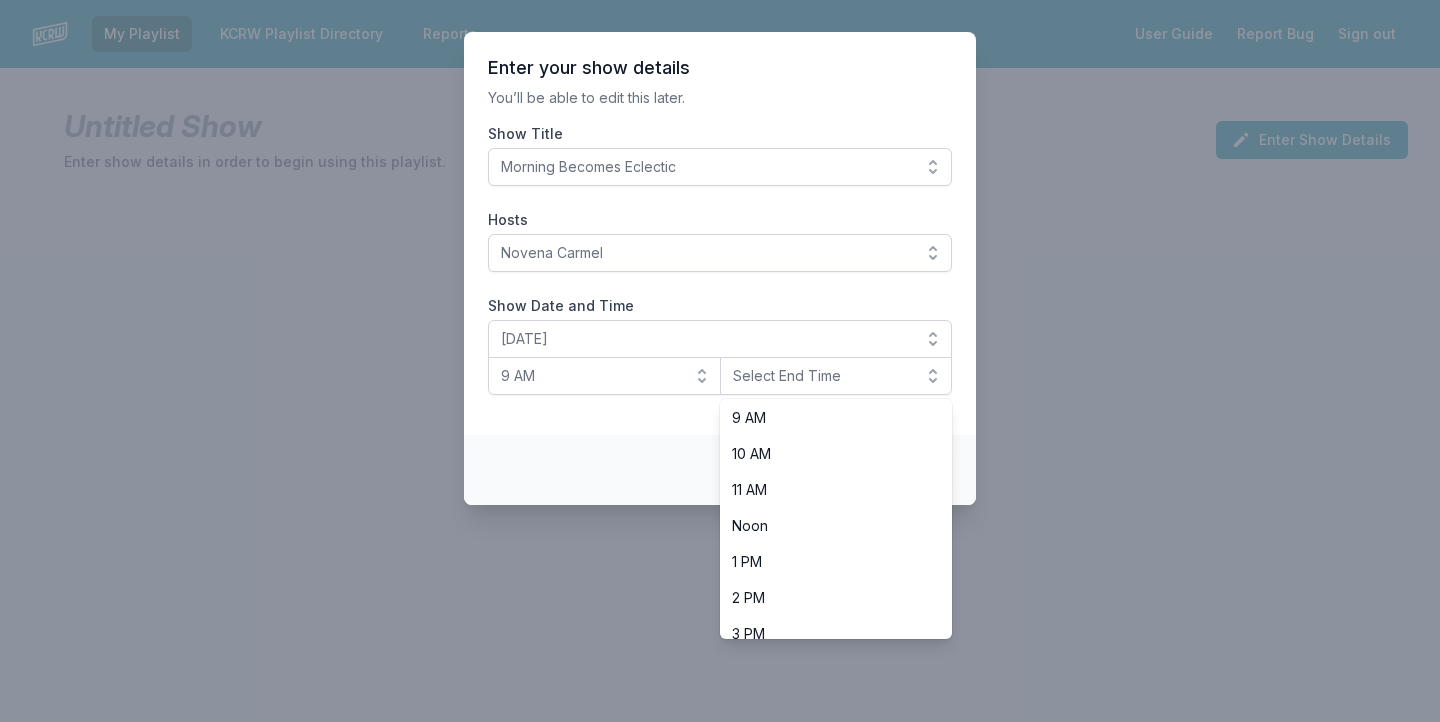 scroll, scrollTop: 377, scrollLeft: 0, axis: vertical 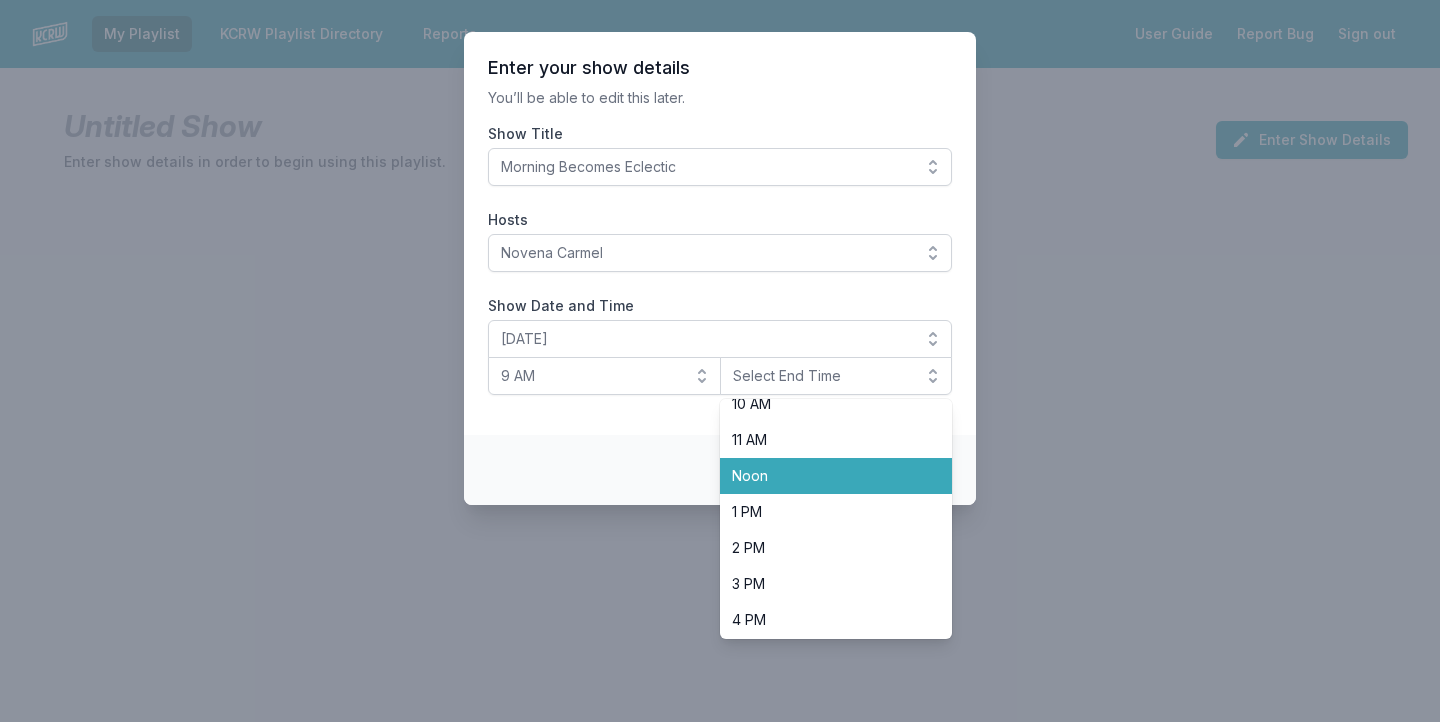 click on "Noon" at bounding box center (824, 476) 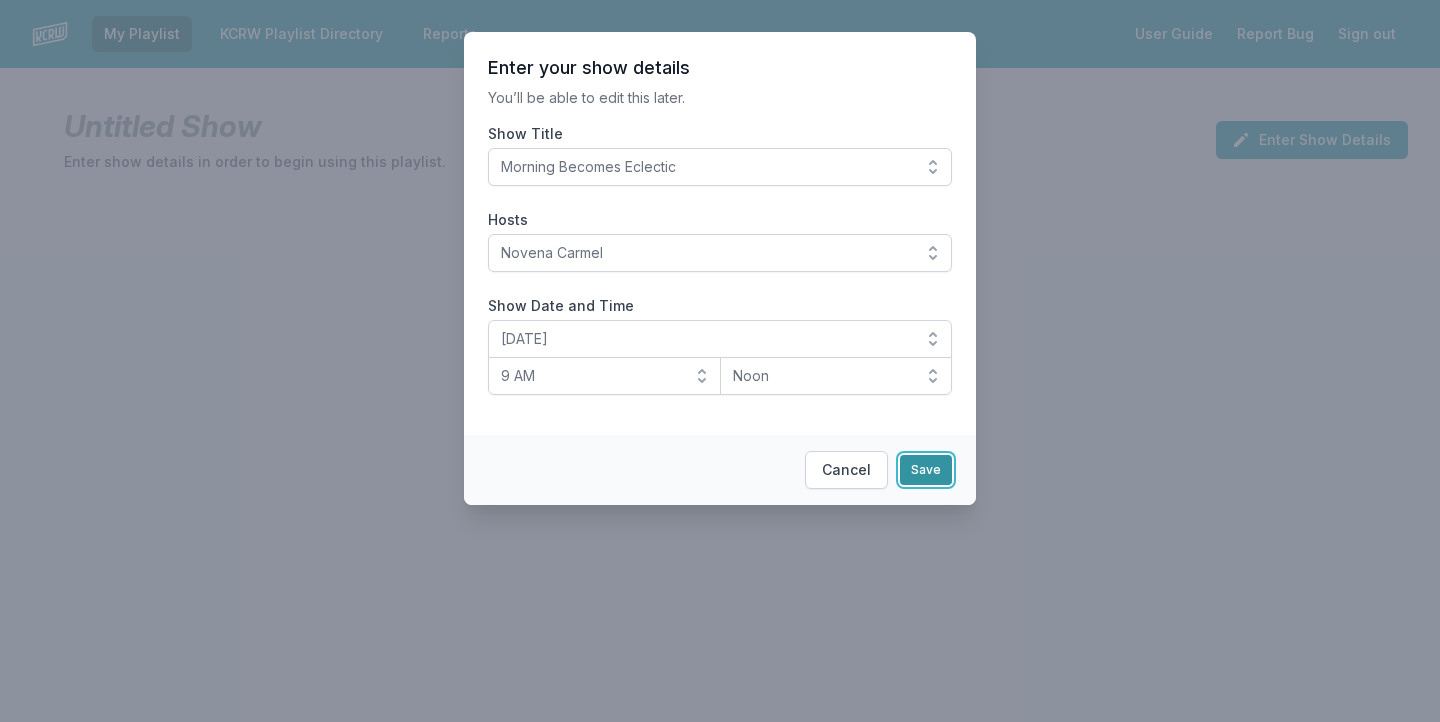 click on "Save" at bounding box center [926, 470] 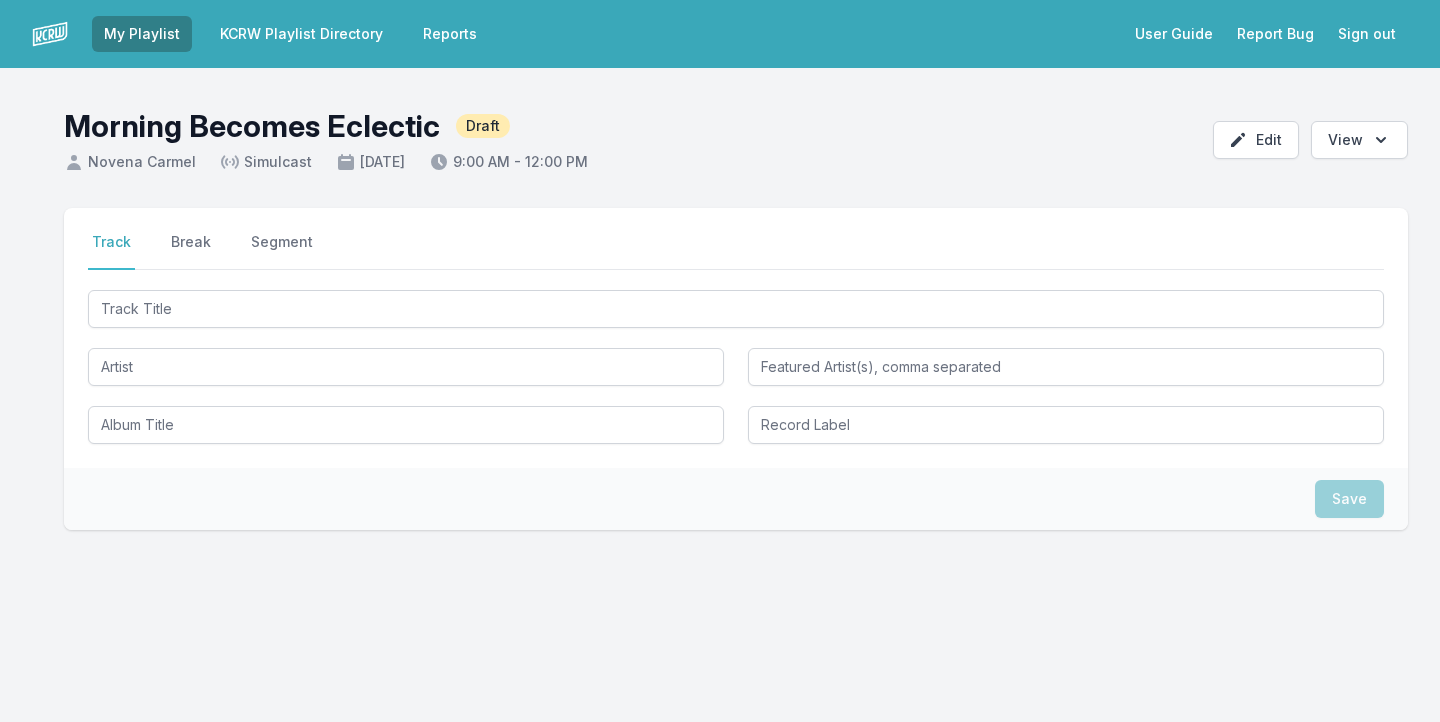 scroll, scrollTop: 0, scrollLeft: 0, axis: both 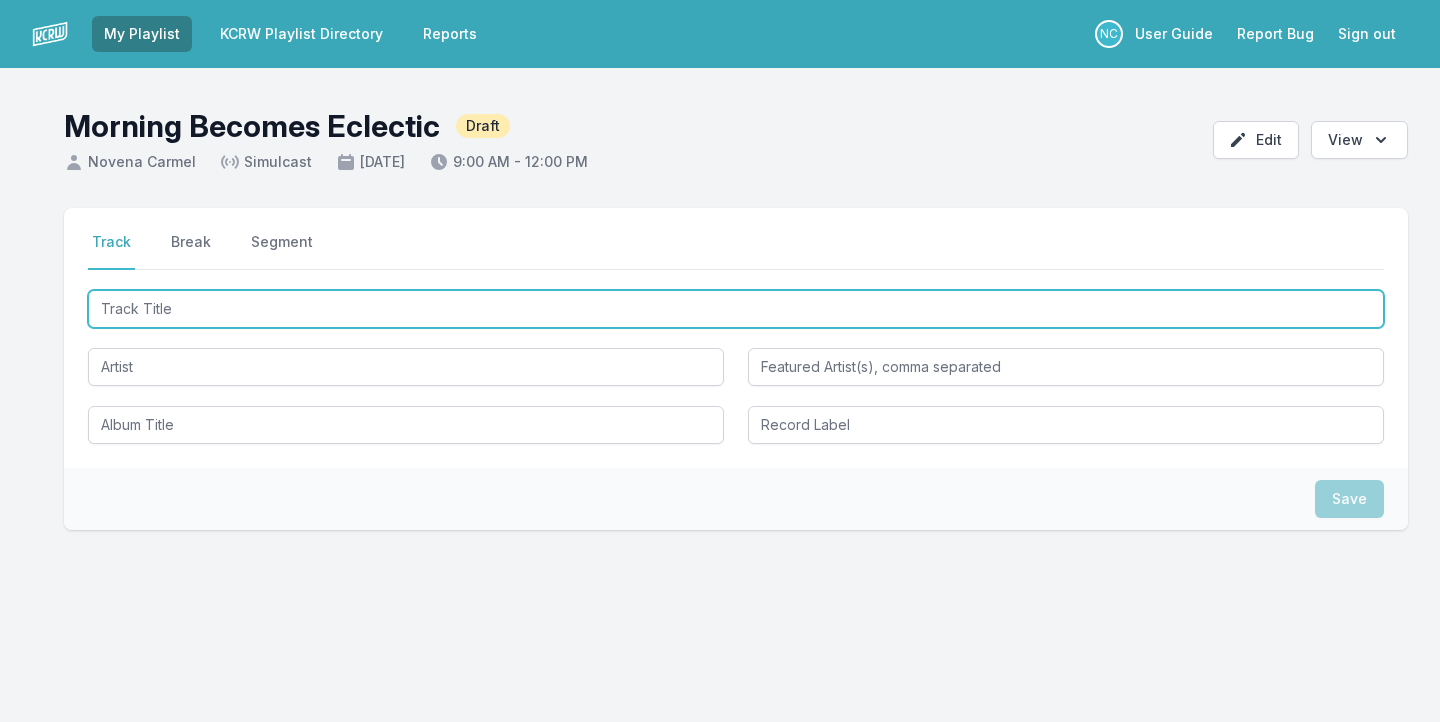 click at bounding box center [736, 309] 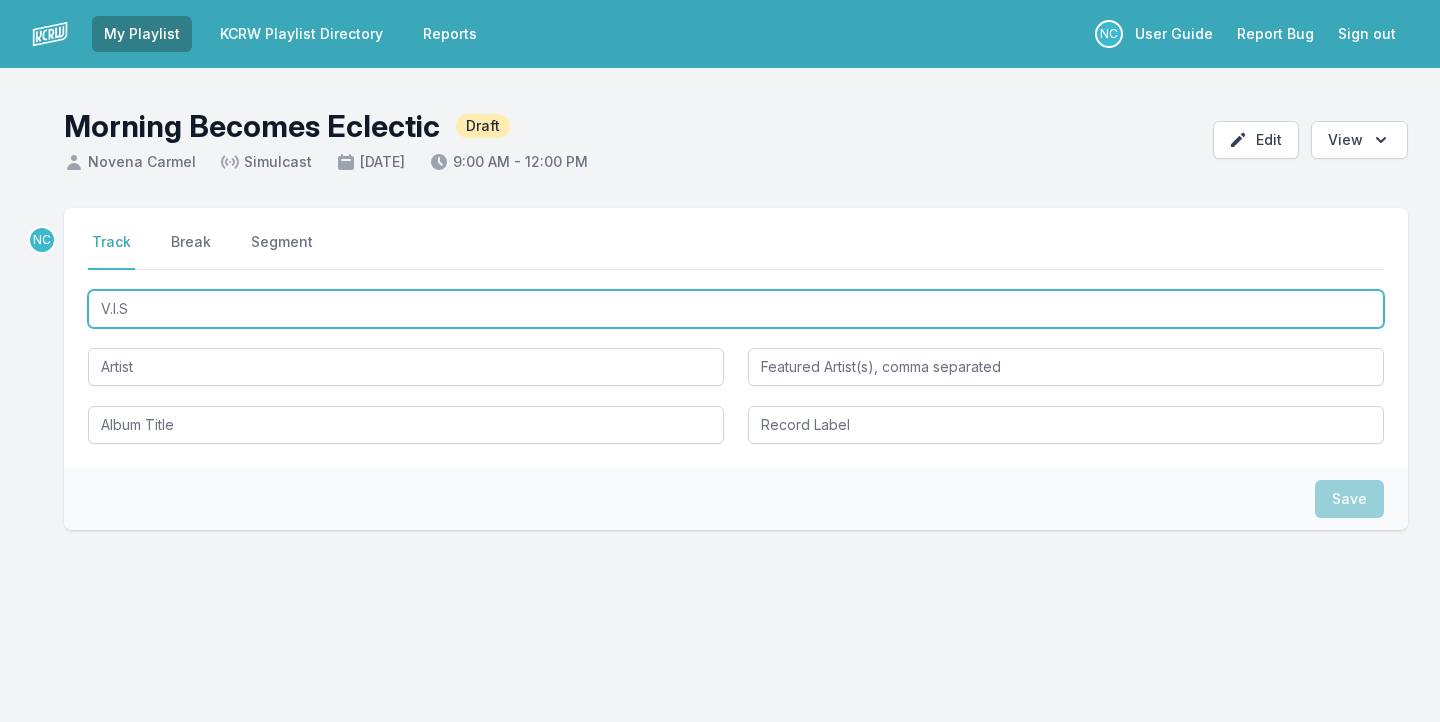type on "V.I.S." 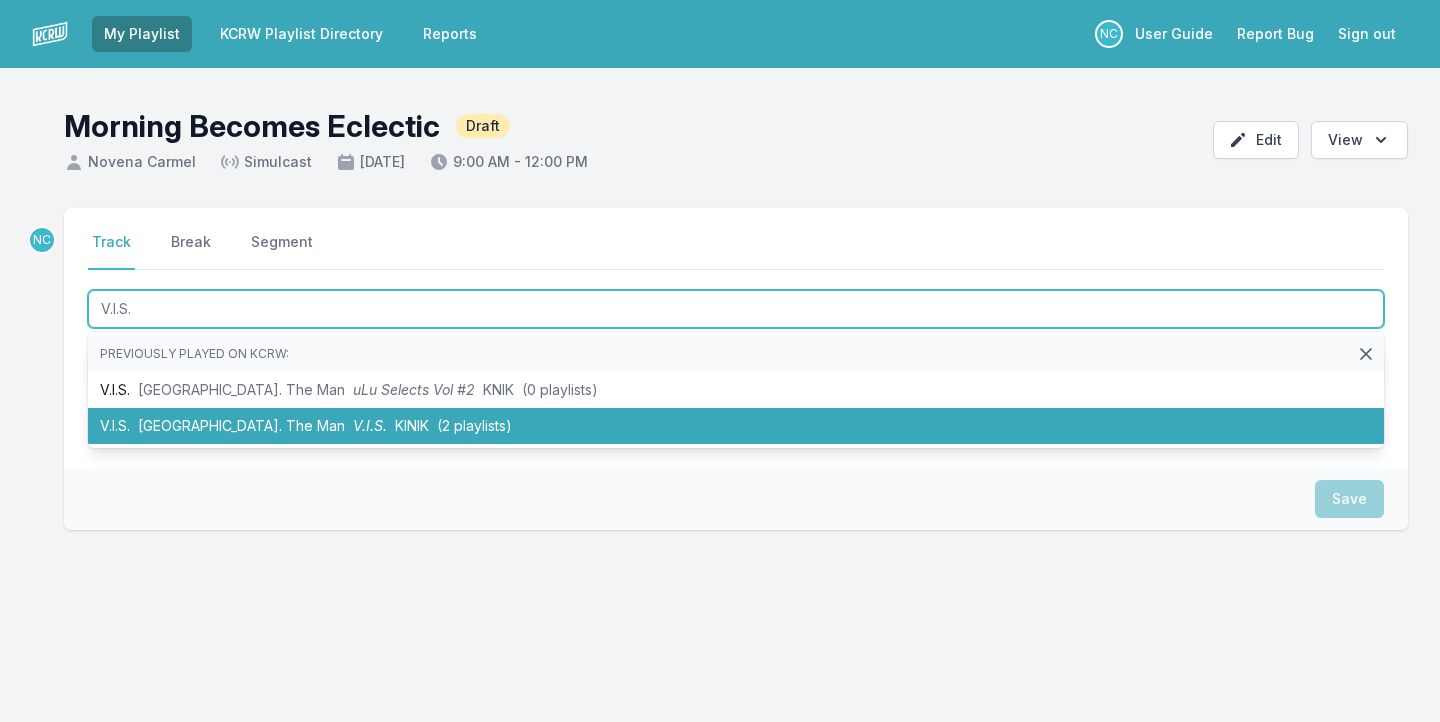 click on "V.I.S. [GEOGRAPHIC_DATA]. The Man V.I.S. KINIK (2 playlists)" at bounding box center [736, 426] 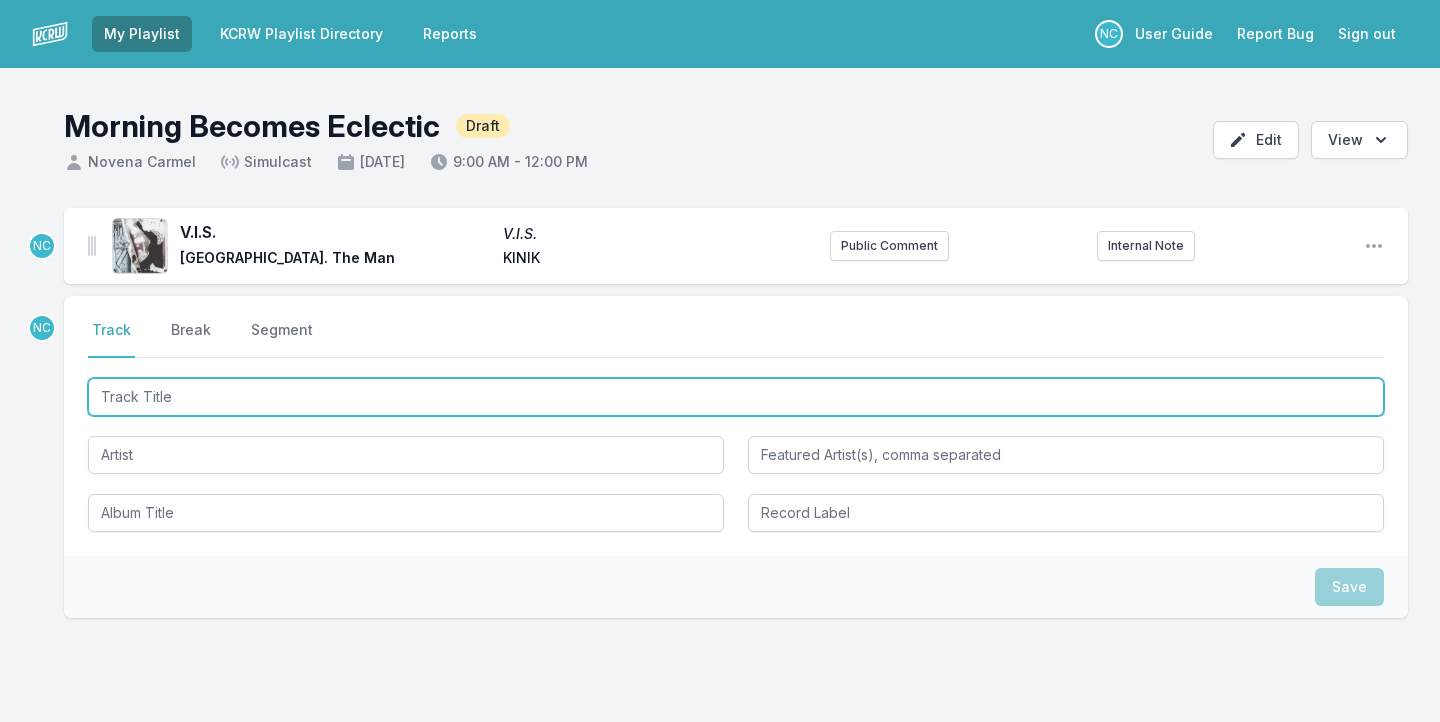 click at bounding box center [736, 397] 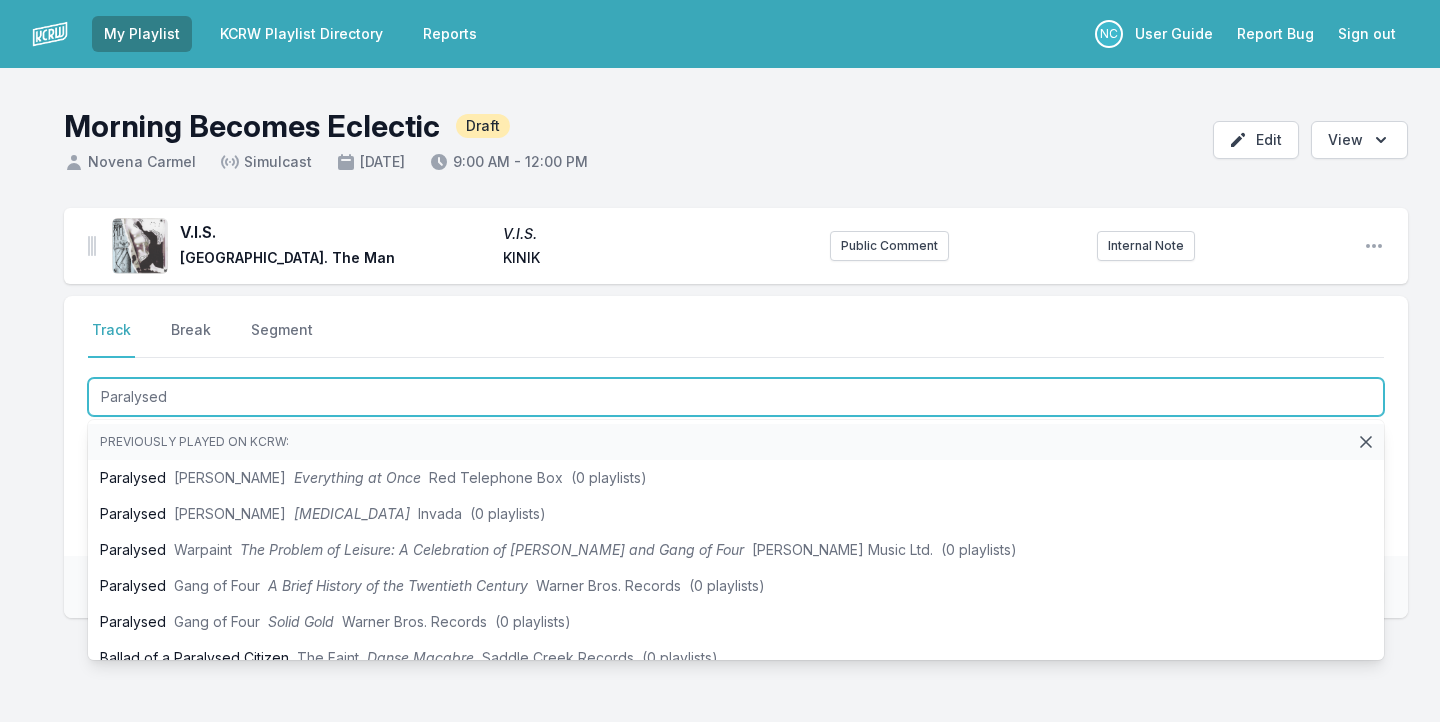 type on "Paralysed" 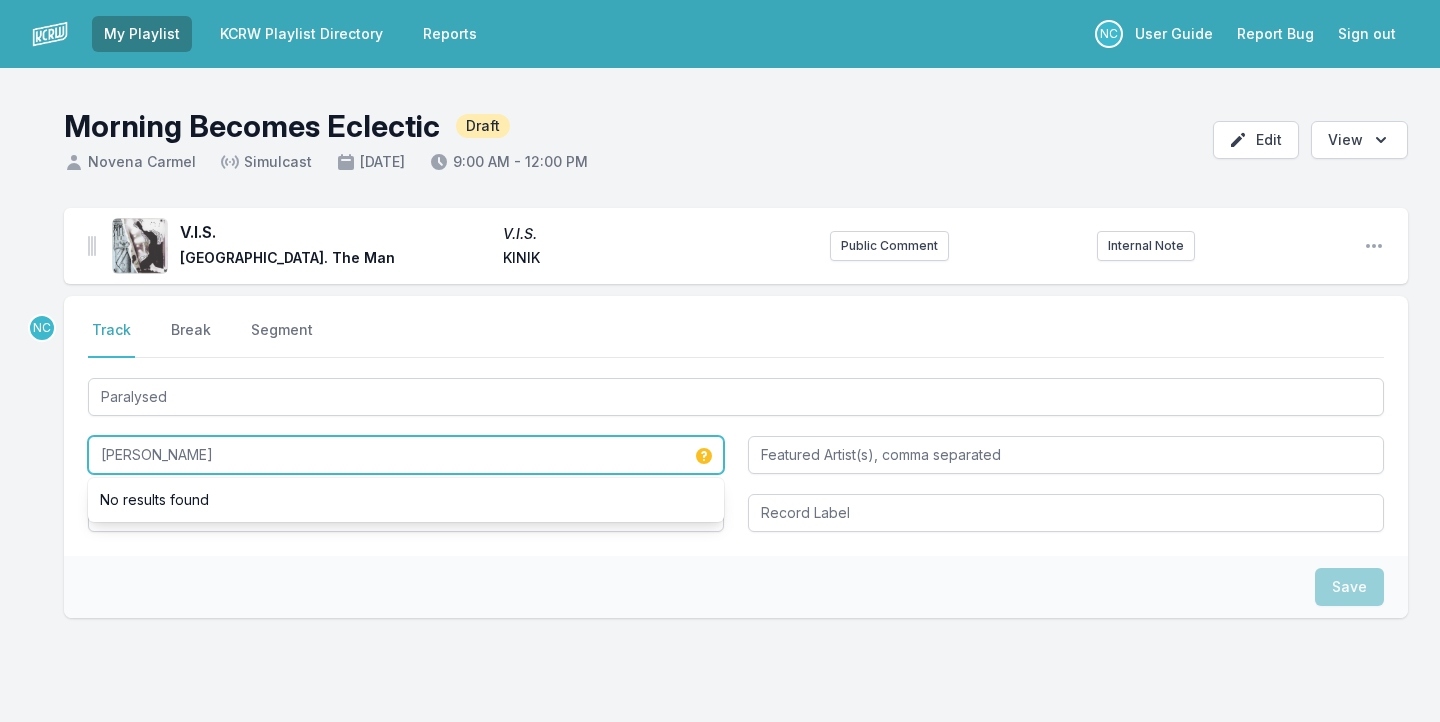 type on "[PERSON_NAME]" 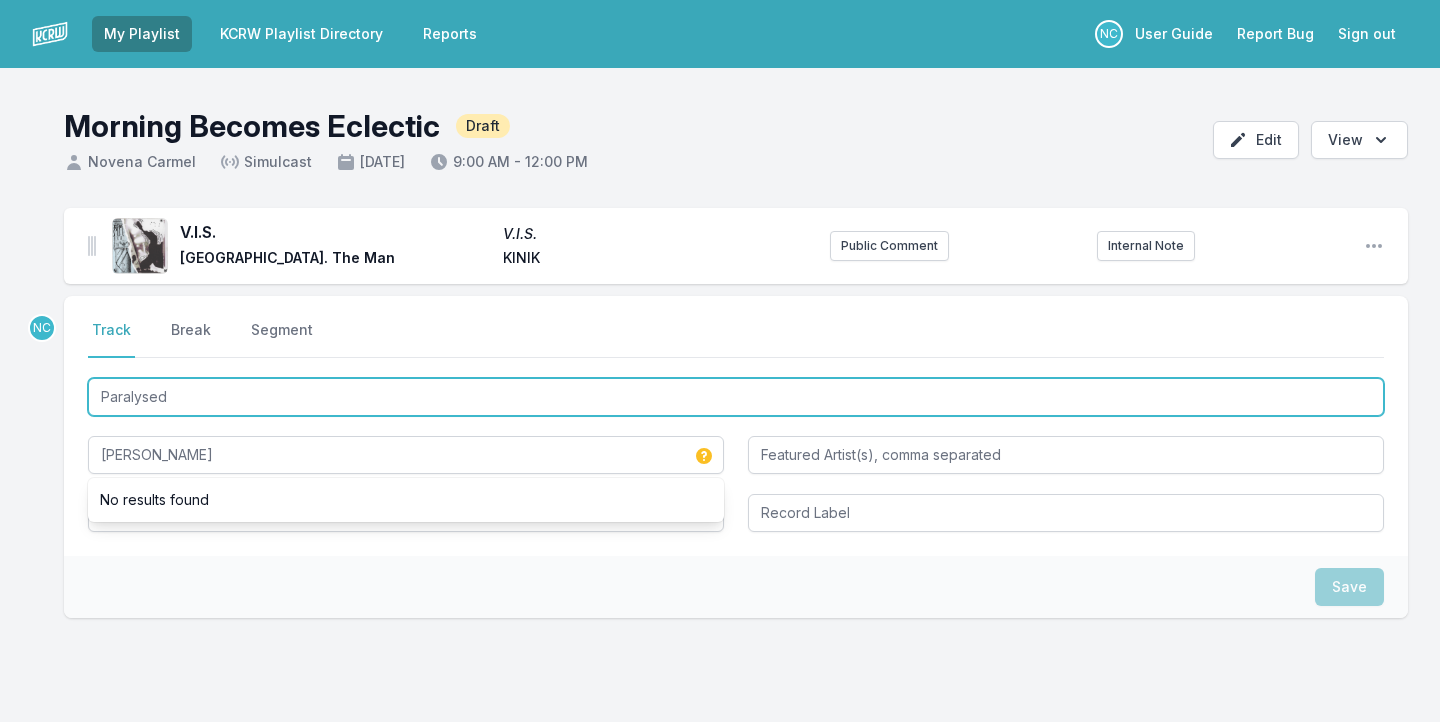 click on "Paralysed" at bounding box center (736, 397) 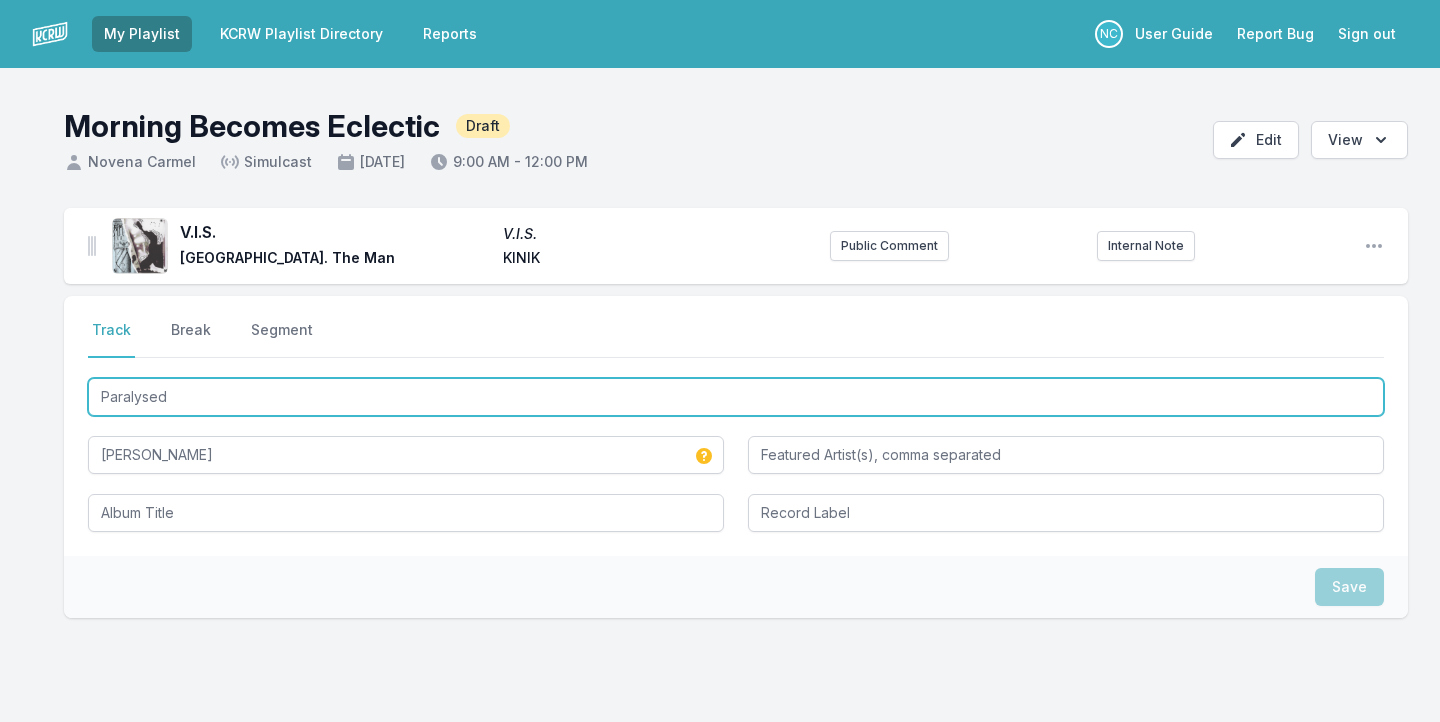 click on "Paralysed" at bounding box center (736, 397) 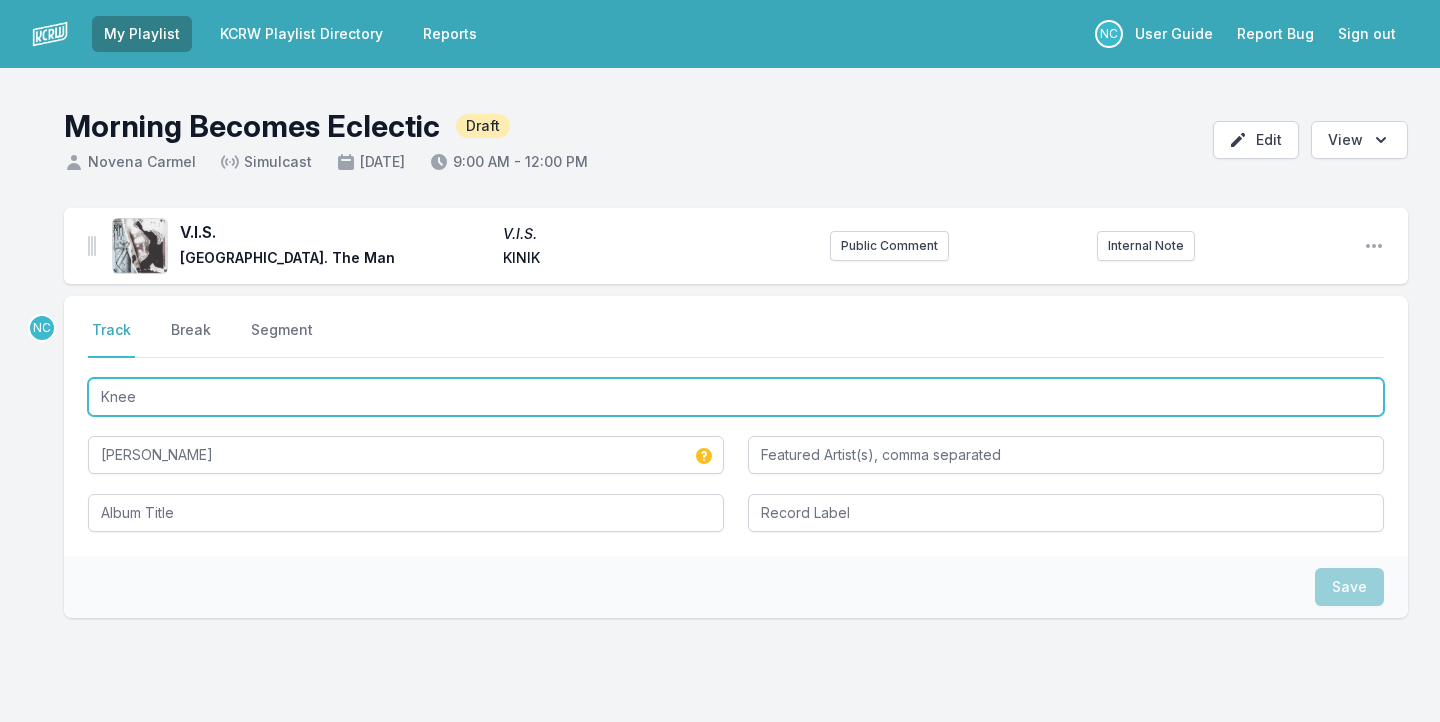 type on "Kneel" 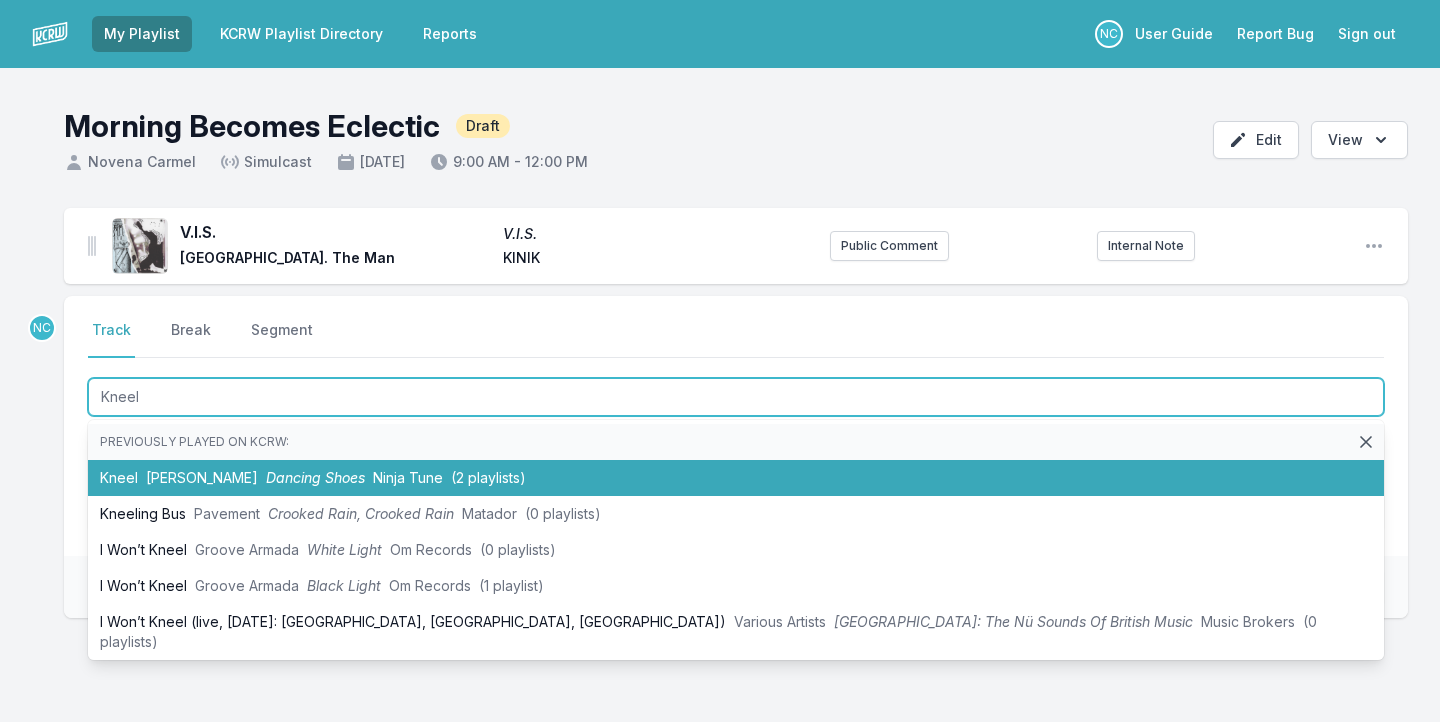 click on "Dancing Shoes" at bounding box center [315, 477] 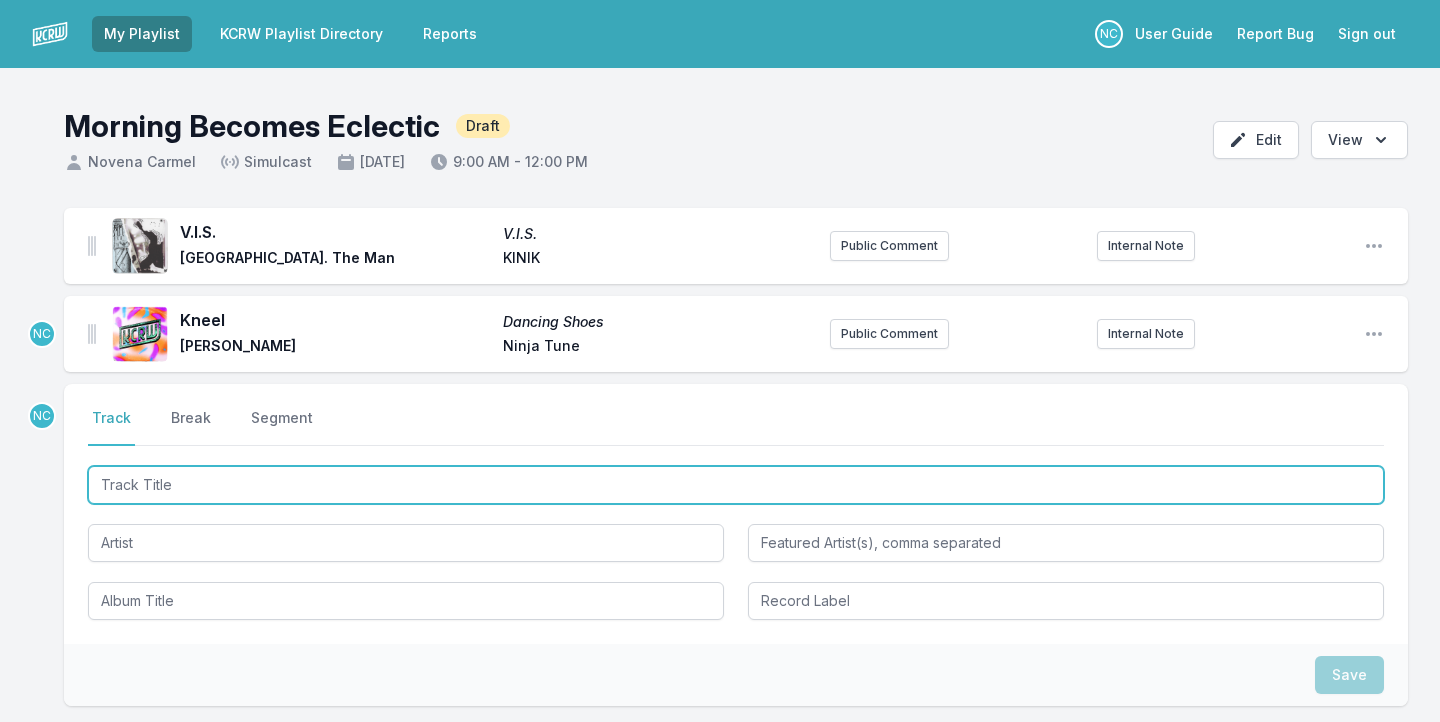 click at bounding box center (736, 485) 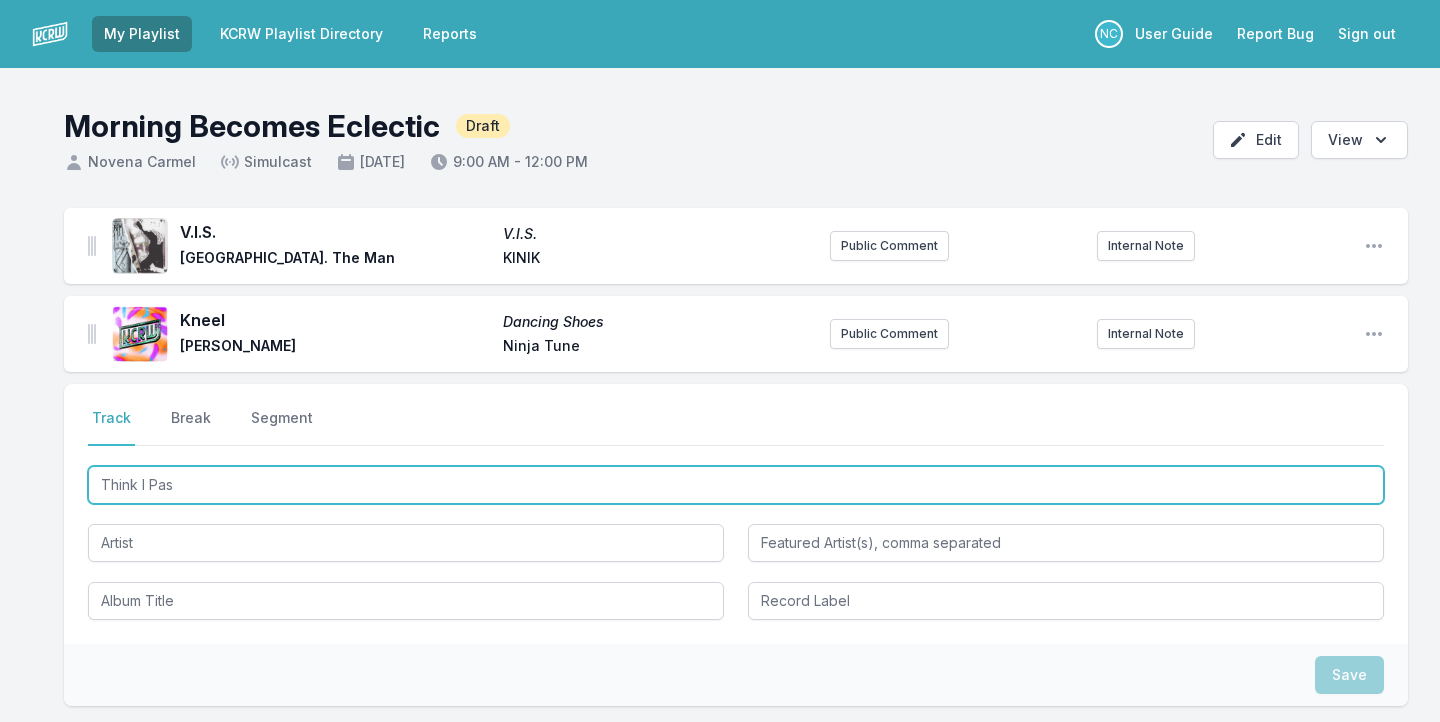 type on "Think I Pass" 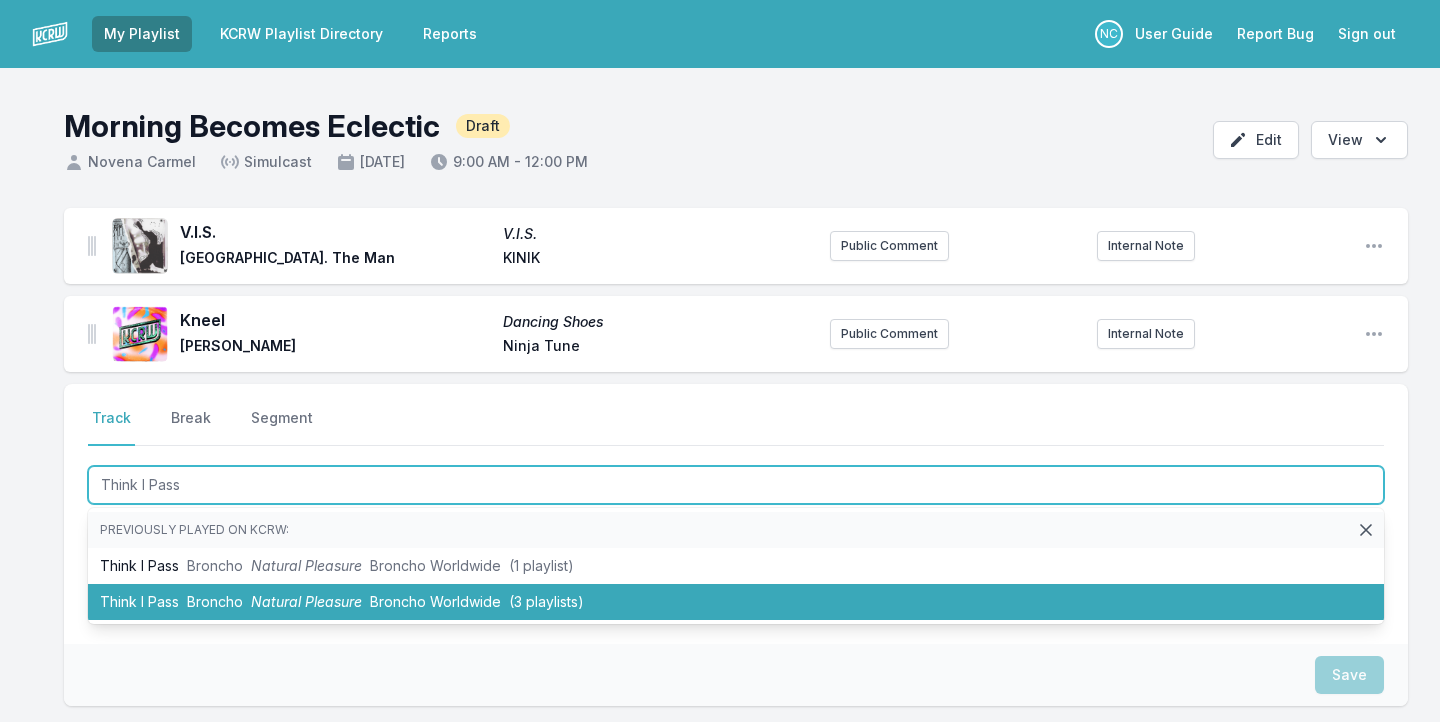 click on "Broncho" at bounding box center (215, 601) 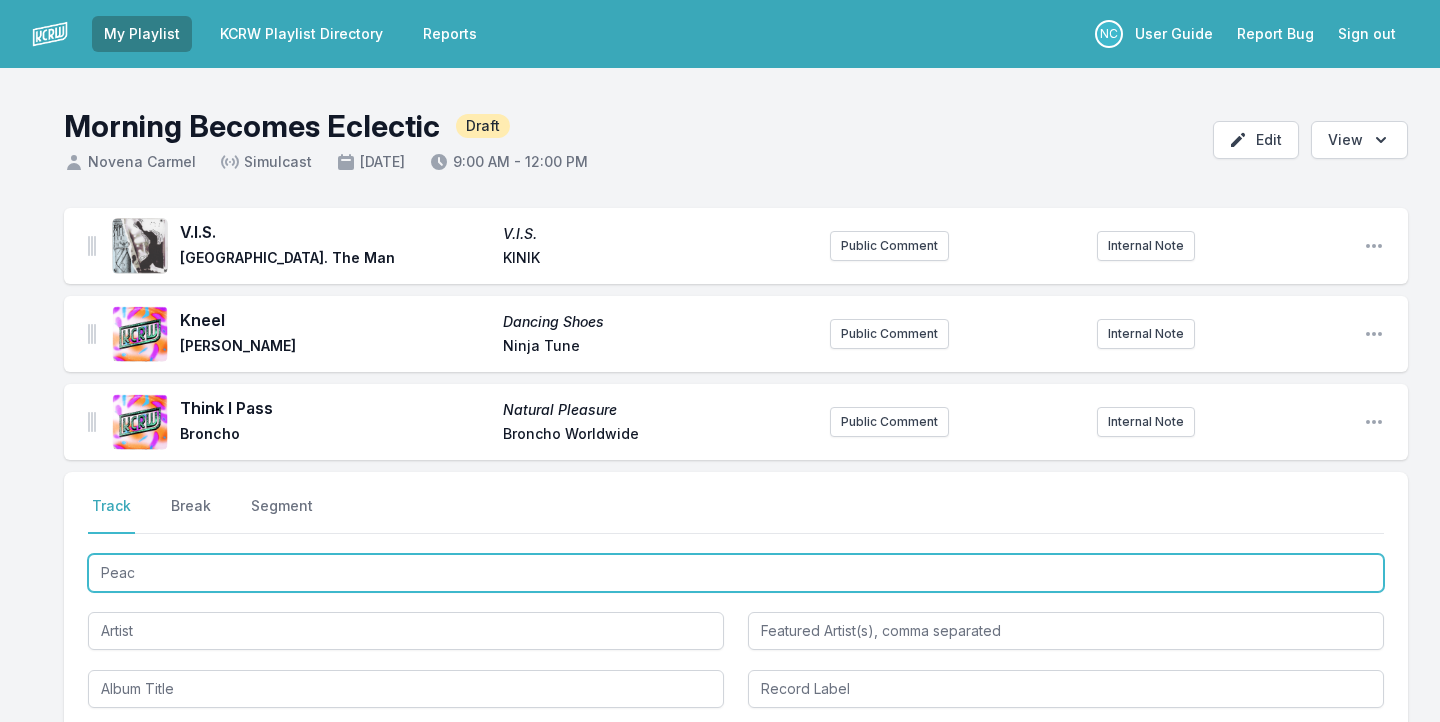 type on "Peace" 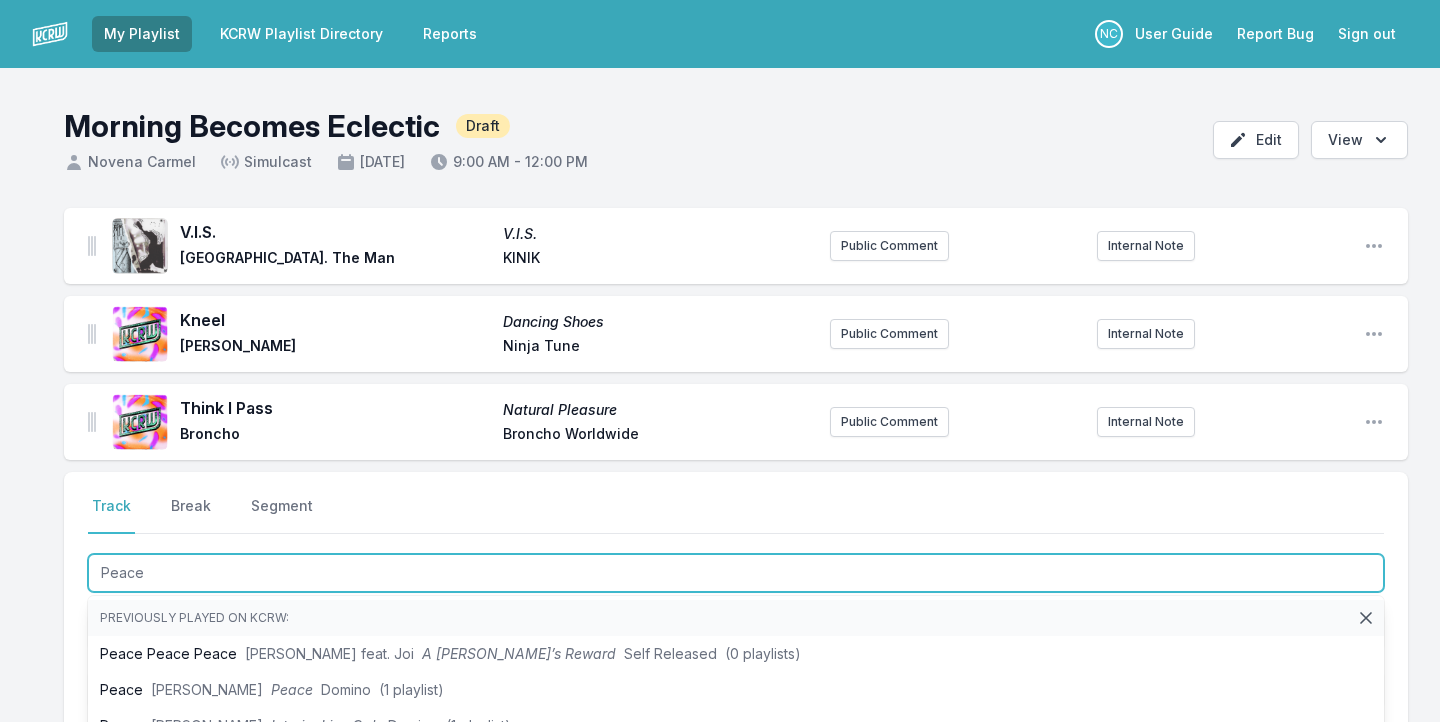 scroll, scrollTop: 56, scrollLeft: 0, axis: vertical 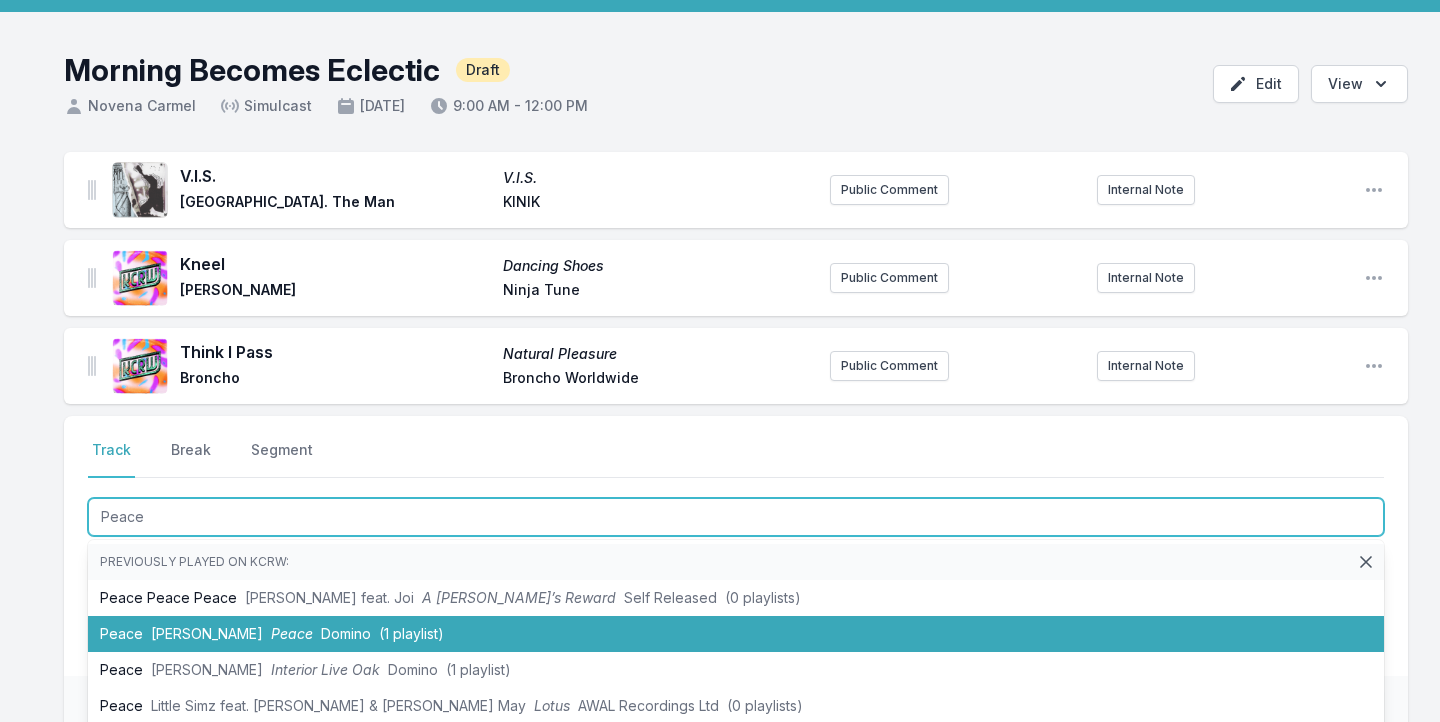 click on "Peace [PERSON_NAME] Peace Domino (1 playlist)" at bounding box center (736, 634) 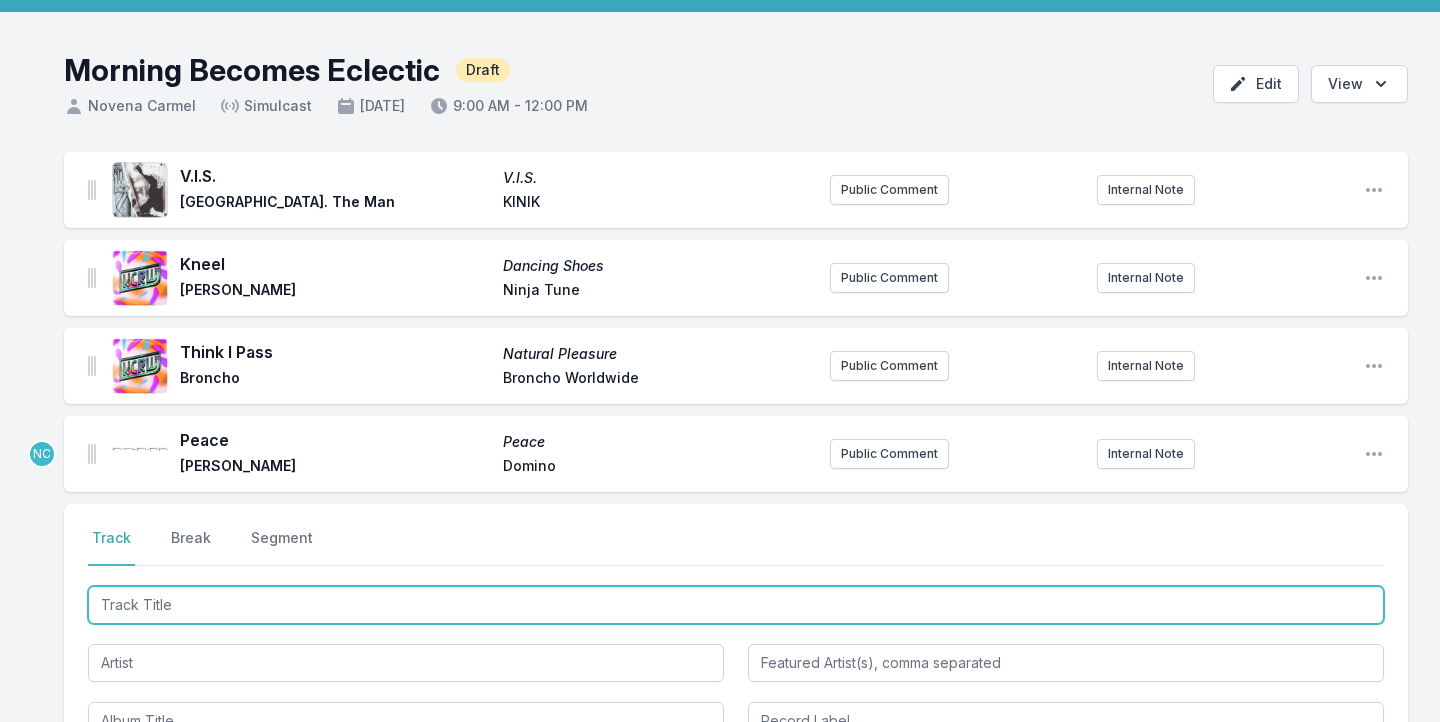 click at bounding box center [736, 605] 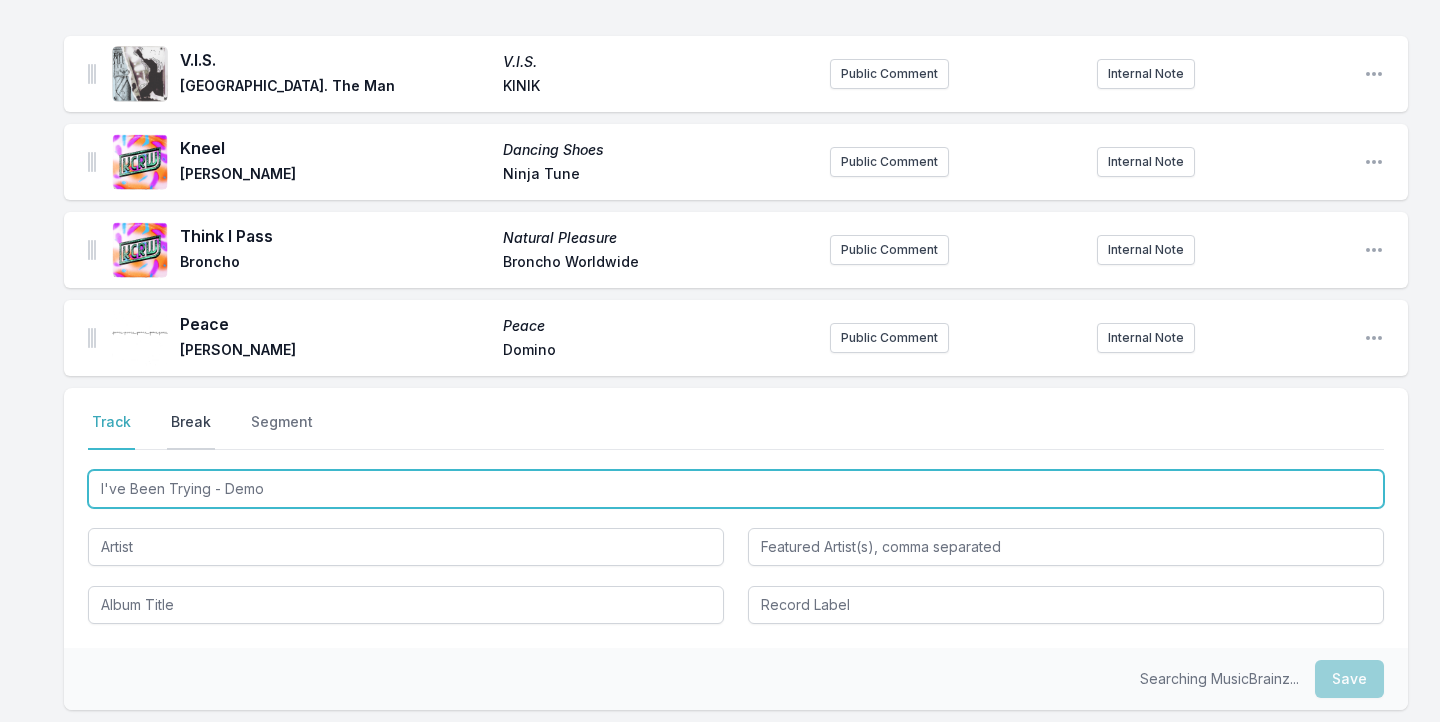 scroll, scrollTop: 193, scrollLeft: 0, axis: vertical 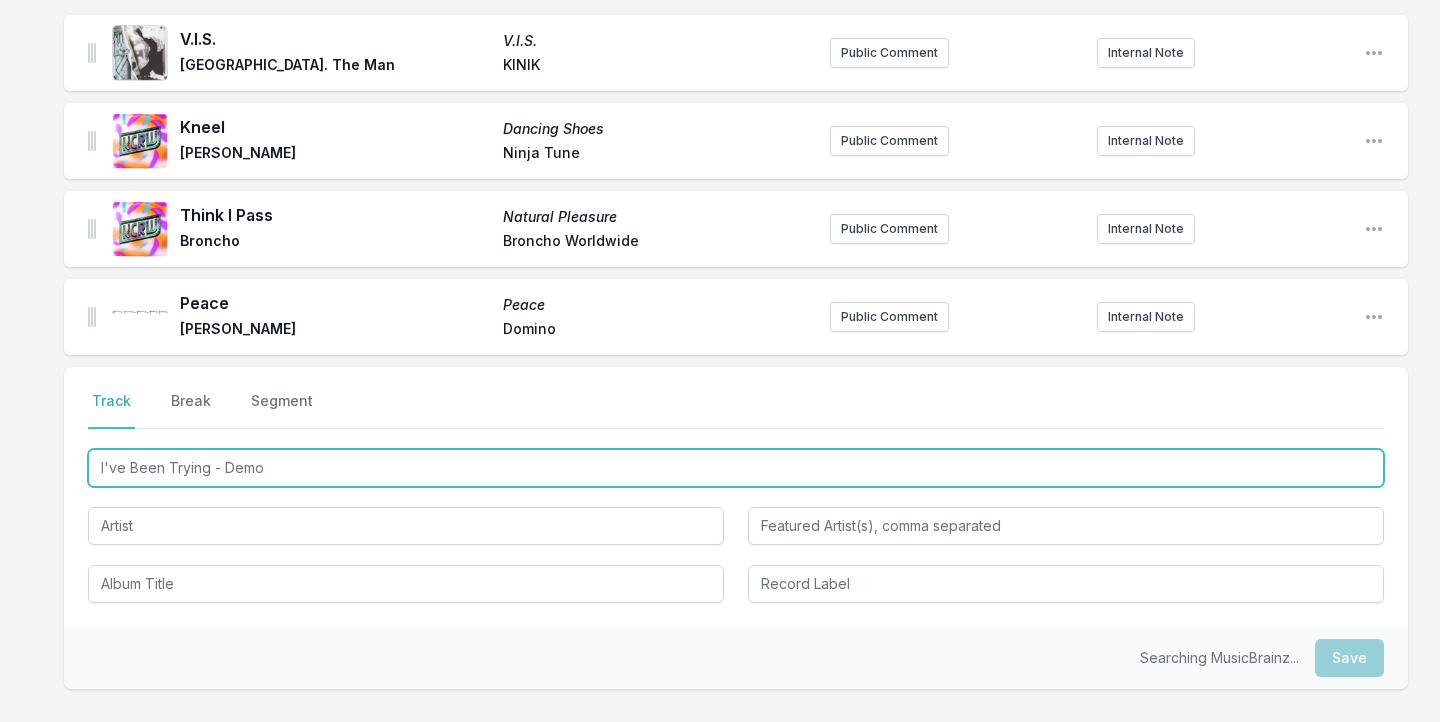 type on "I've Been Trying - Demo" 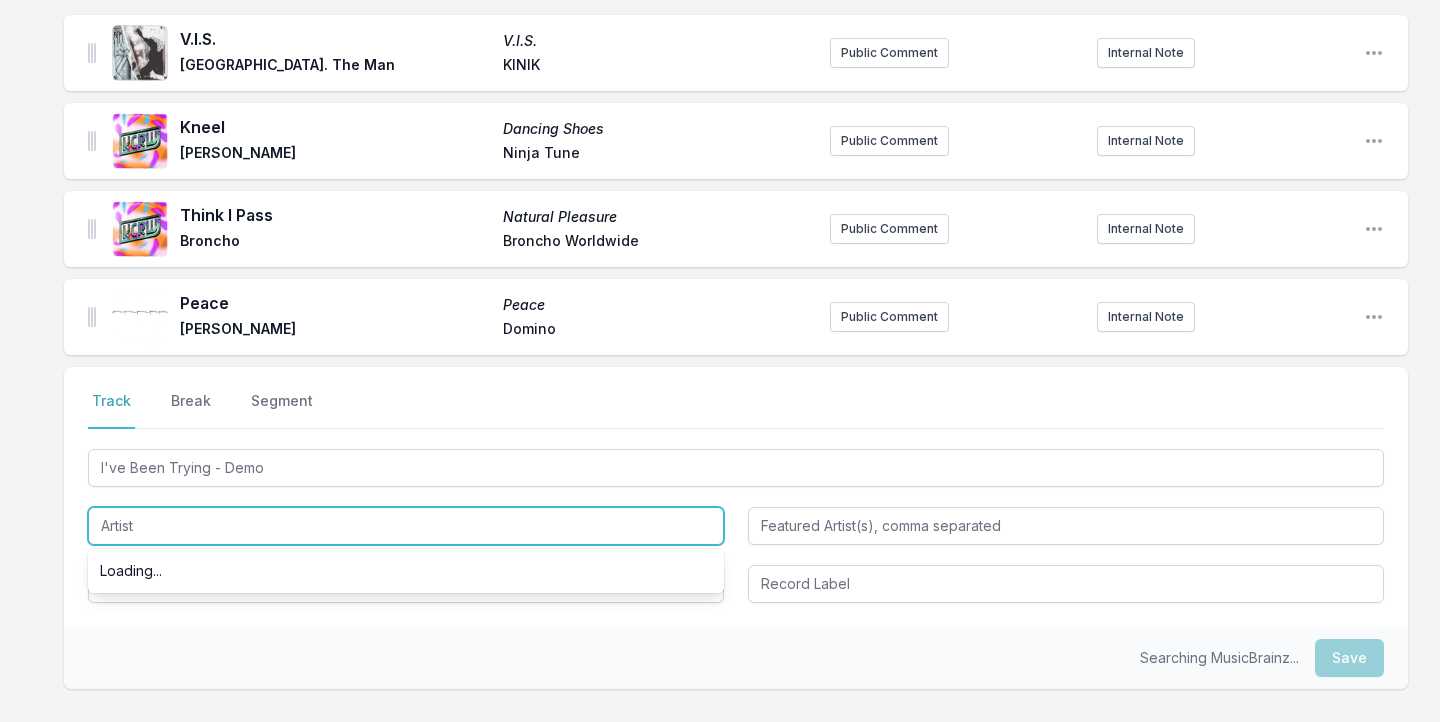 click at bounding box center (406, 526) 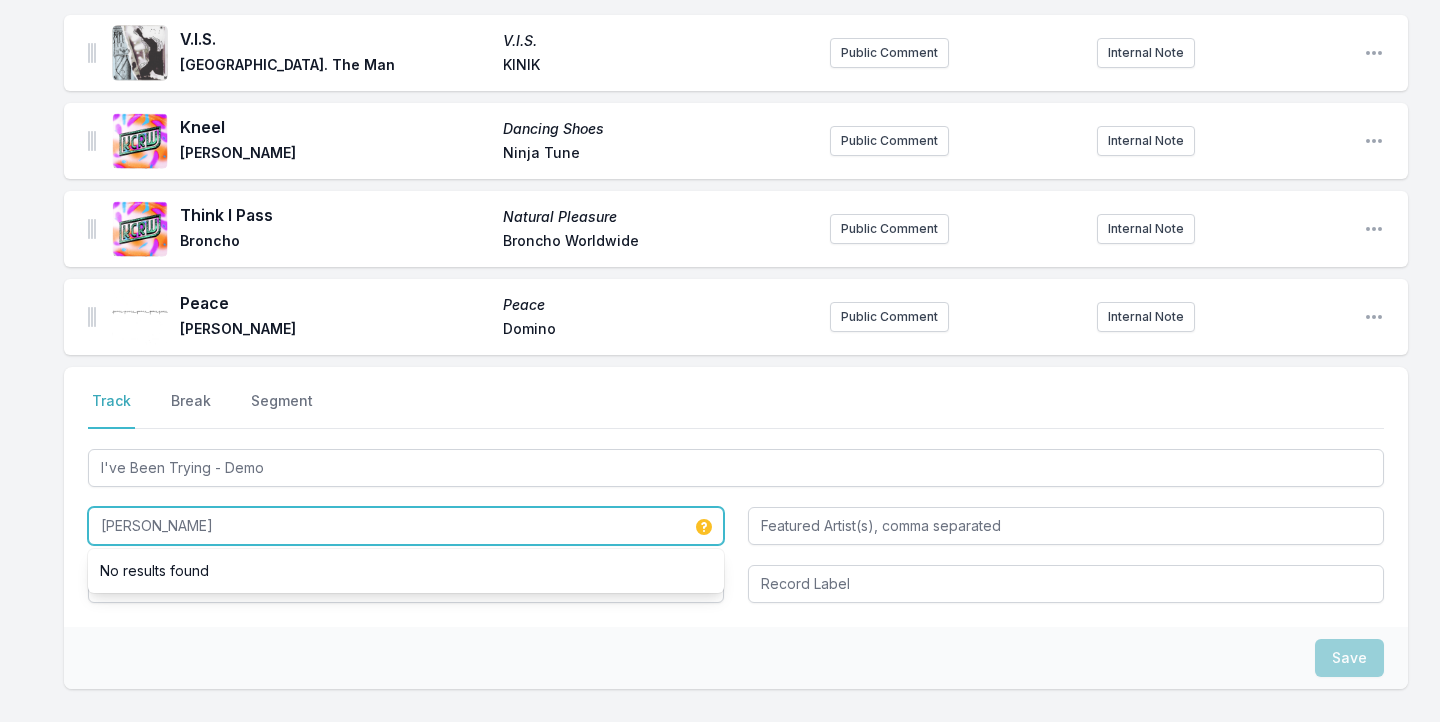 type on "[PERSON_NAME]" 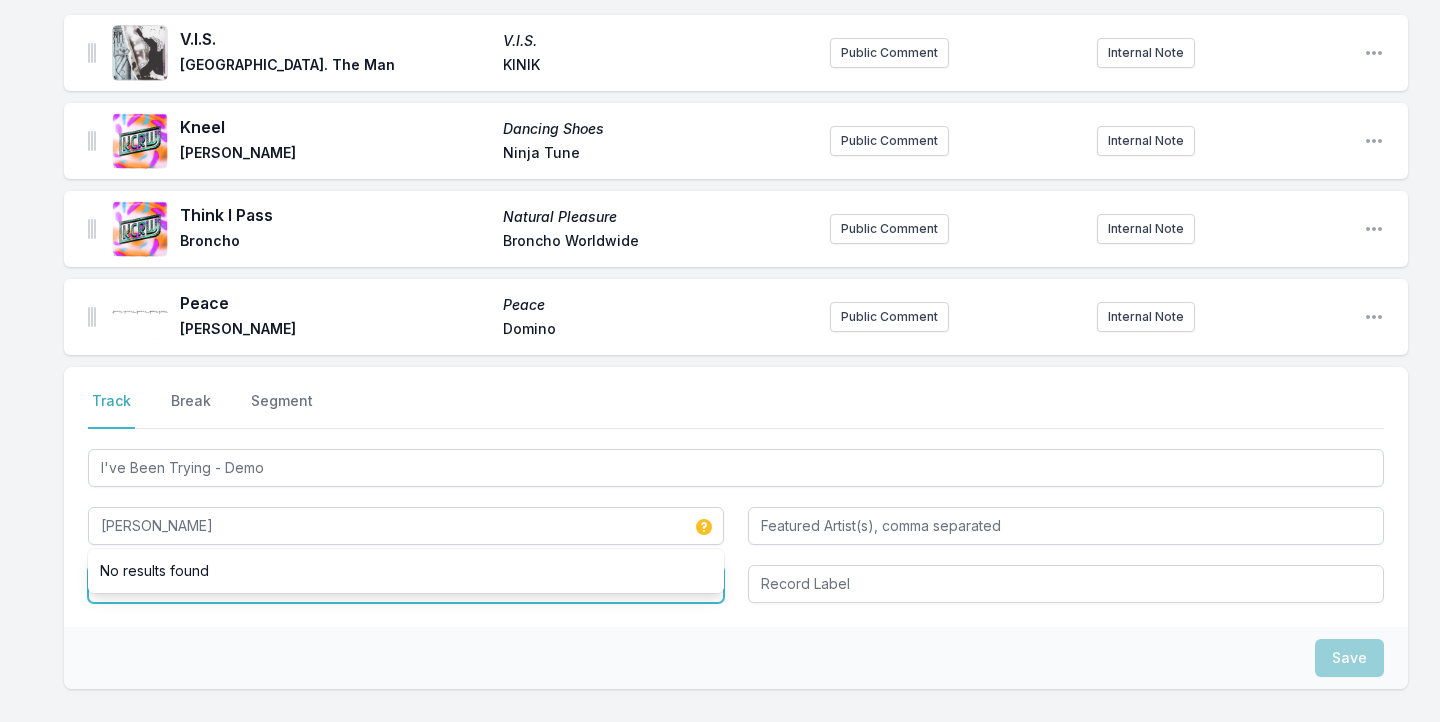 click at bounding box center (406, 584) 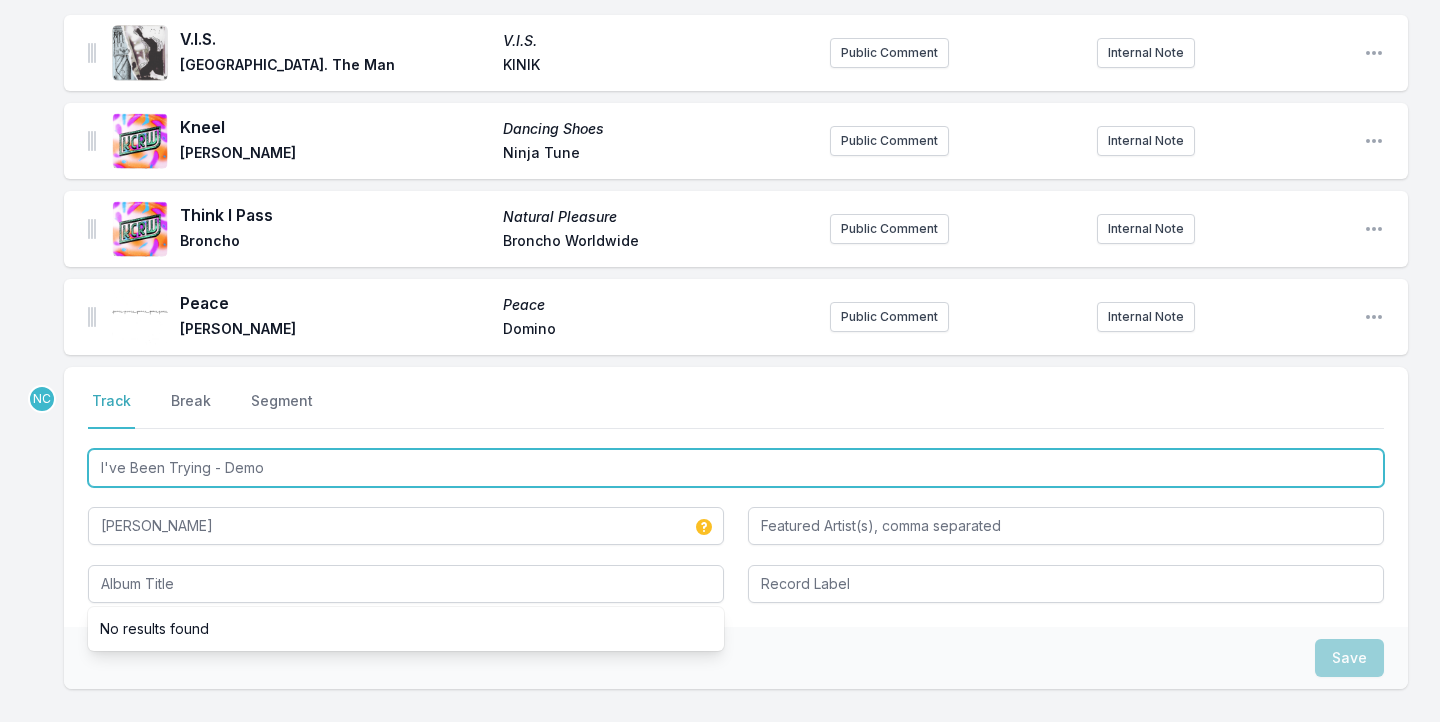 click on "I've Been Trying - Demo" at bounding box center [736, 468] 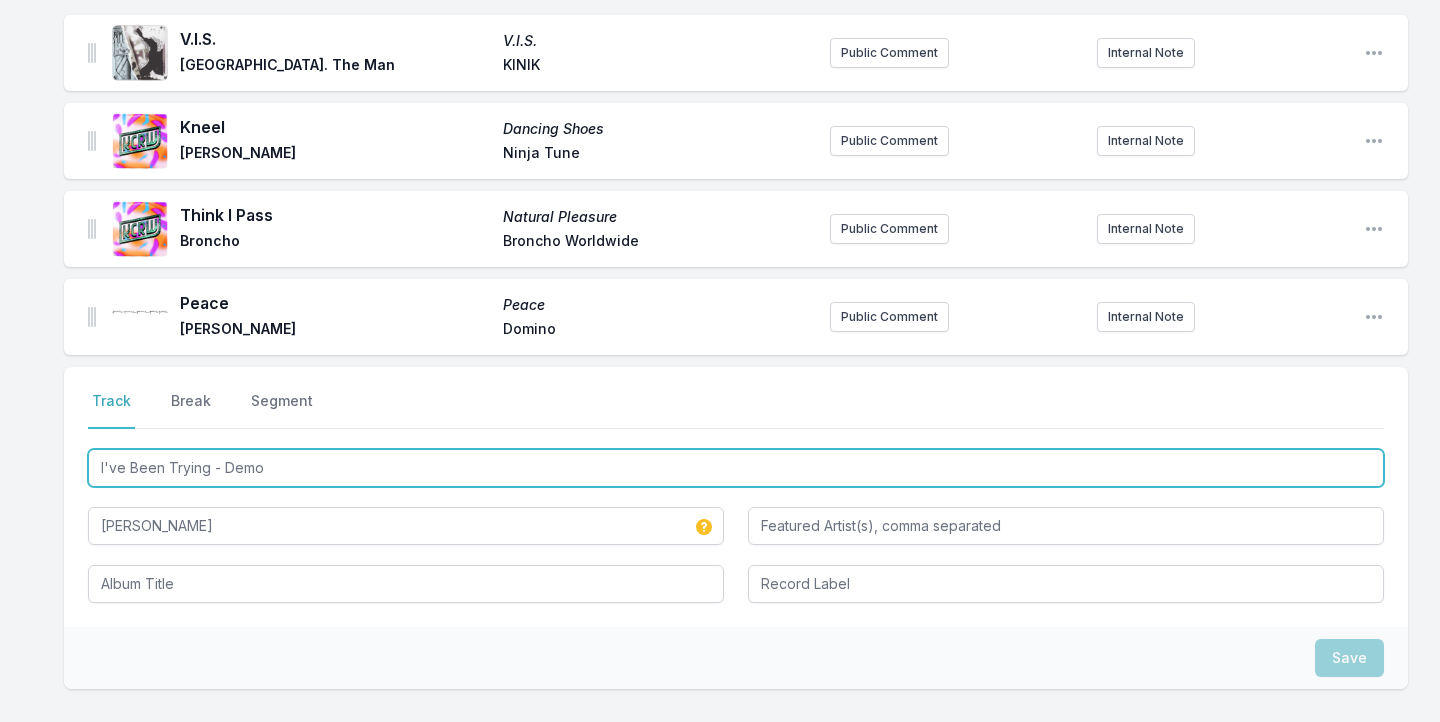 click on "I've Been Trying - Demo" at bounding box center [736, 468] 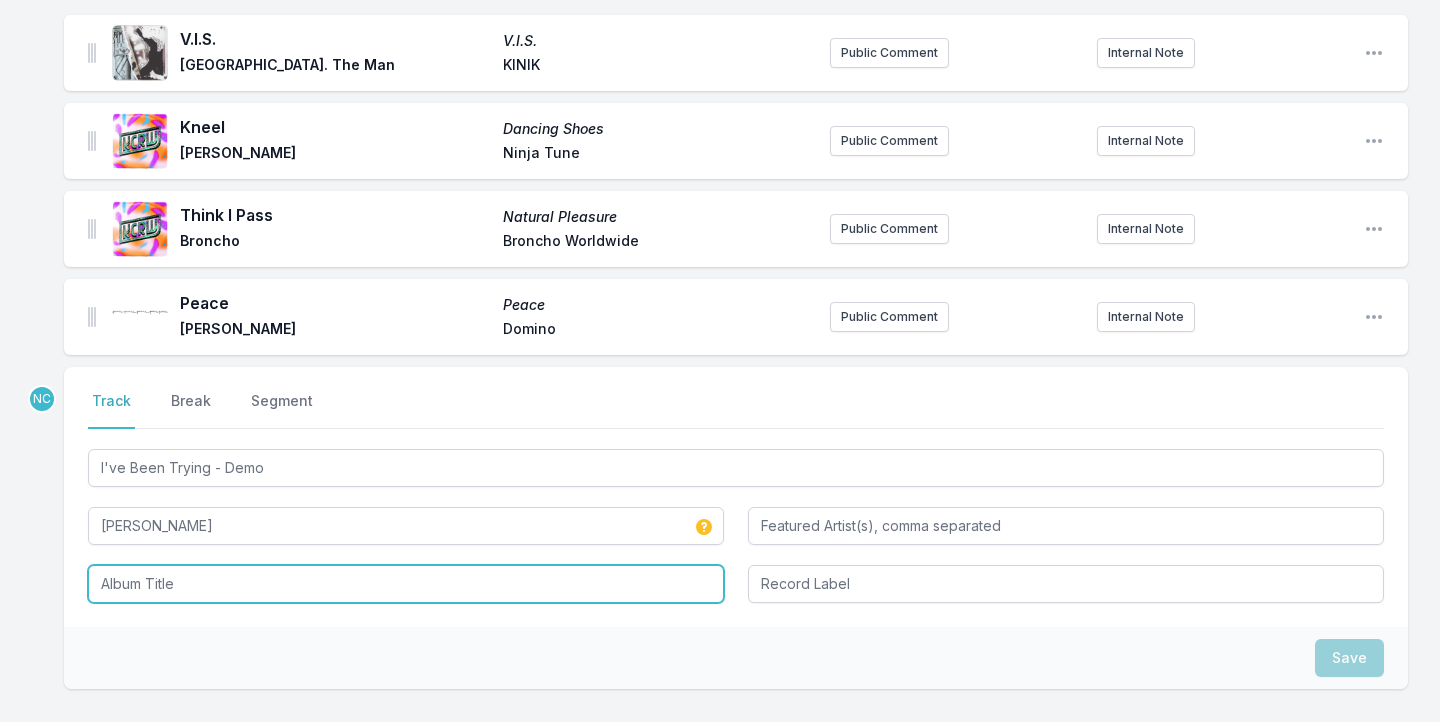 click at bounding box center [406, 584] 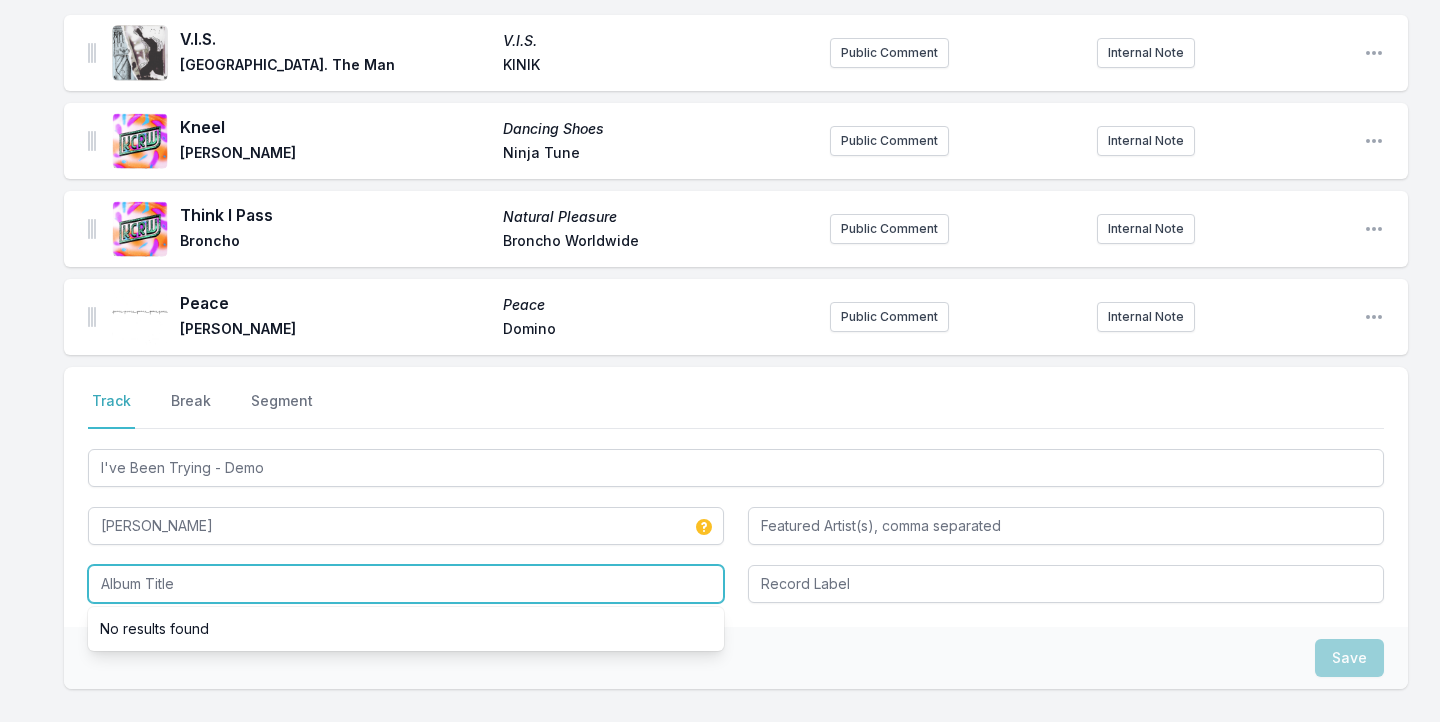 paste on "I've Been Trying - Demo" 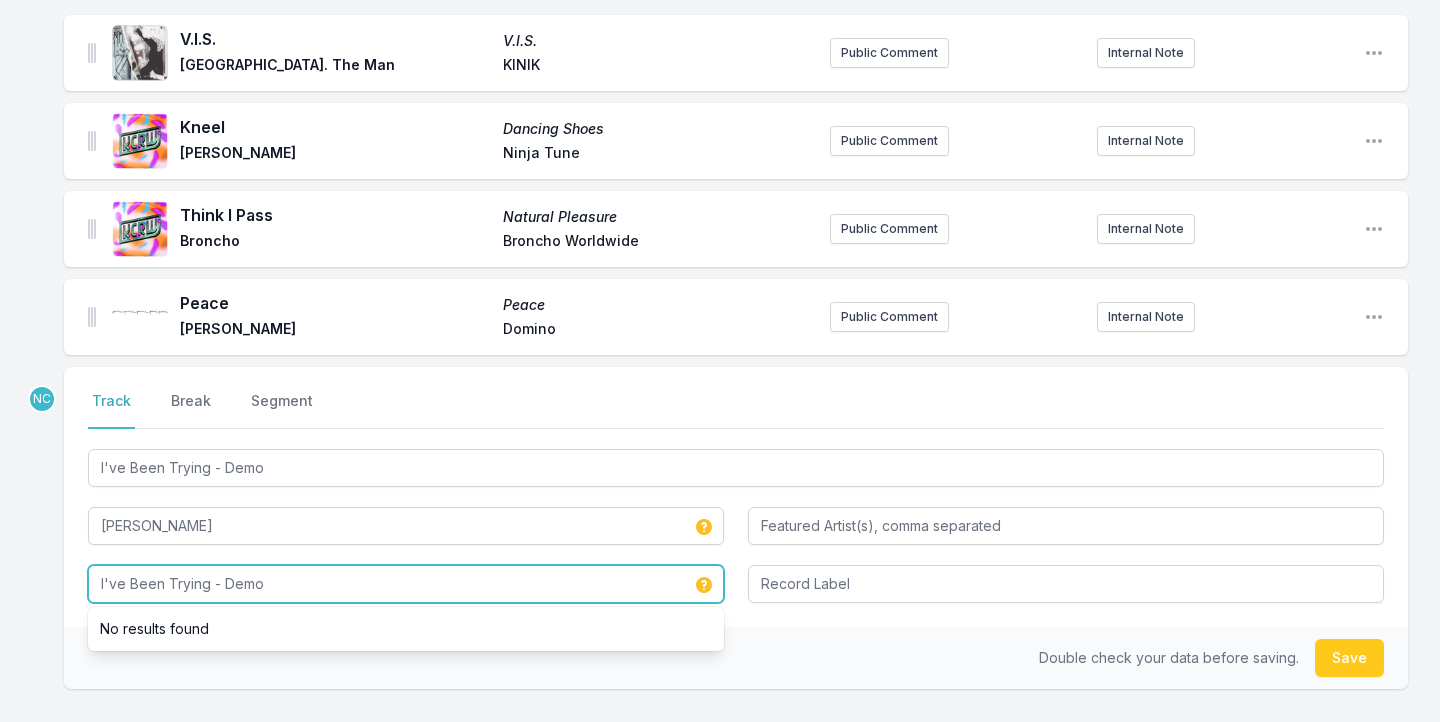 type on "I've Been Trying - Demo" 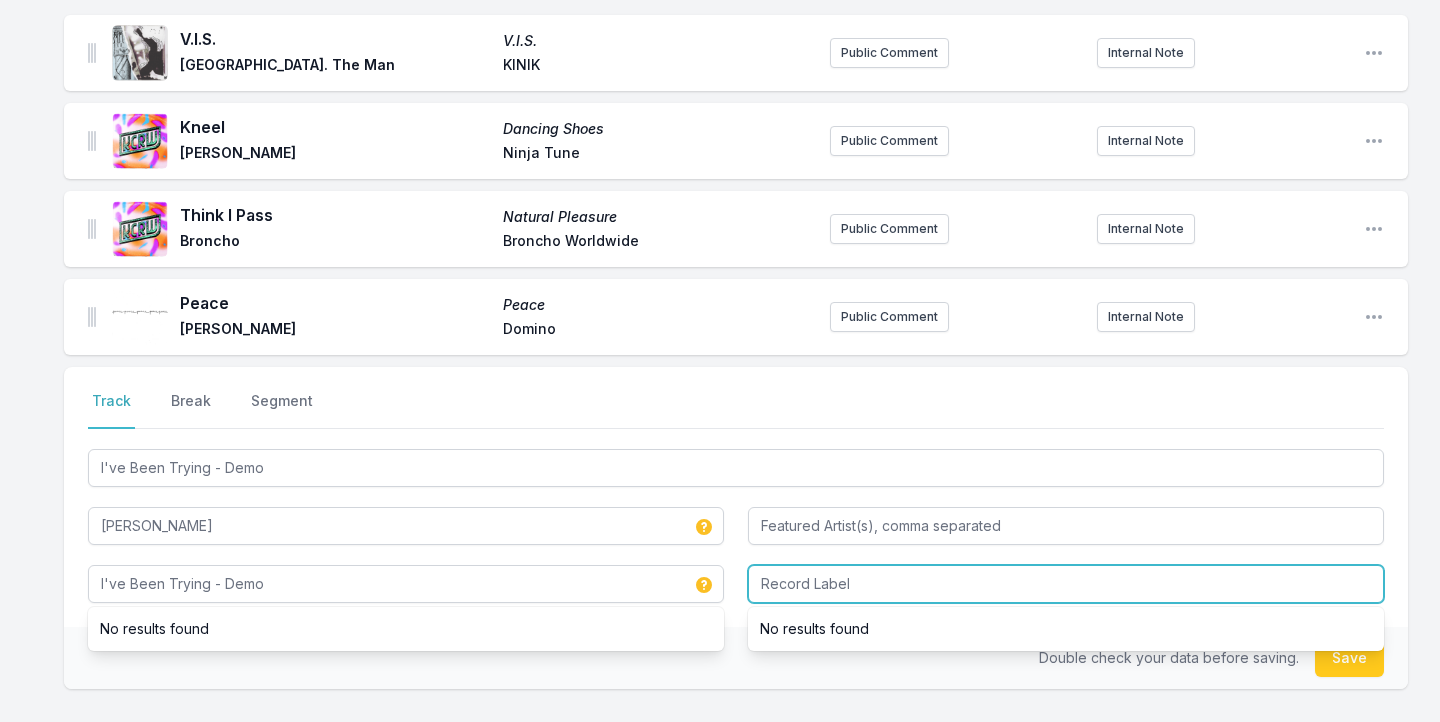 click at bounding box center (1066, 584) 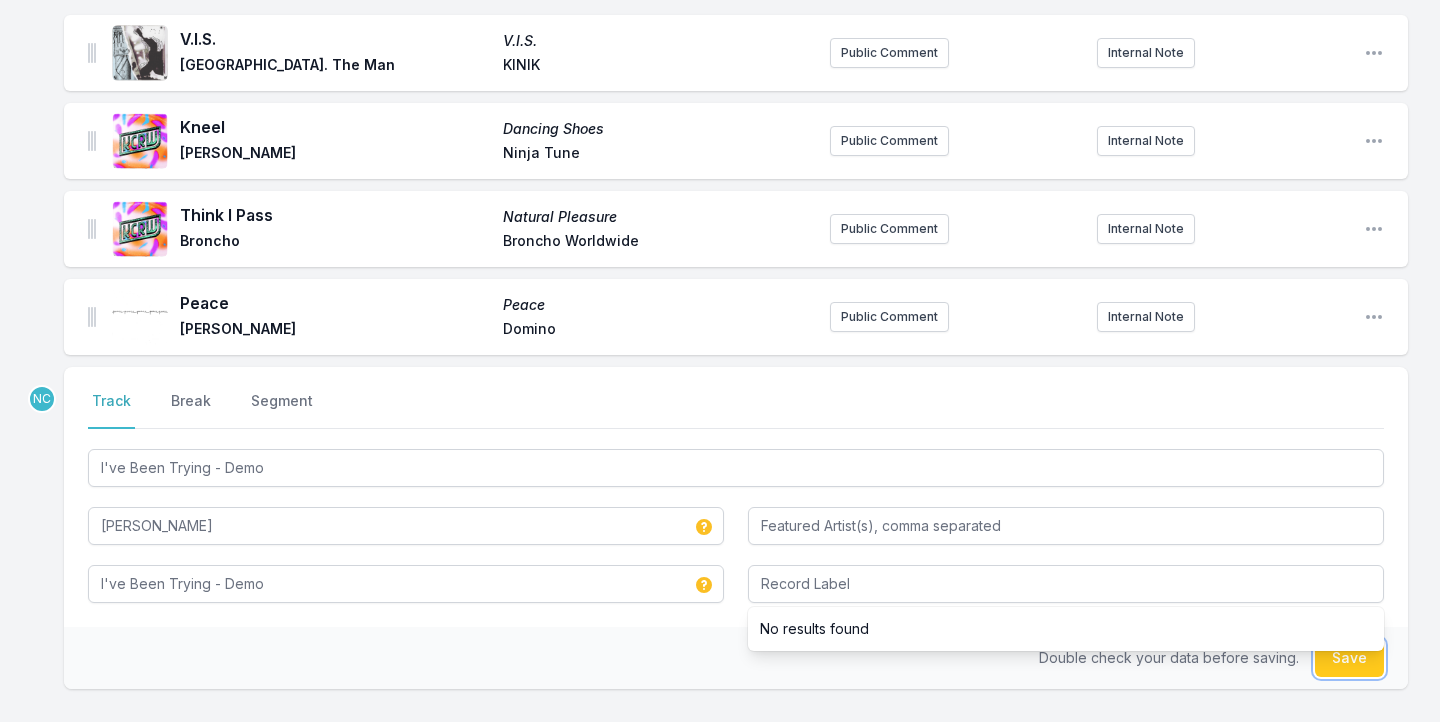 click on "Save" at bounding box center (1349, 658) 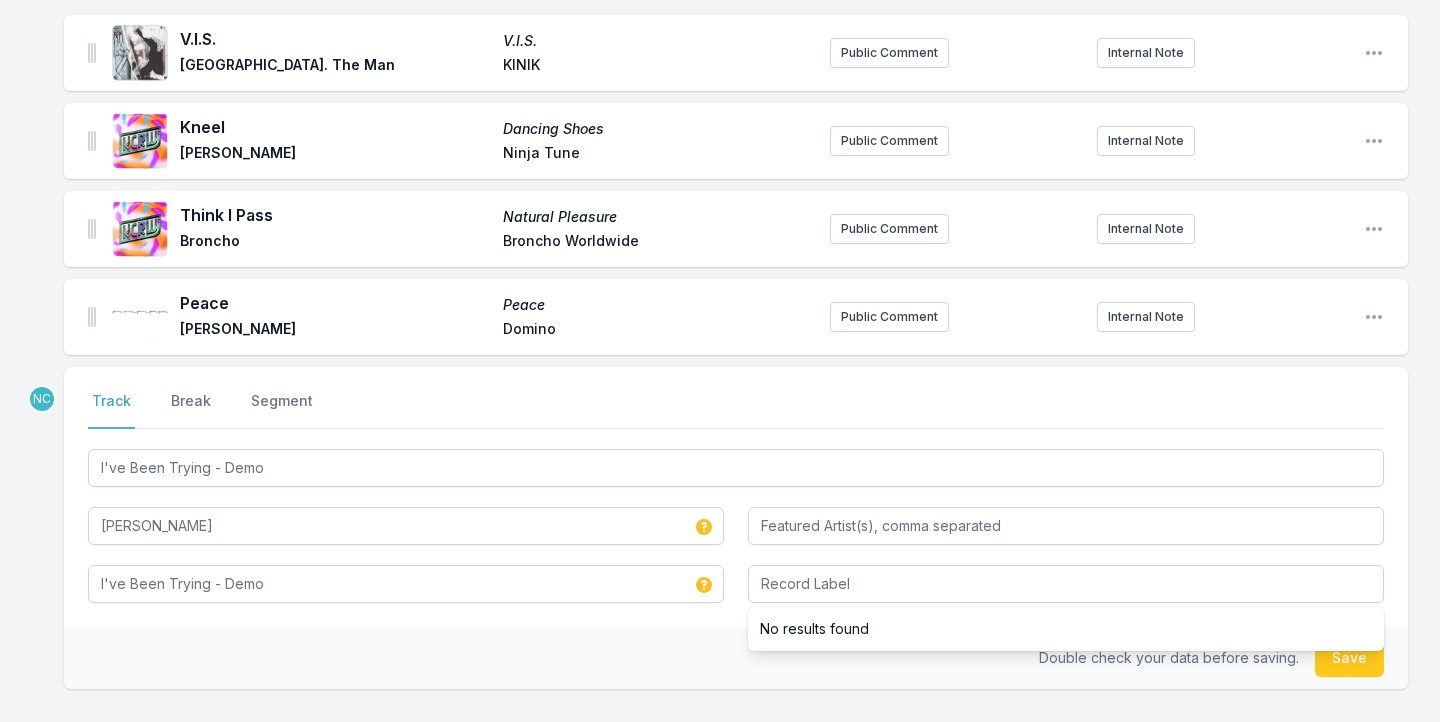 type 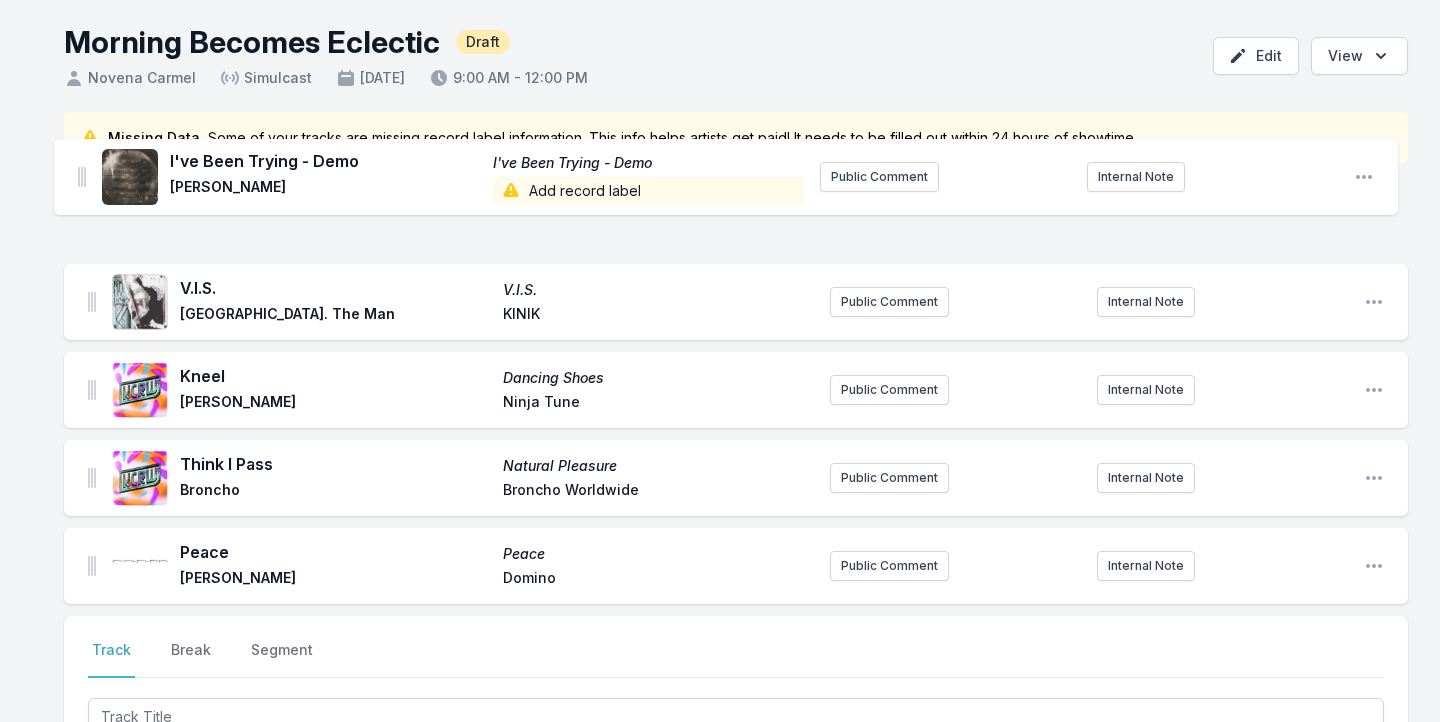 scroll, scrollTop: 78, scrollLeft: 0, axis: vertical 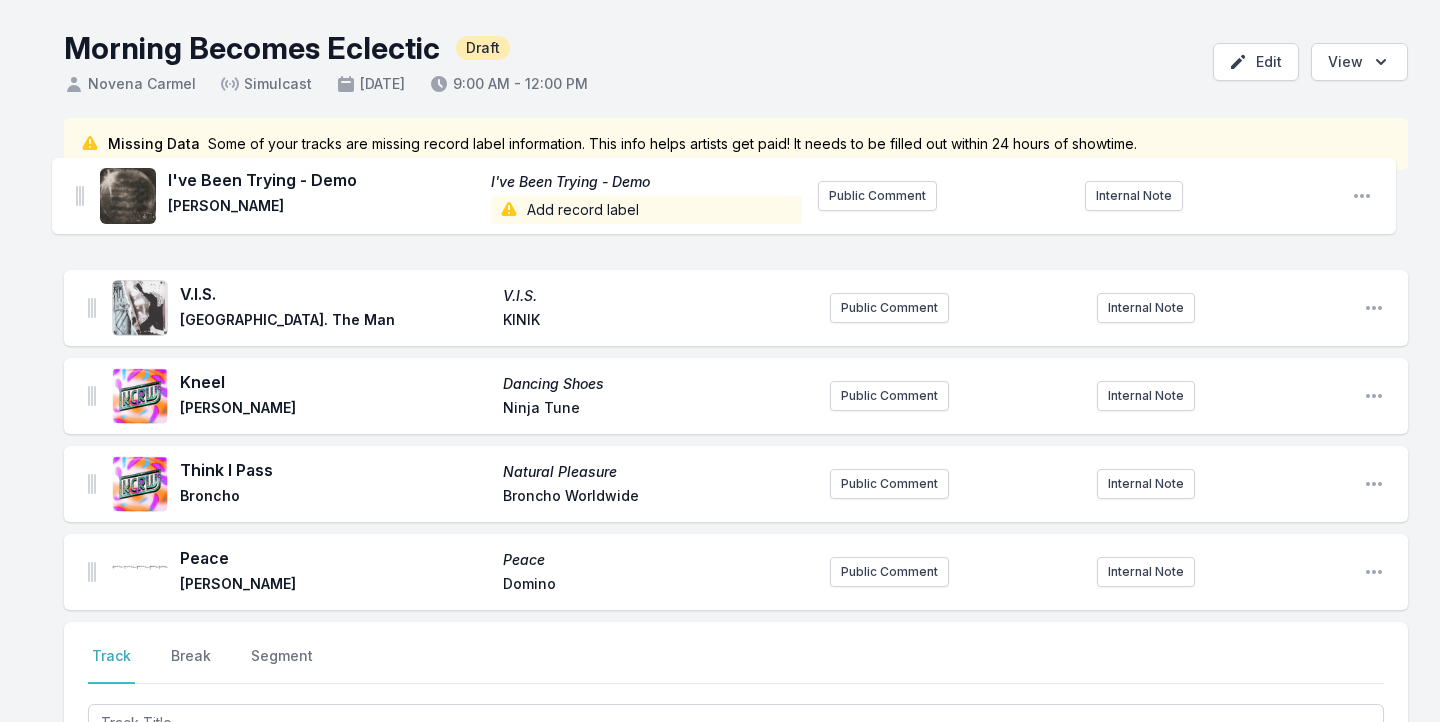 drag, startPoint x: 88, startPoint y: 454, endPoint x: 75, endPoint y: 186, distance: 268.31512 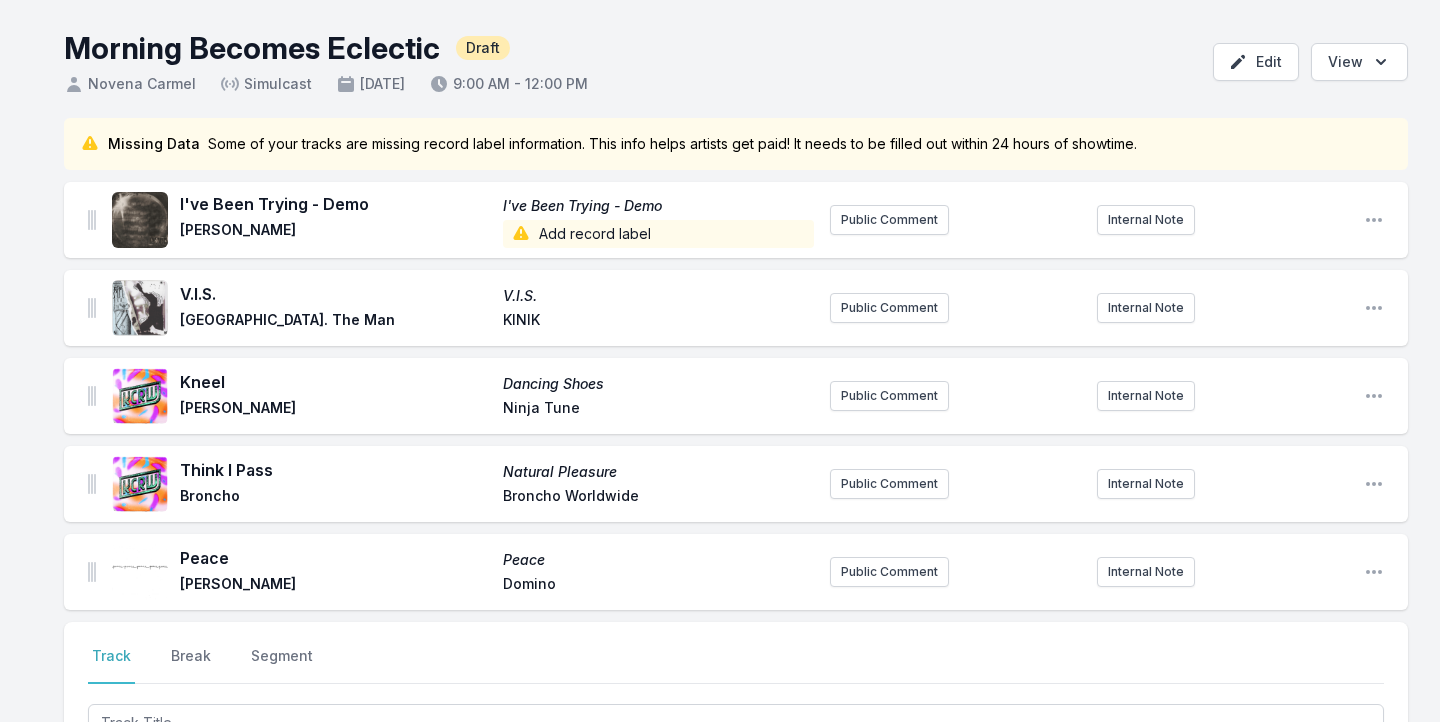 scroll, scrollTop: 302, scrollLeft: 0, axis: vertical 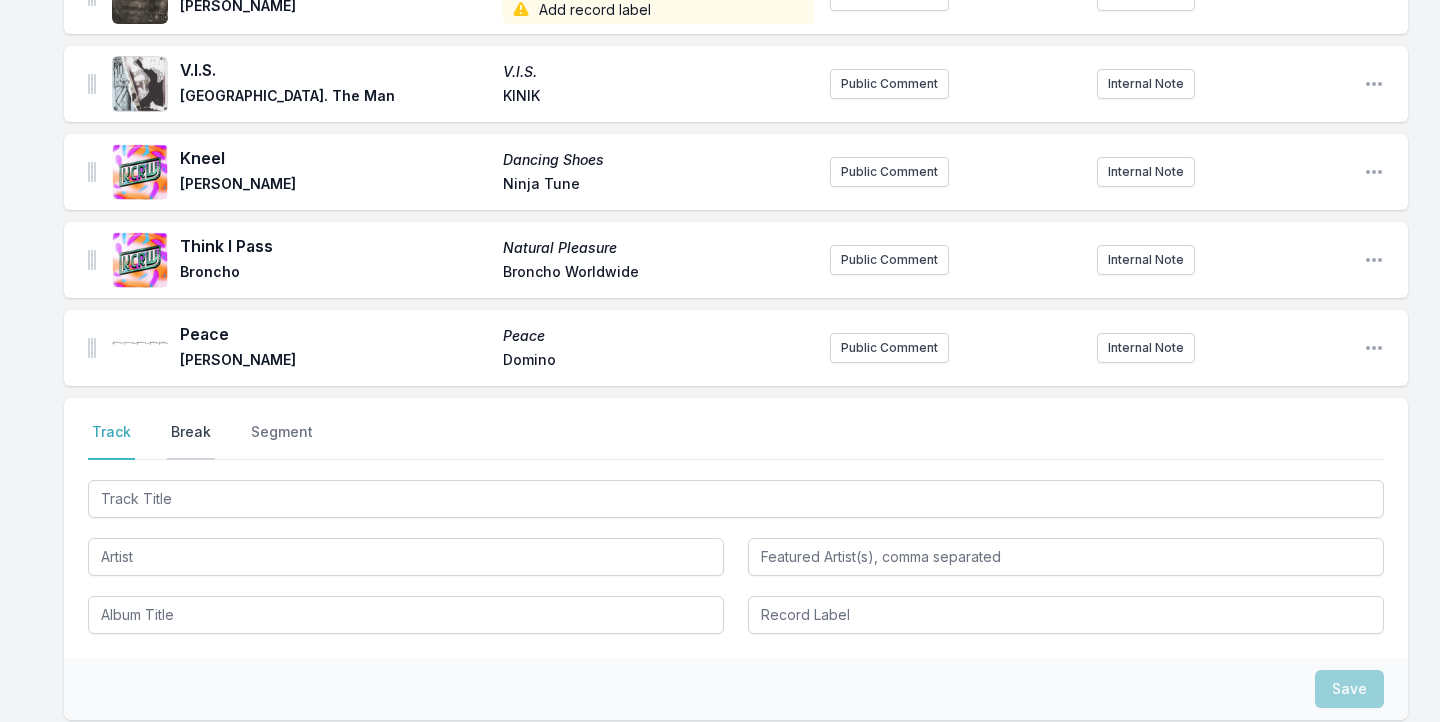 click on "Break" at bounding box center (191, 441) 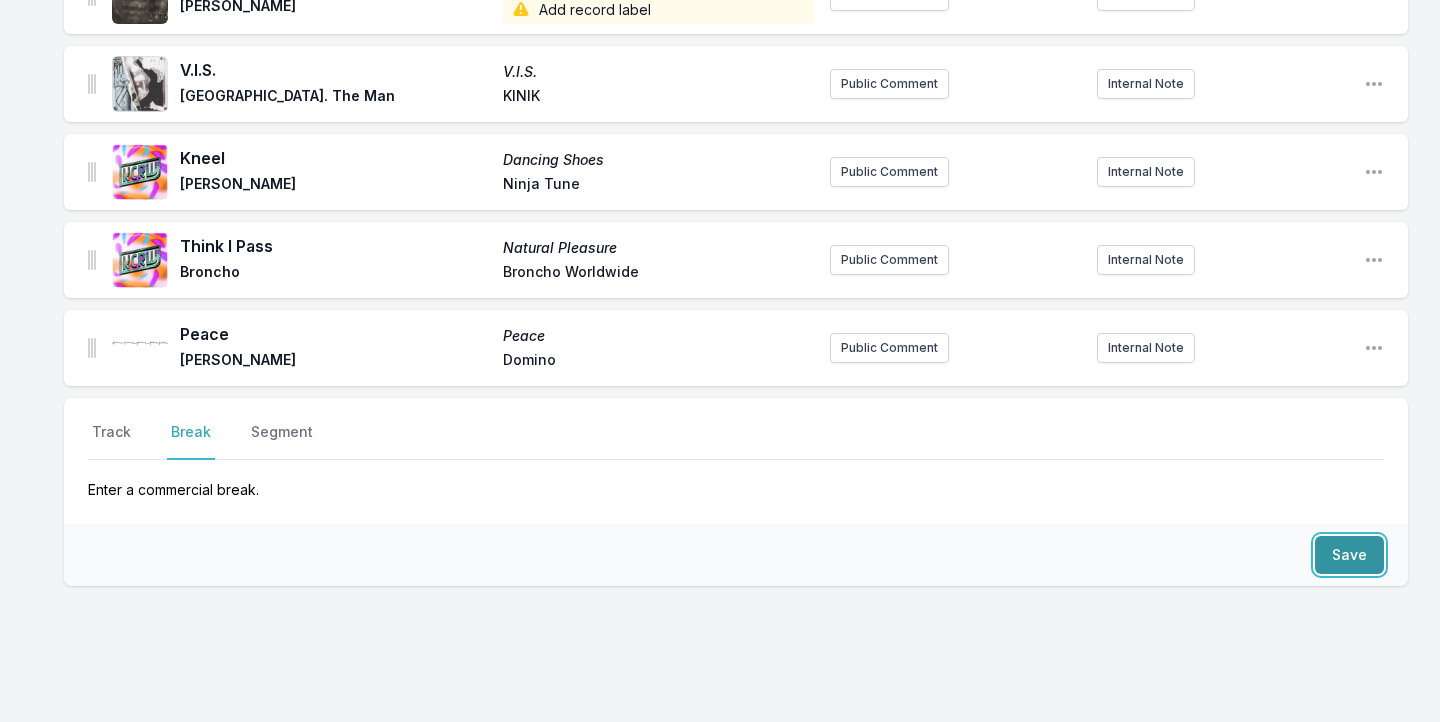 click on "Save" at bounding box center [1349, 555] 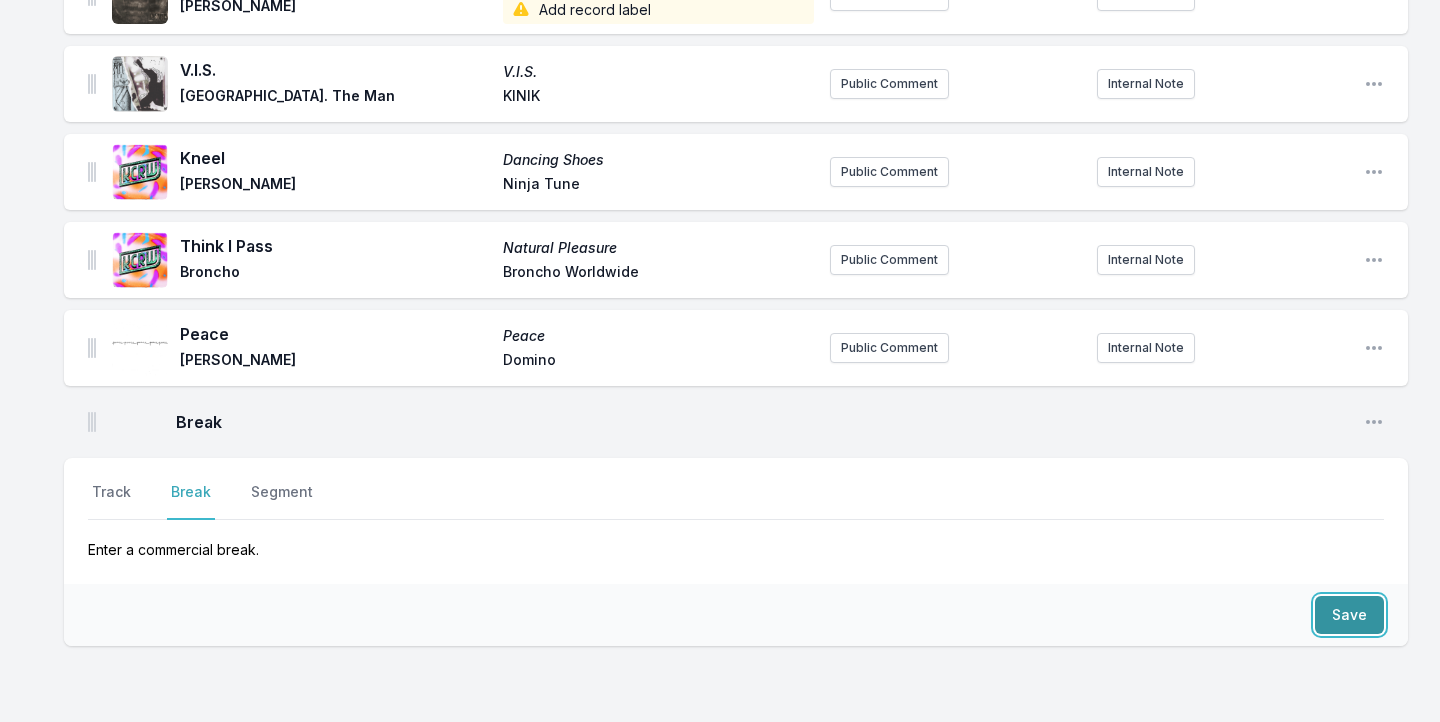 scroll, scrollTop: 362, scrollLeft: 0, axis: vertical 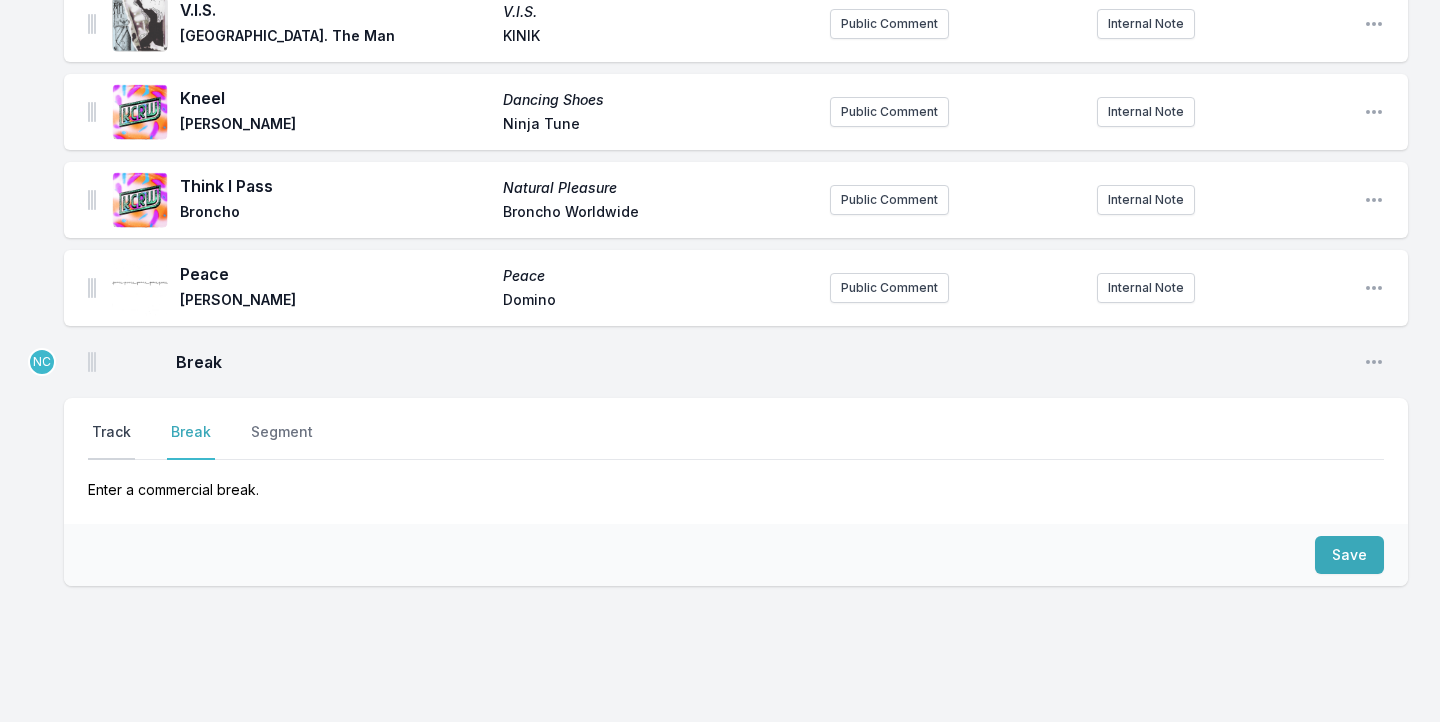 click on "Track" at bounding box center (111, 441) 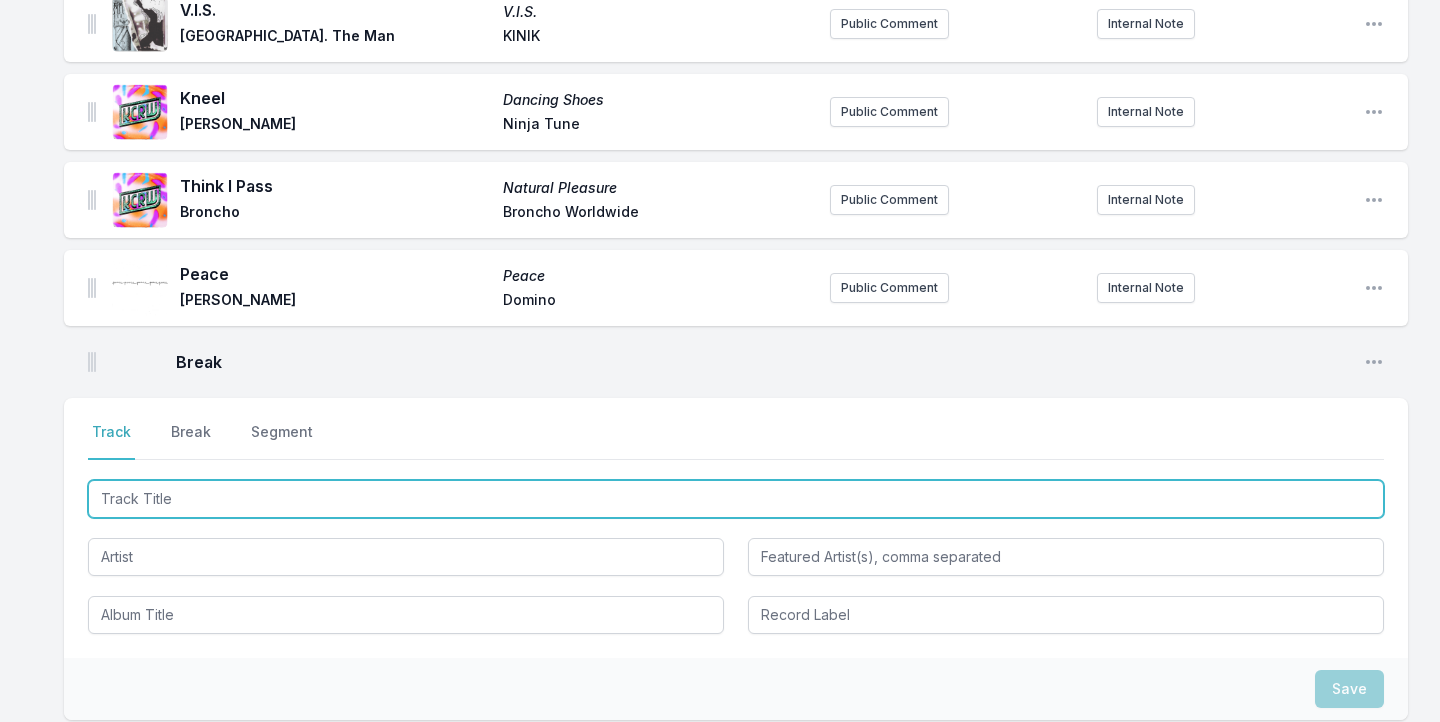 click at bounding box center (736, 499) 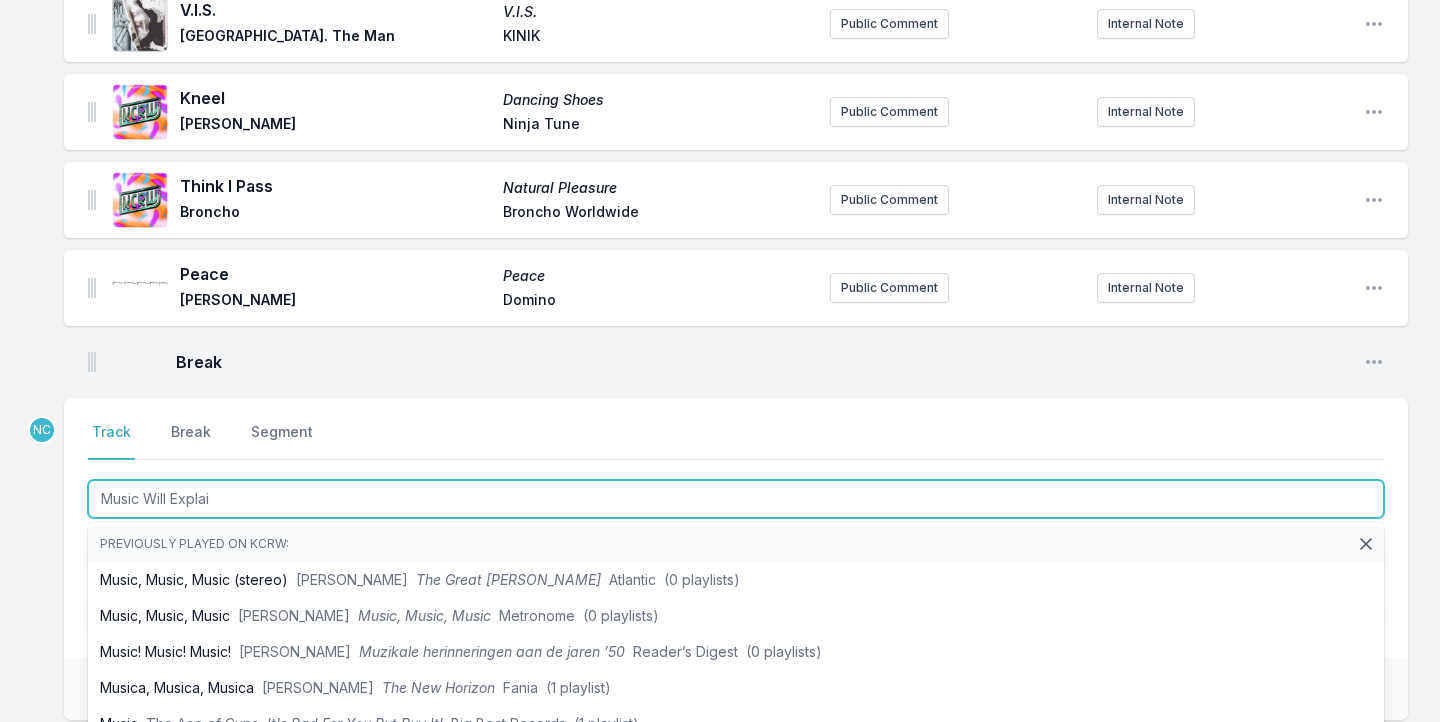 type on "Music Will Explain" 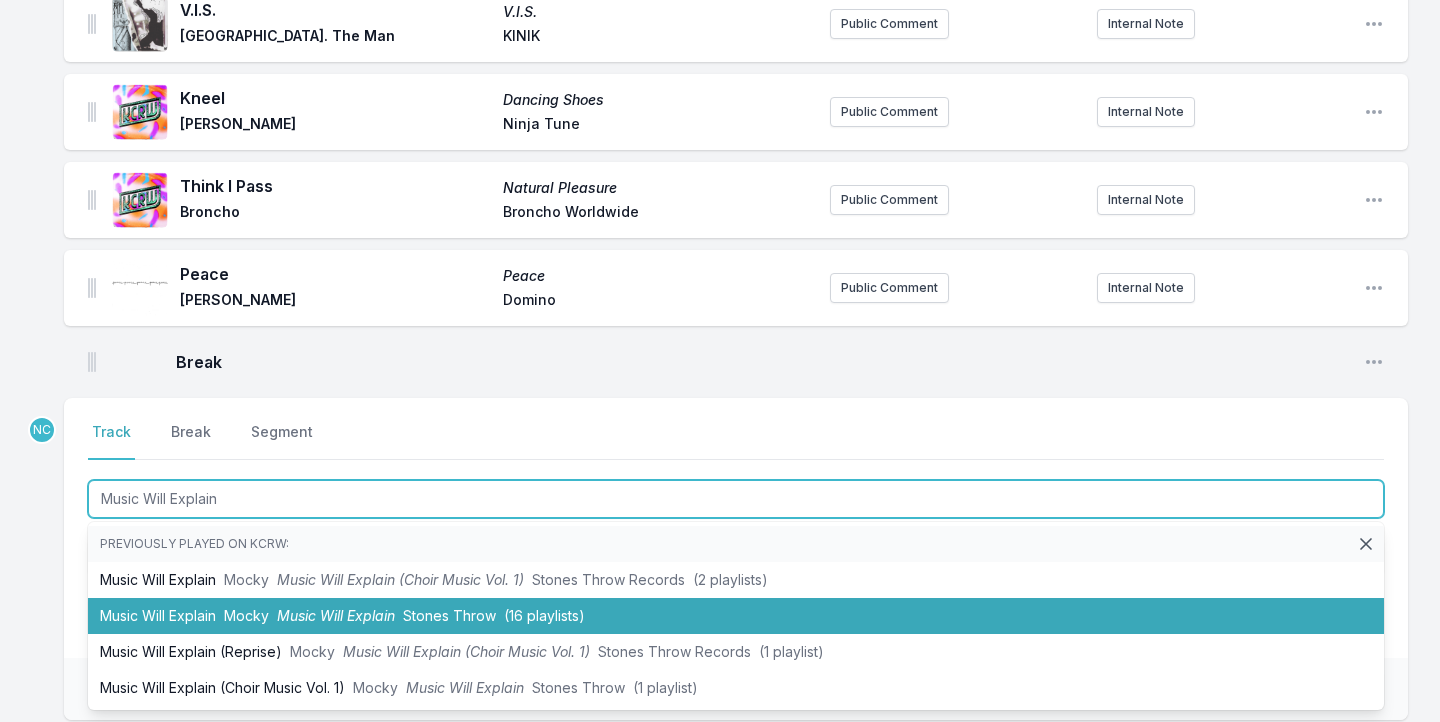 click on "Music Will Explain Mocky Music Will Explain Stones Throw (16 playlists)" at bounding box center [736, 616] 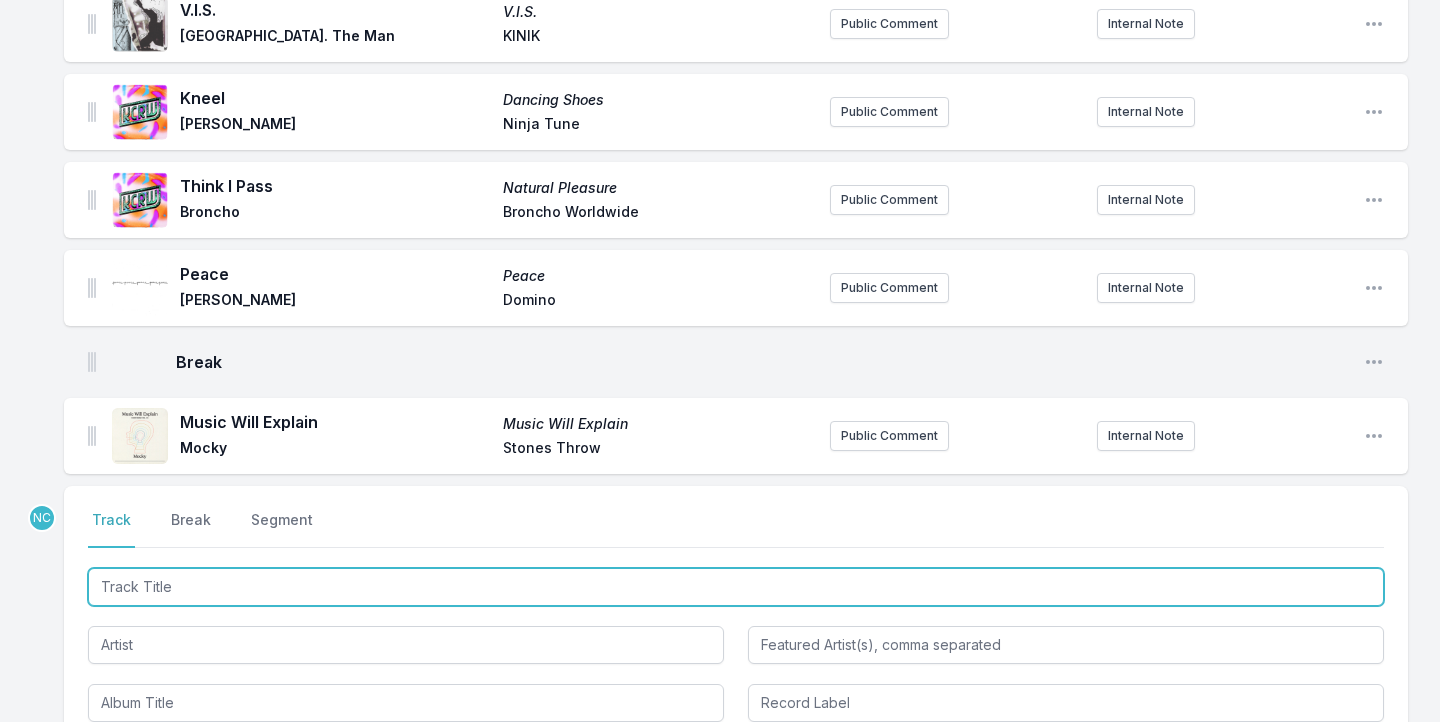 scroll, scrollTop: 450, scrollLeft: 0, axis: vertical 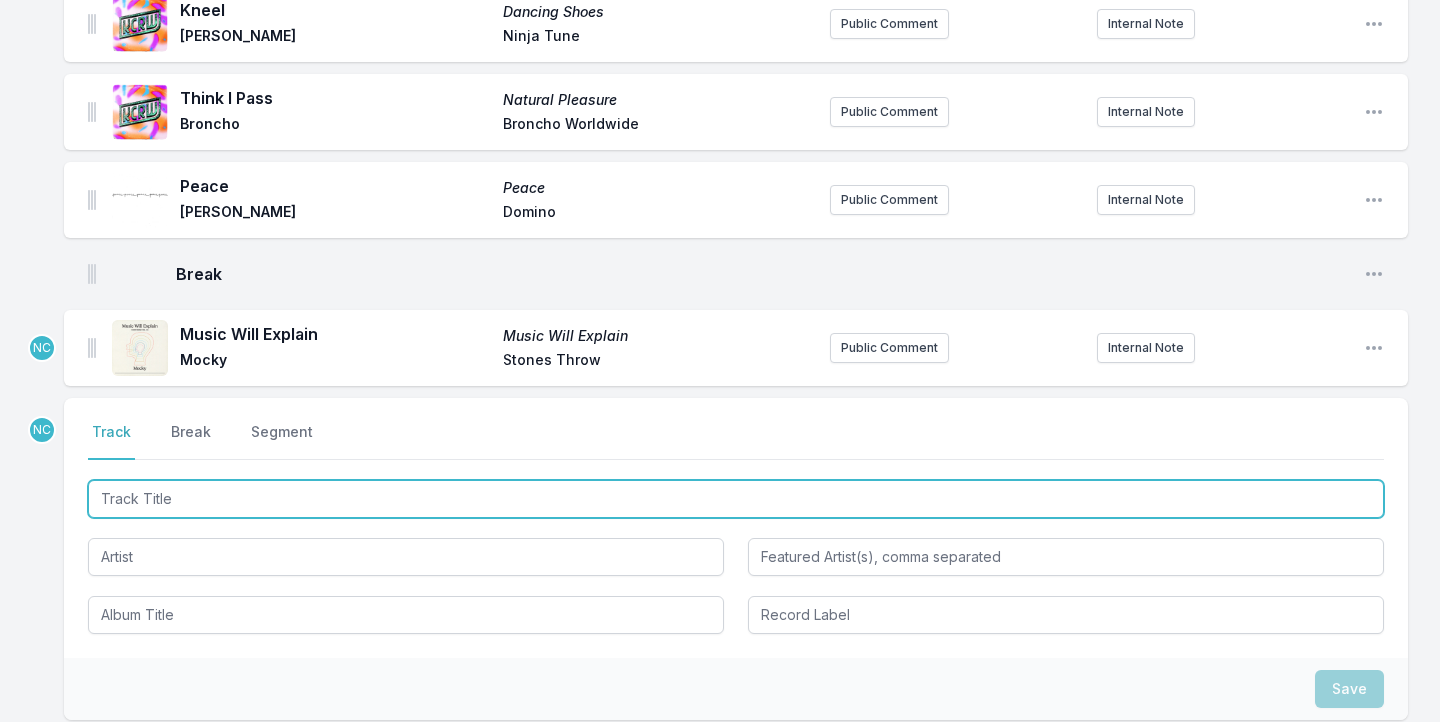 click at bounding box center (736, 499) 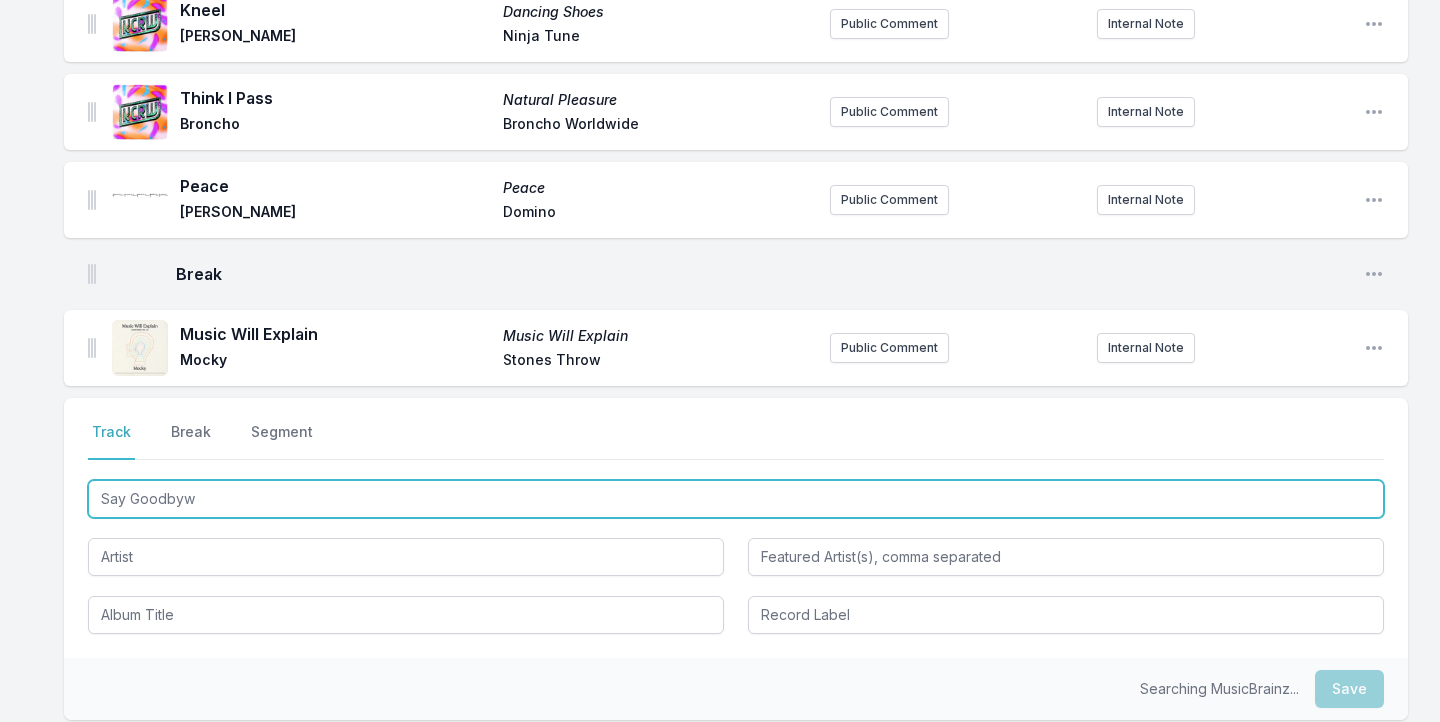 type on "Say Goodby" 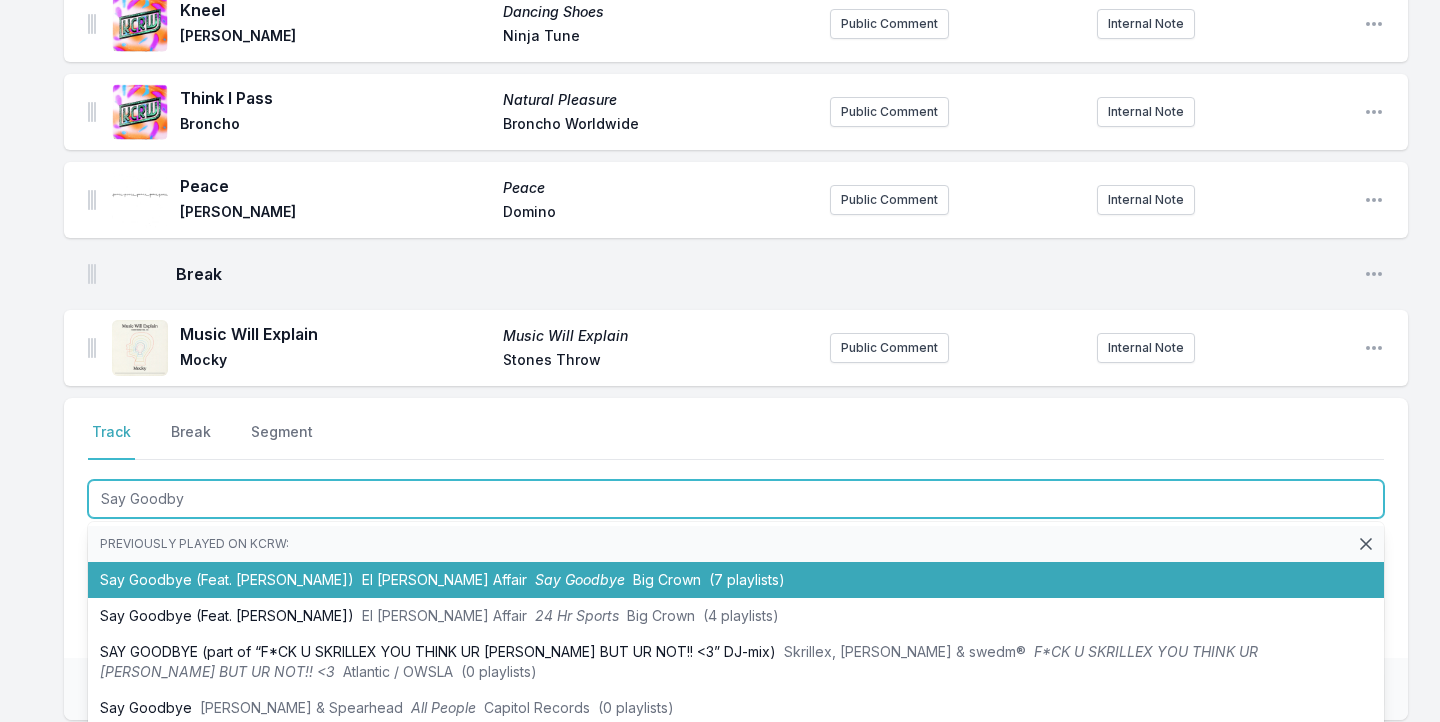 click on "Say Goodbye (Feat. [PERSON_NAME]) El [PERSON_NAME] Affair Say Goodbye Big Crown (7 playlists)" at bounding box center (736, 580) 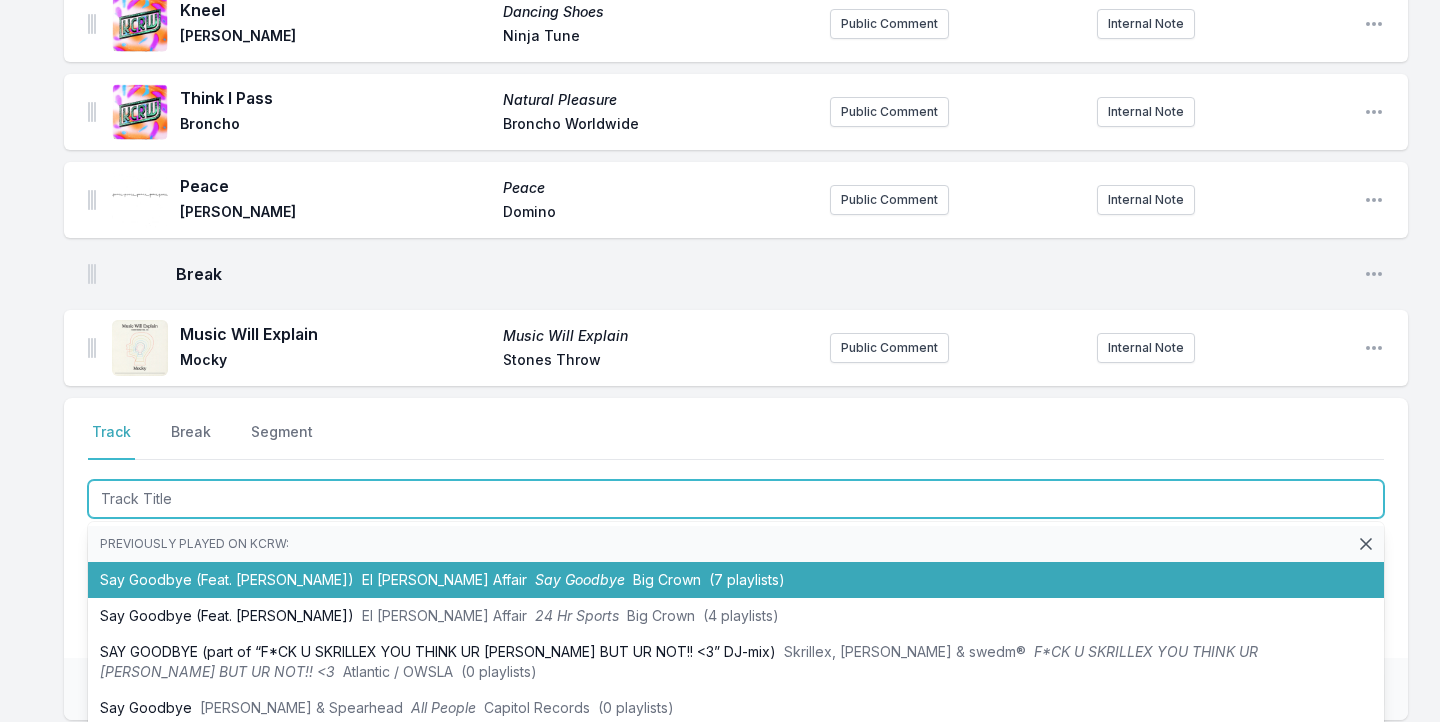 scroll, scrollTop: 538, scrollLeft: 0, axis: vertical 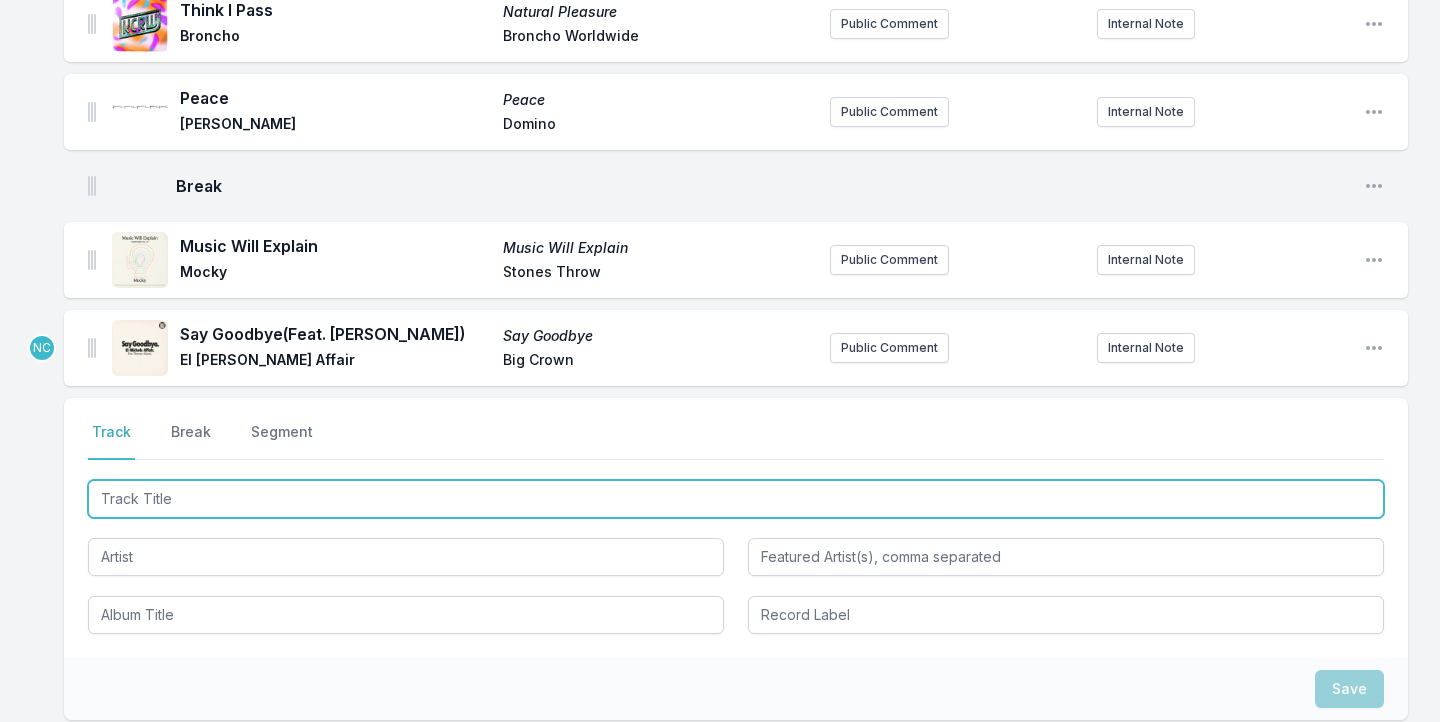 click at bounding box center (736, 499) 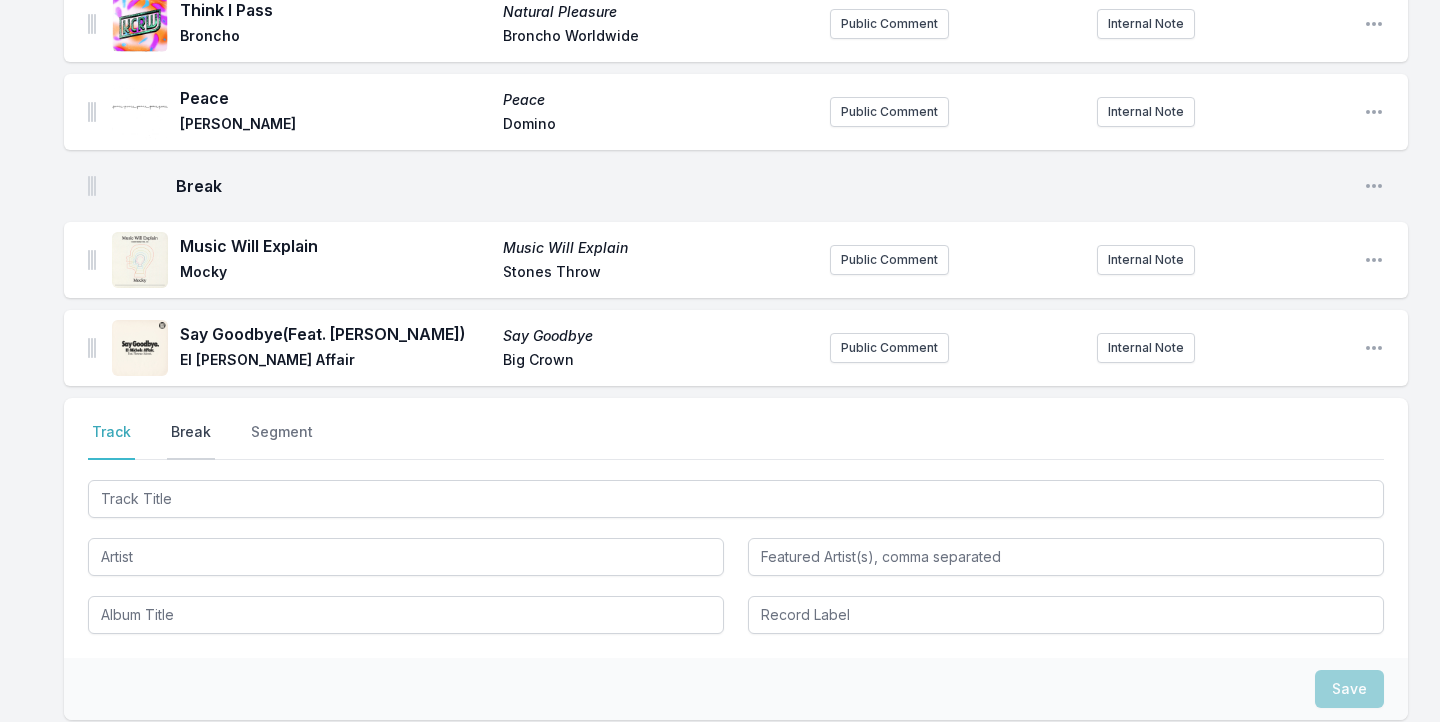 click on "Break" at bounding box center (191, 441) 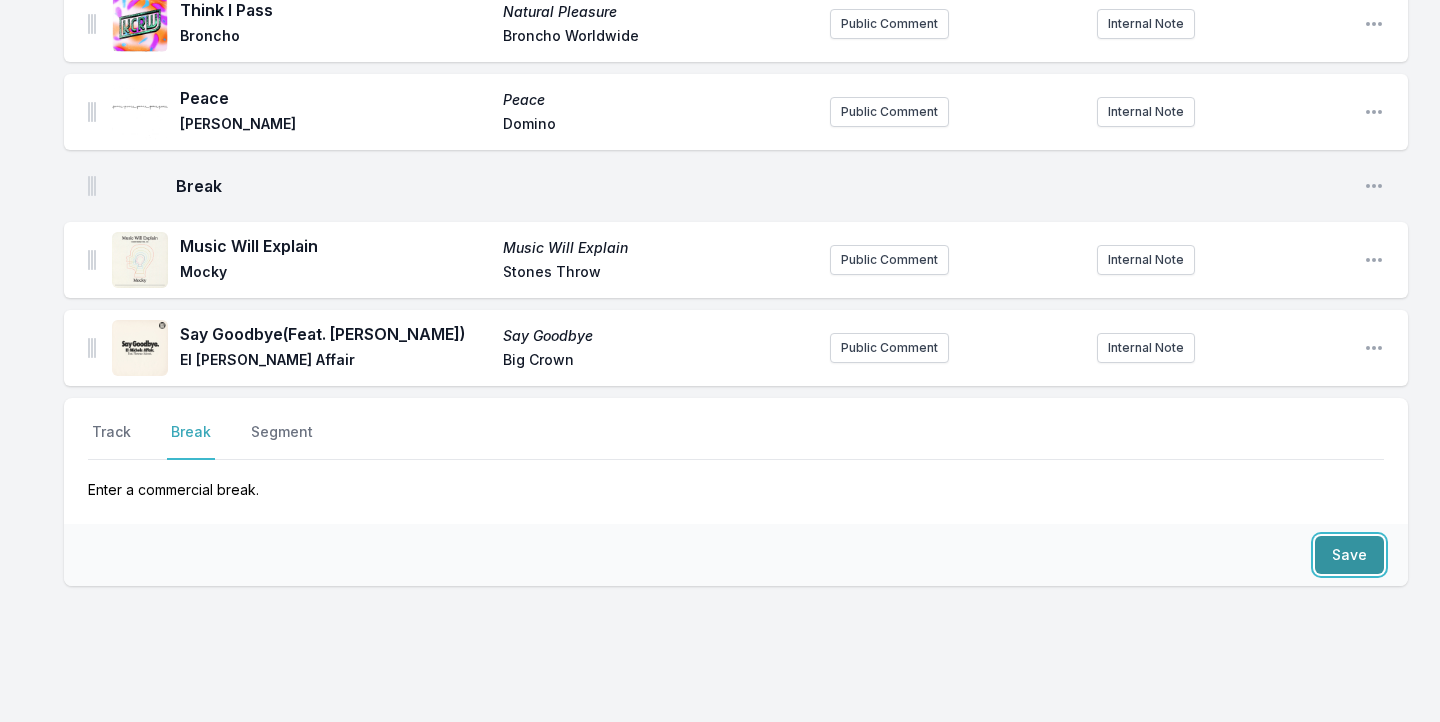 click on "Save" at bounding box center [1349, 555] 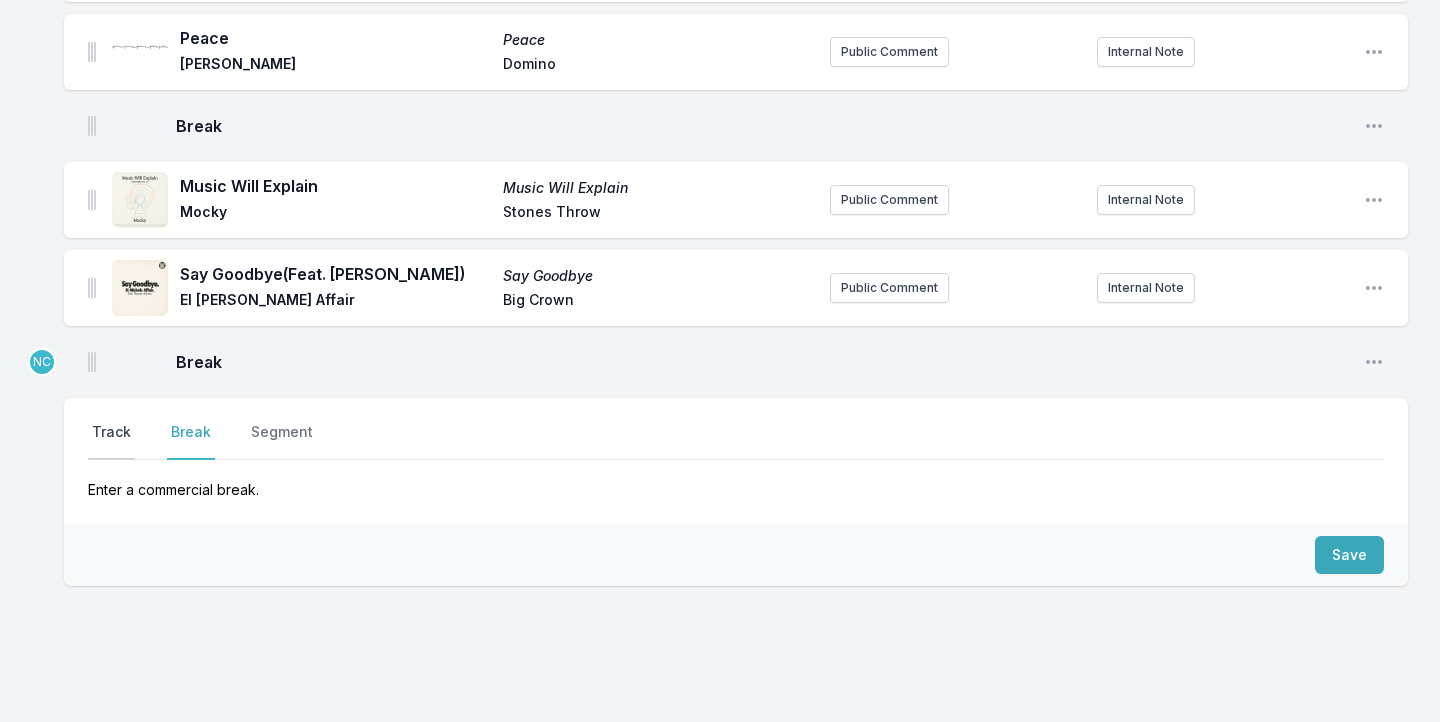 click on "Track" at bounding box center [111, 441] 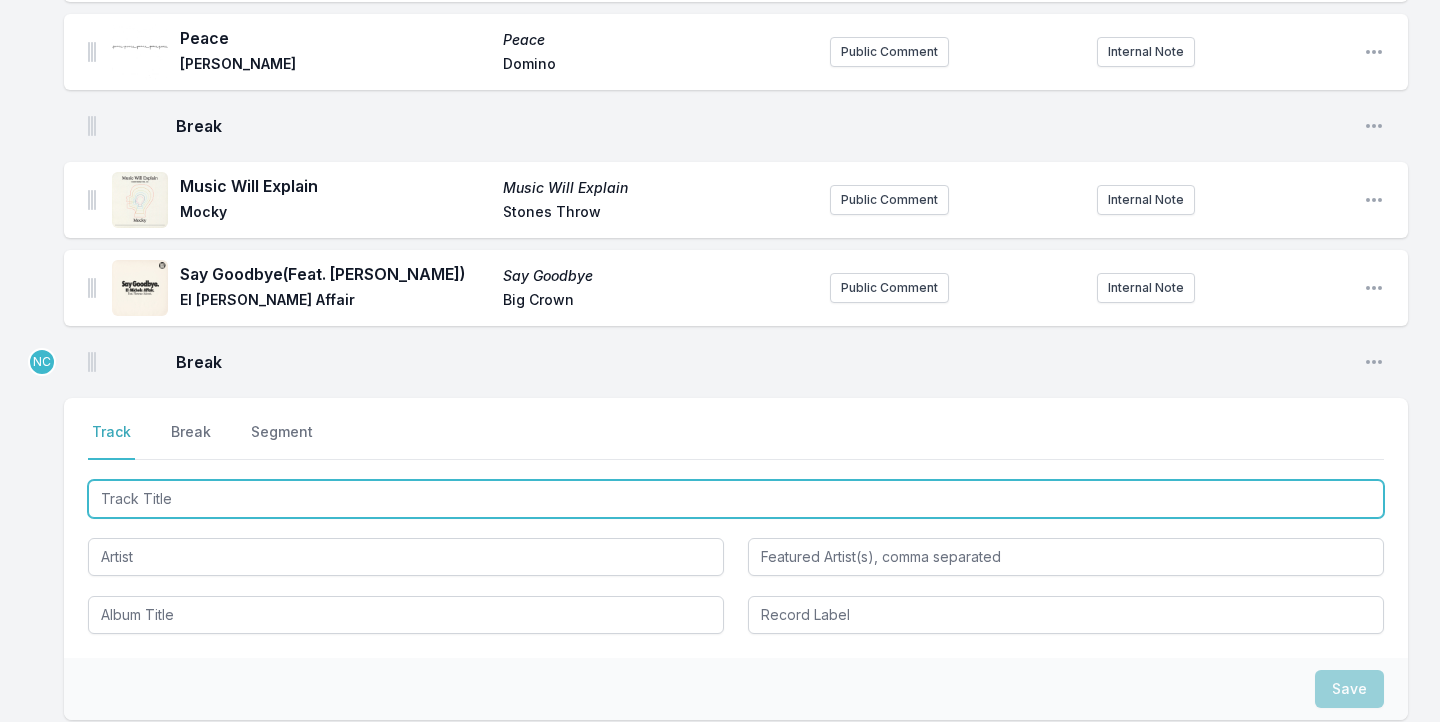 click at bounding box center (736, 499) 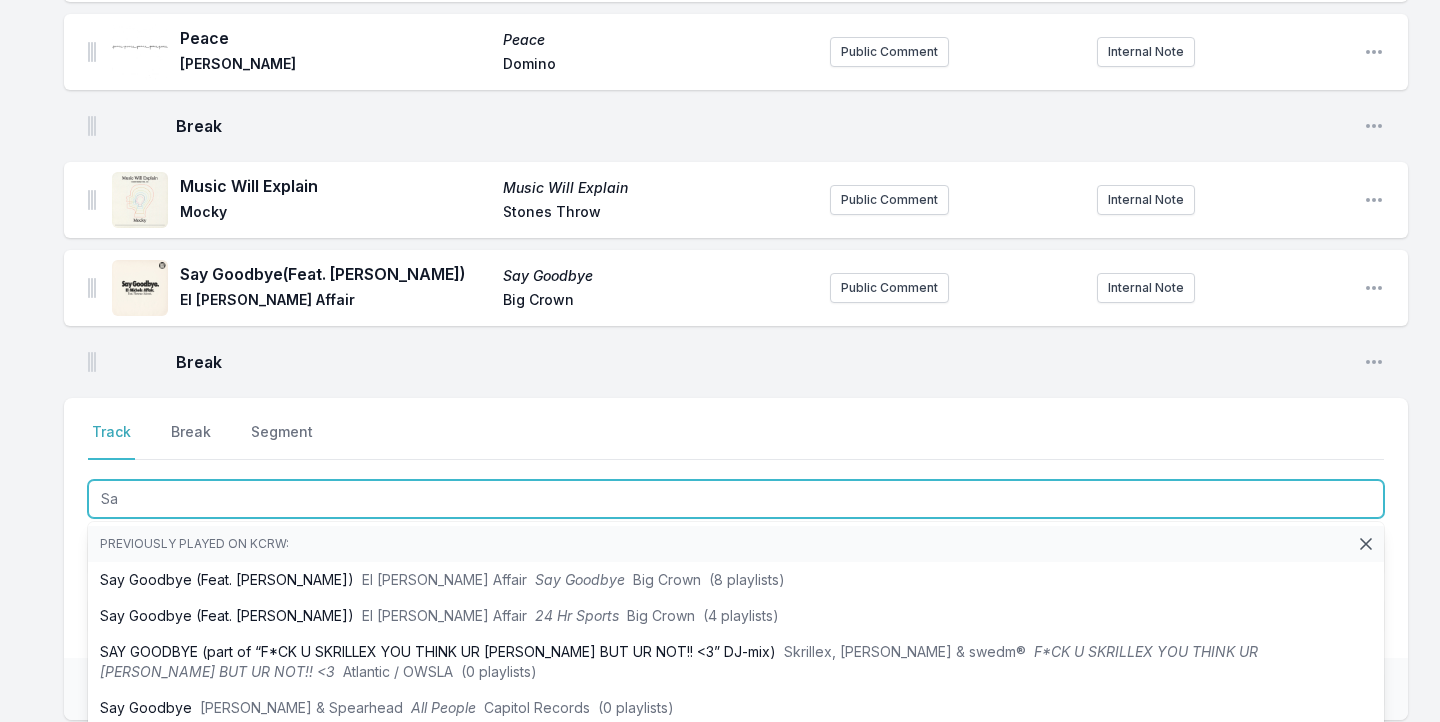 type on "S" 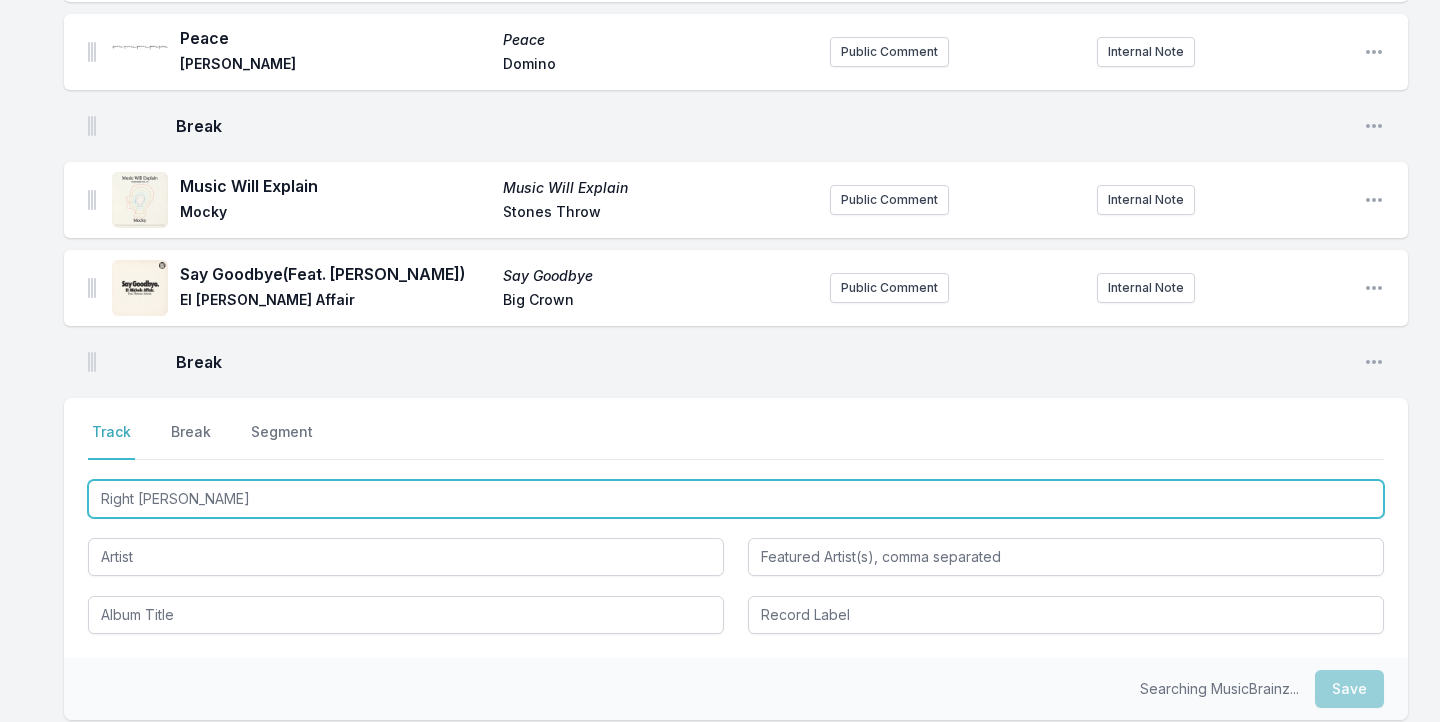 type on "Right Time" 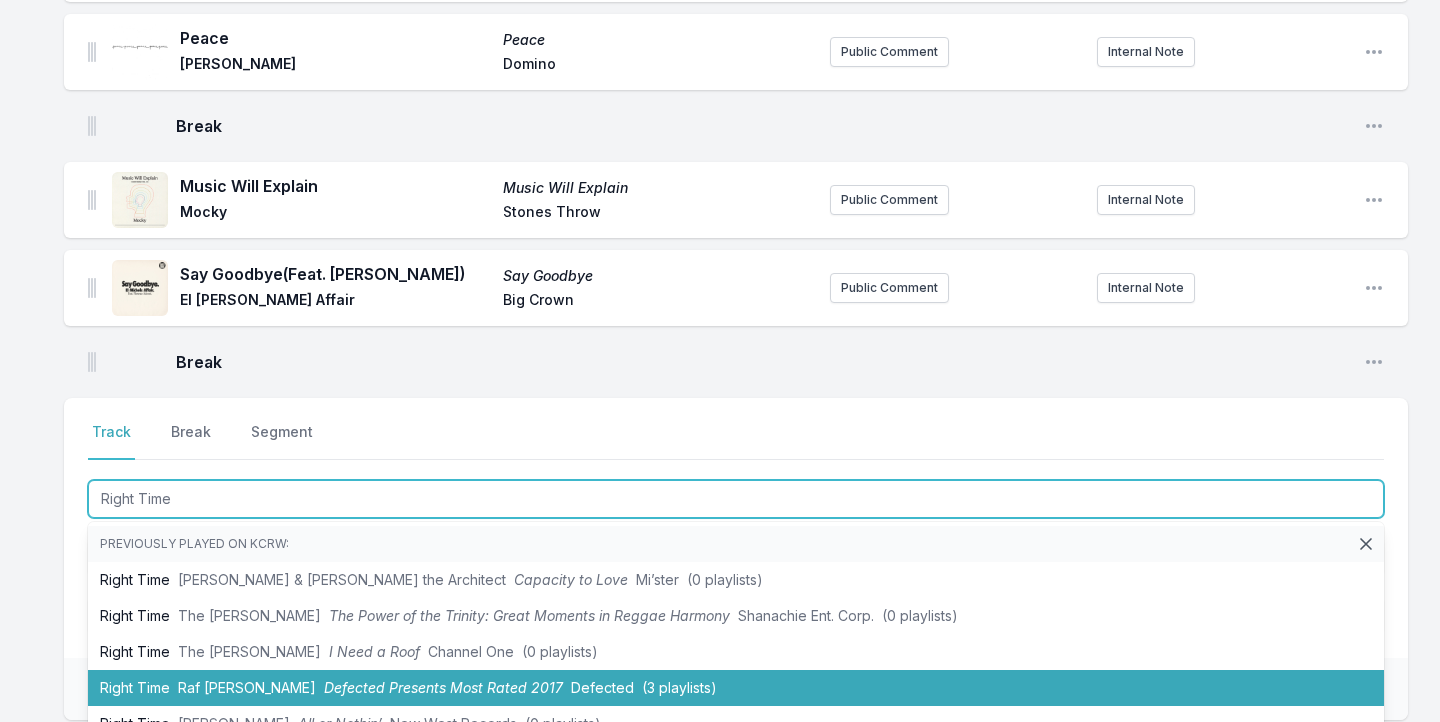 click on "Raf [PERSON_NAME]" at bounding box center (247, 687) 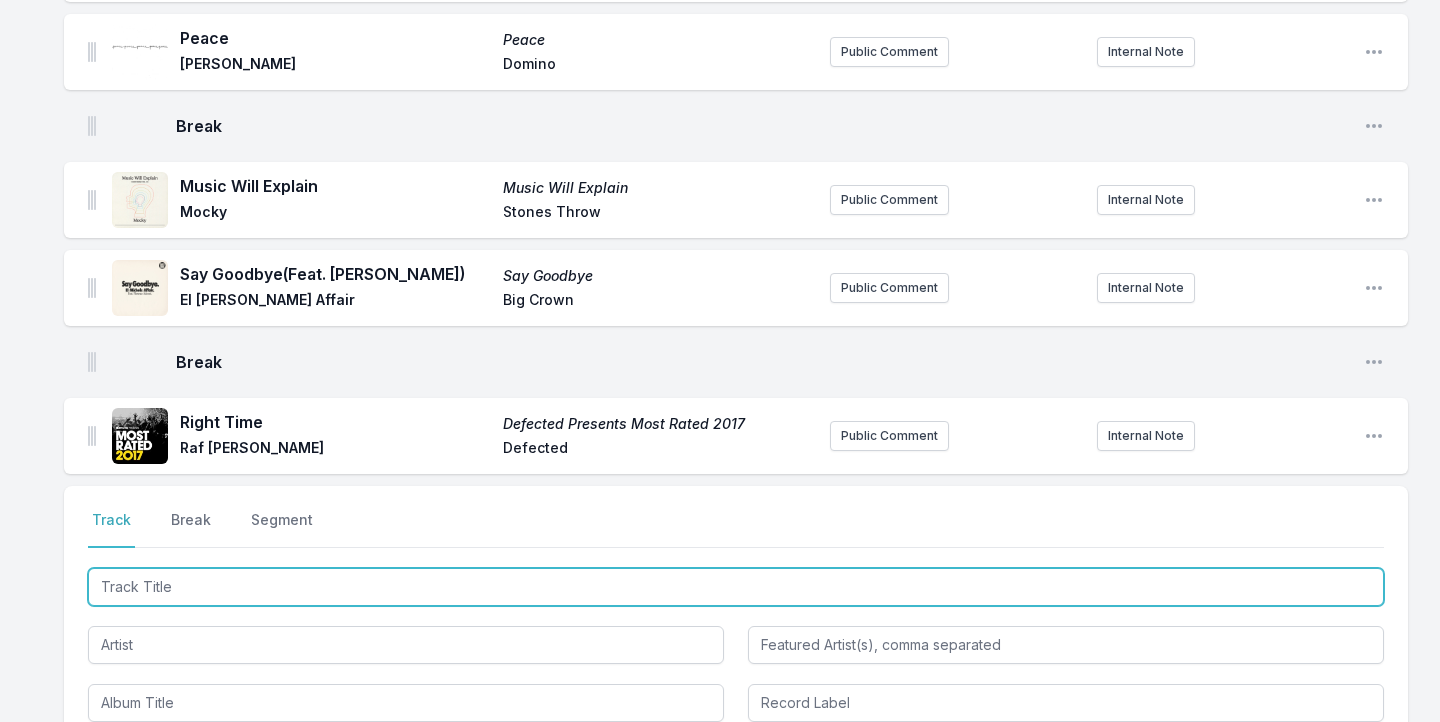 scroll, scrollTop: 686, scrollLeft: 0, axis: vertical 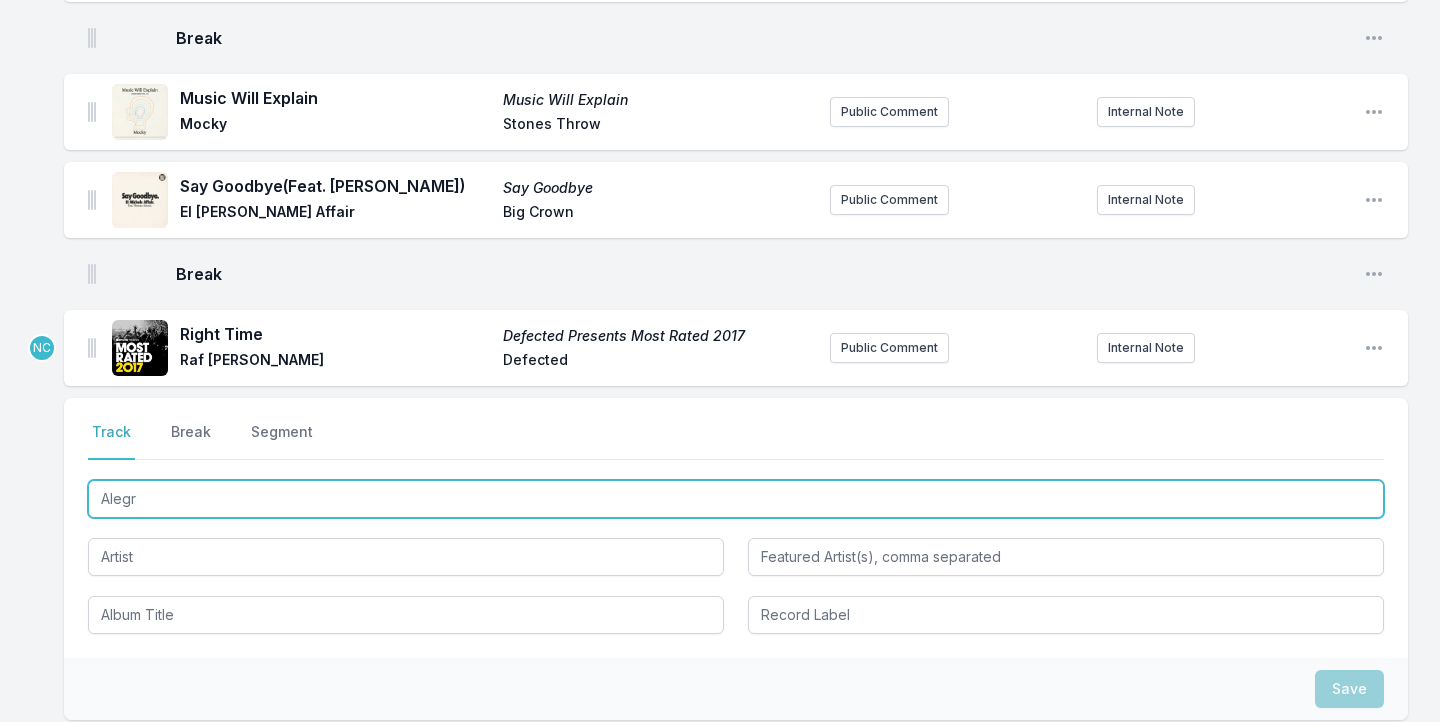 type on "Alegre" 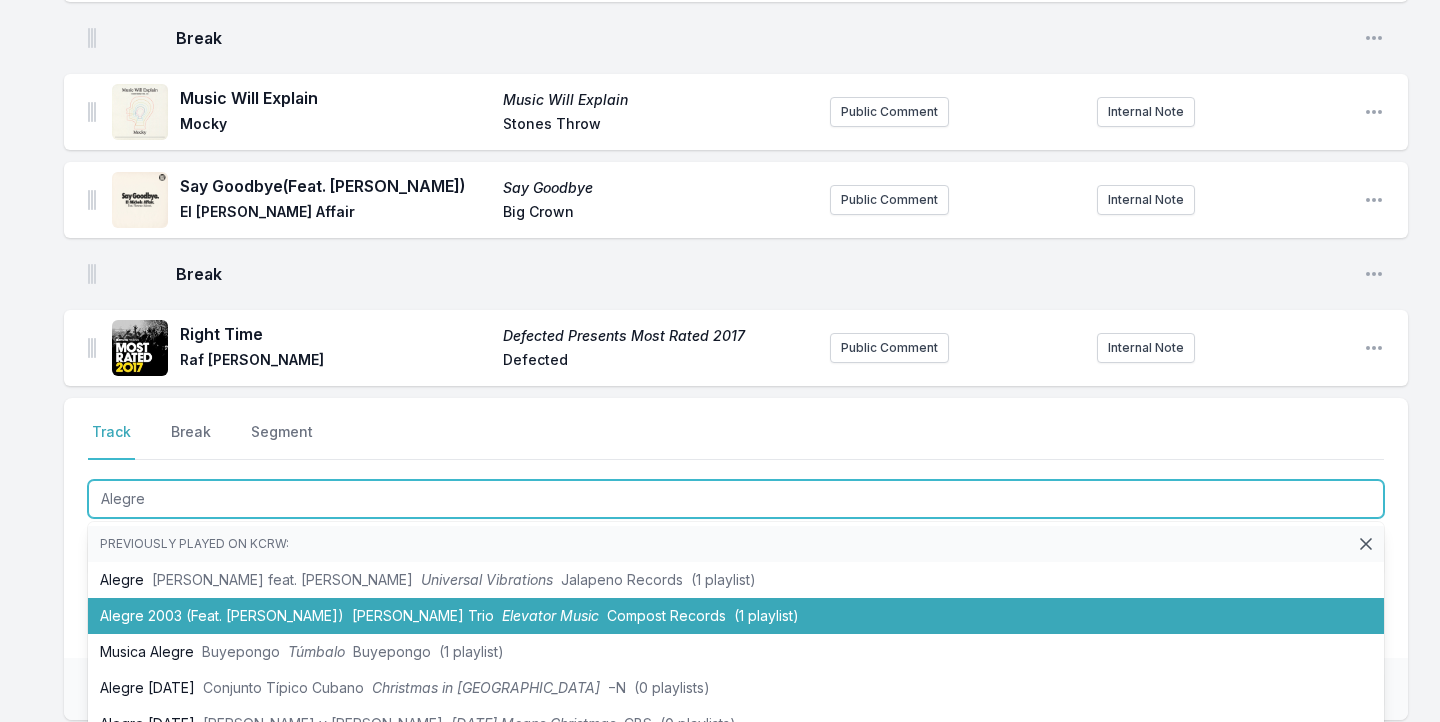 click on "Alegre 2003 (Feat. [PERSON_NAME]) [PERSON_NAME] Trio Elevator Music Compost Records (1 playlist)" at bounding box center (736, 616) 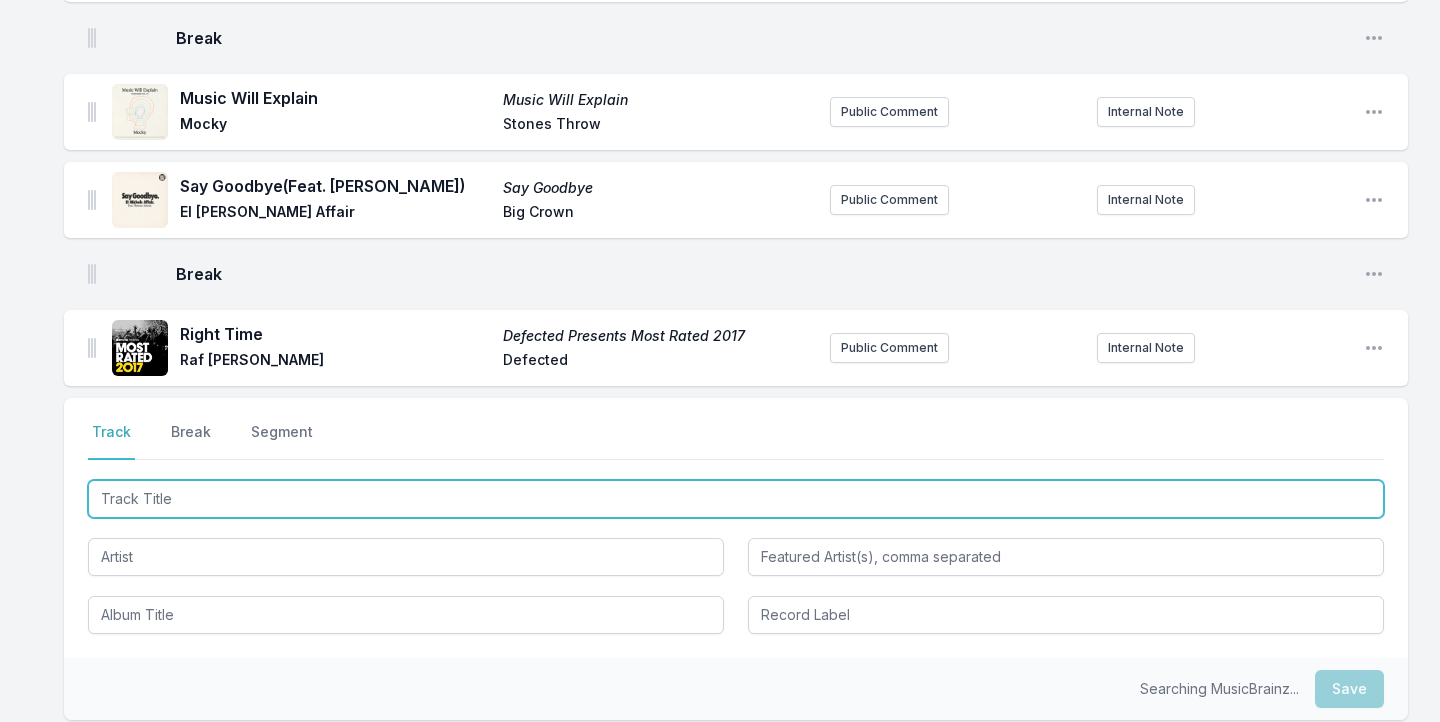 scroll, scrollTop: 774, scrollLeft: 0, axis: vertical 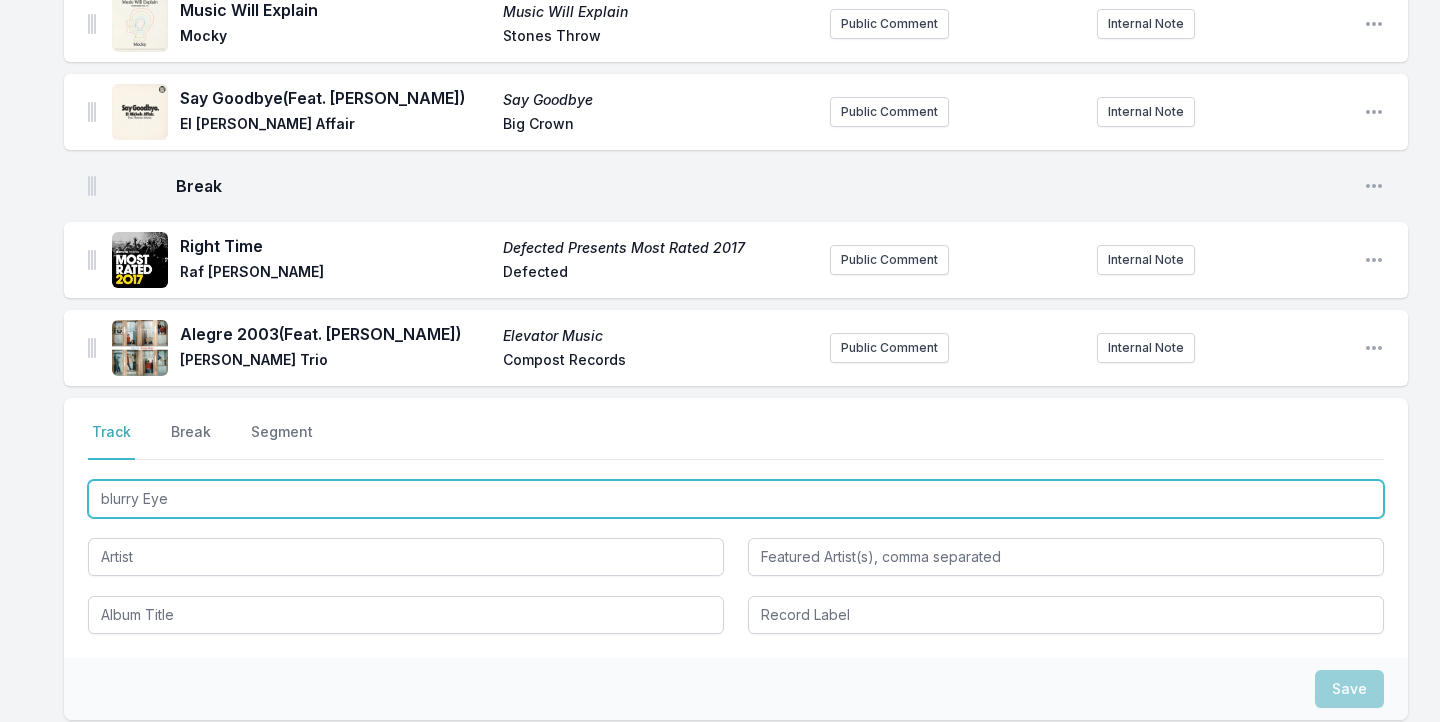 type on "blurry Eyes" 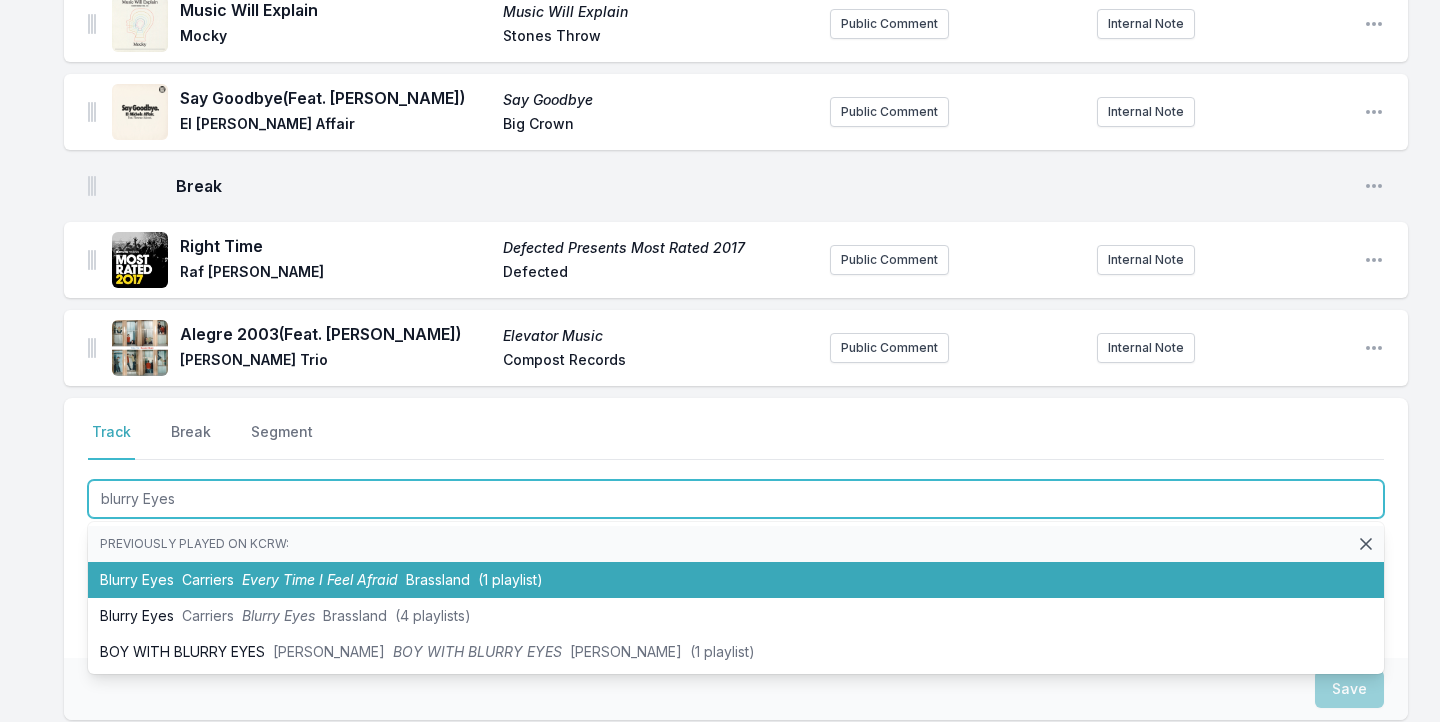 click on "Every Time I Feel Afraid" at bounding box center [320, 579] 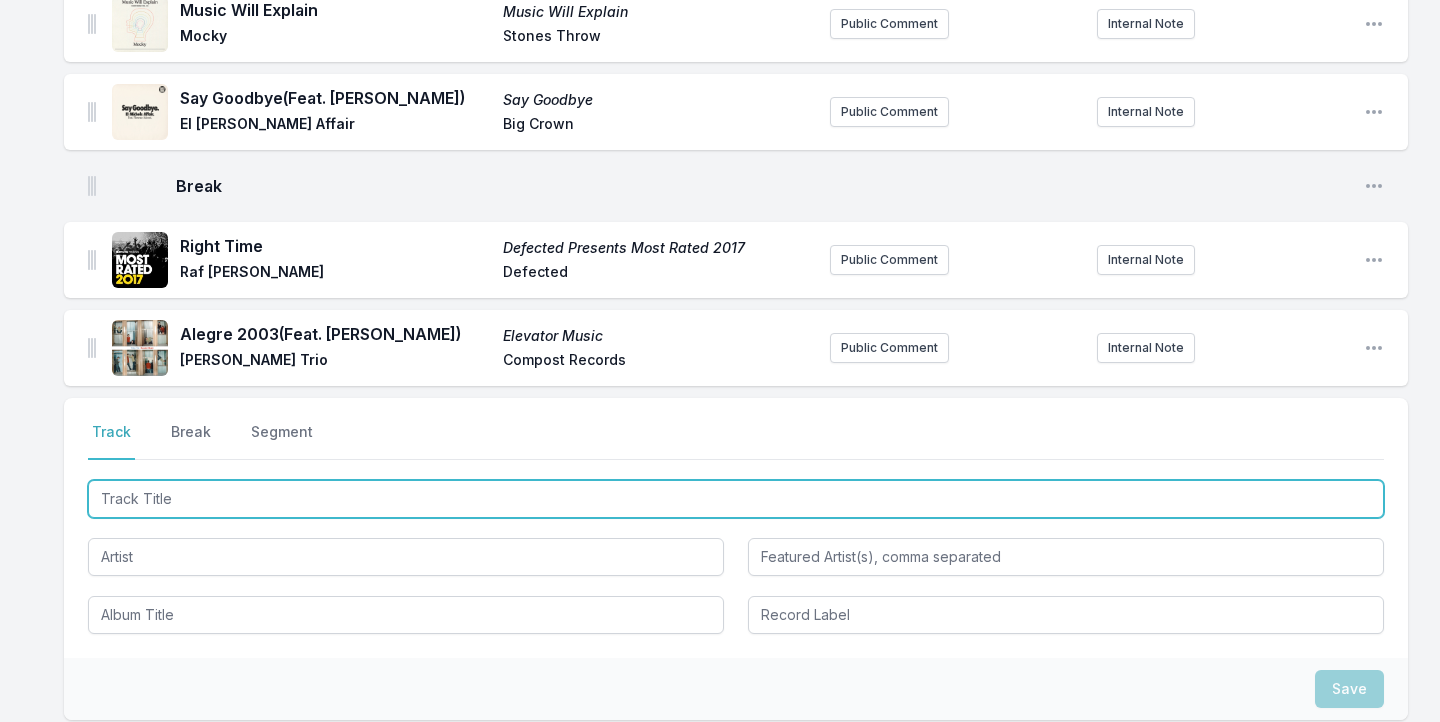 scroll, scrollTop: 862, scrollLeft: 0, axis: vertical 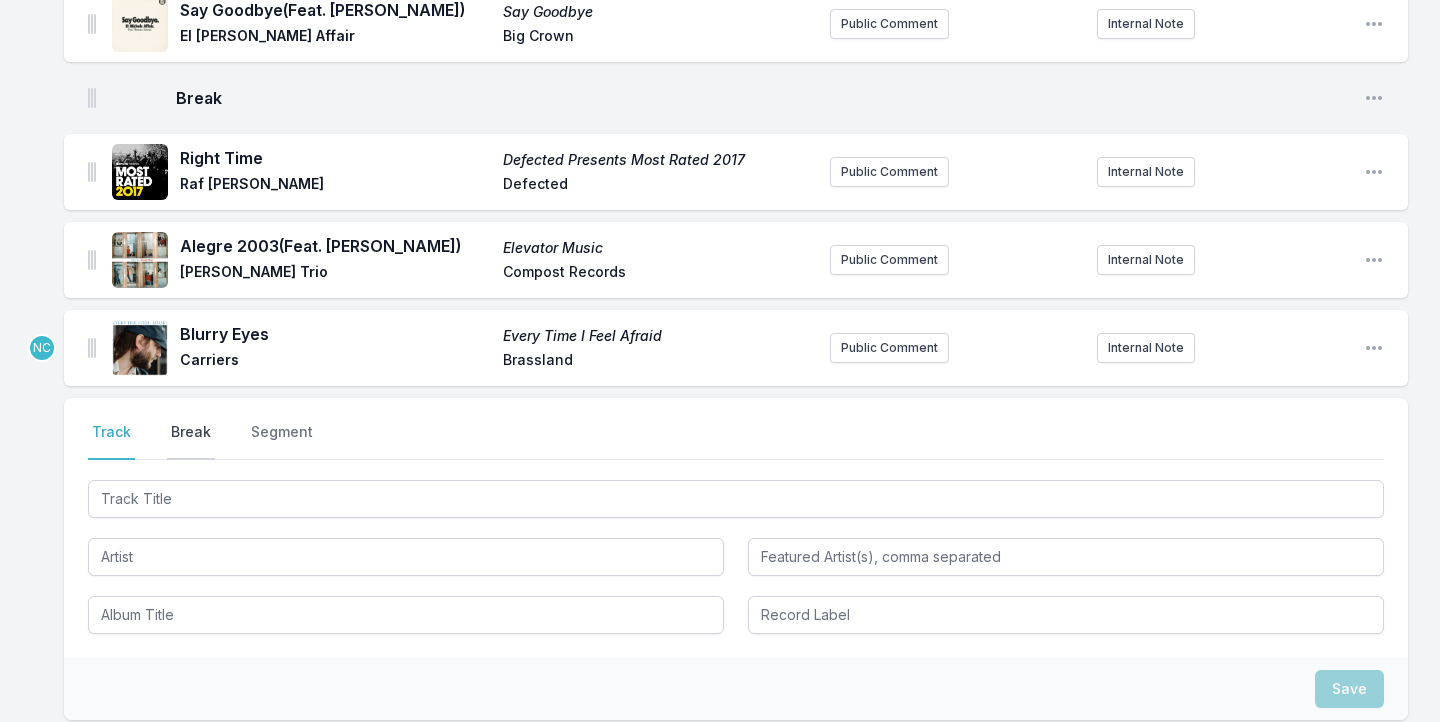 click on "Break" at bounding box center (191, 441) 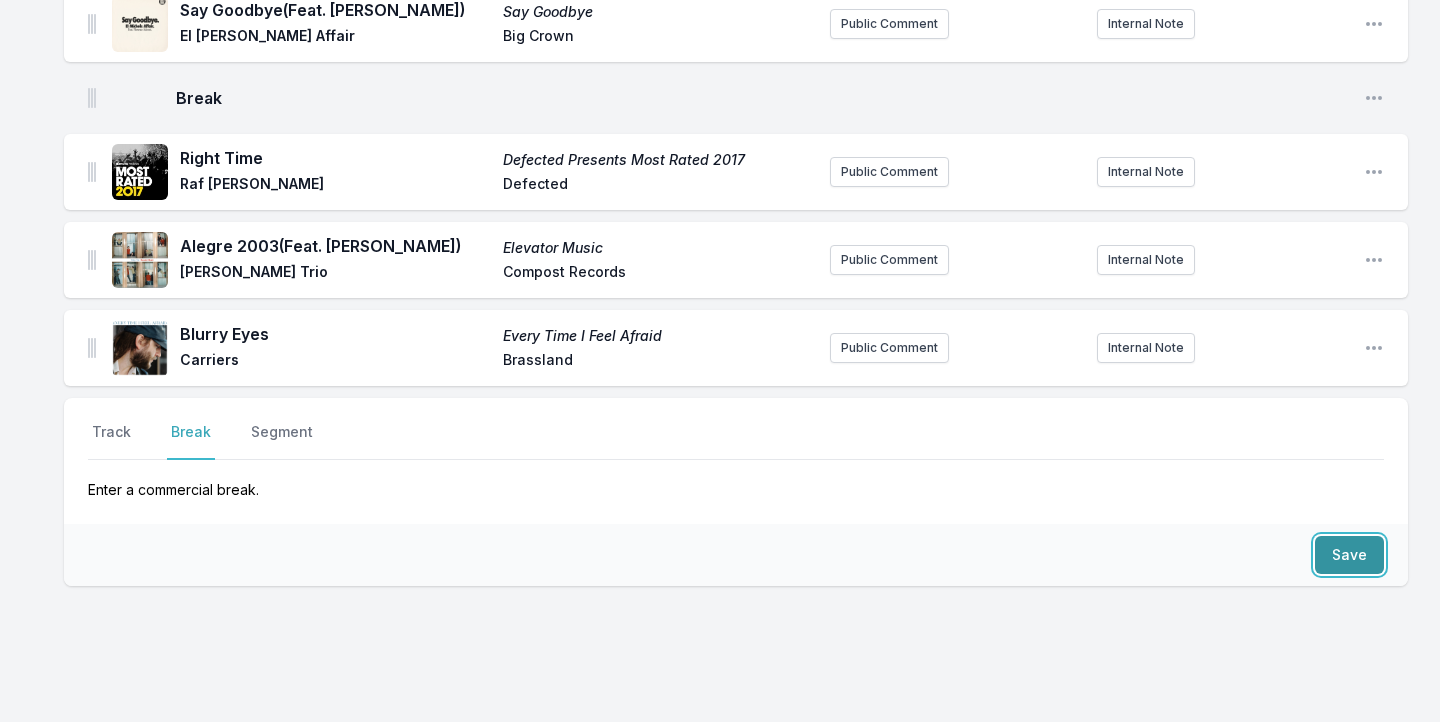 click on "Save" at bounding box center [1349, 555] 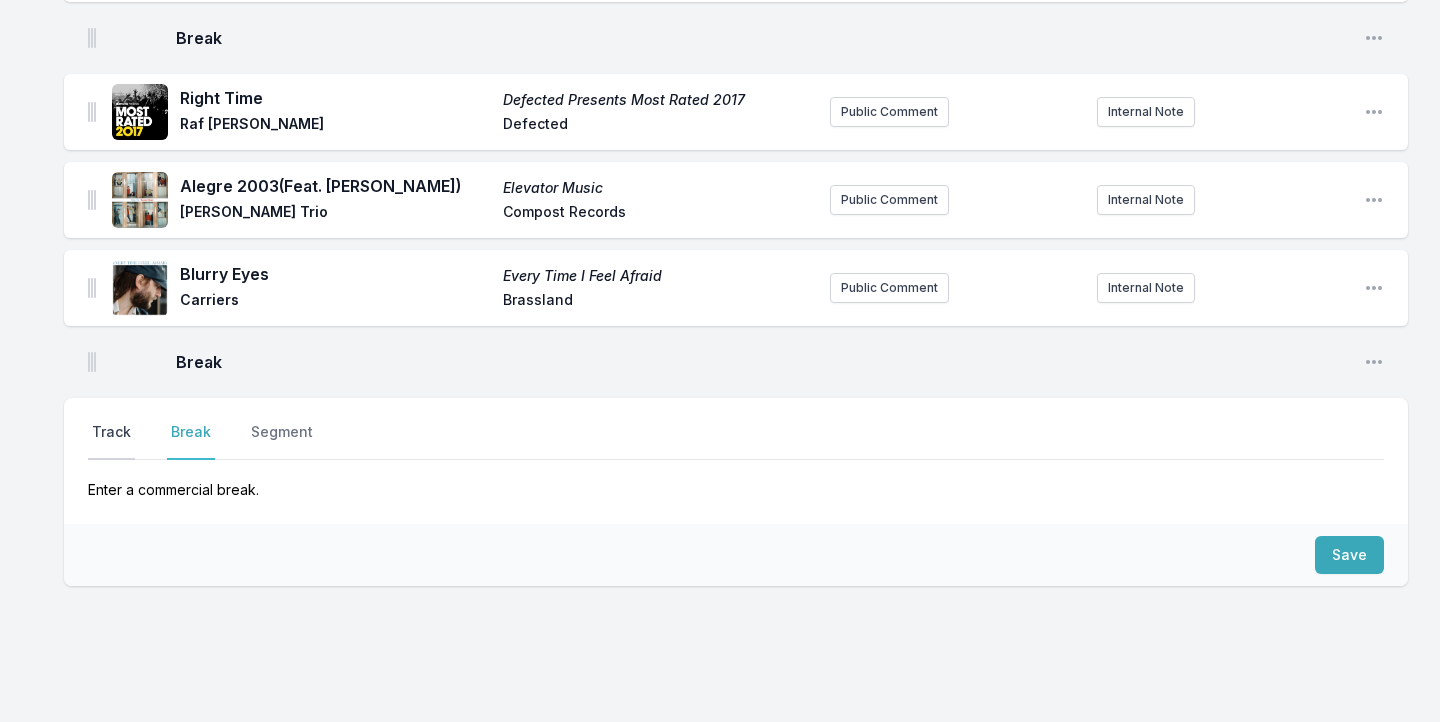 click on "Track" at bounding box center [111, 441] 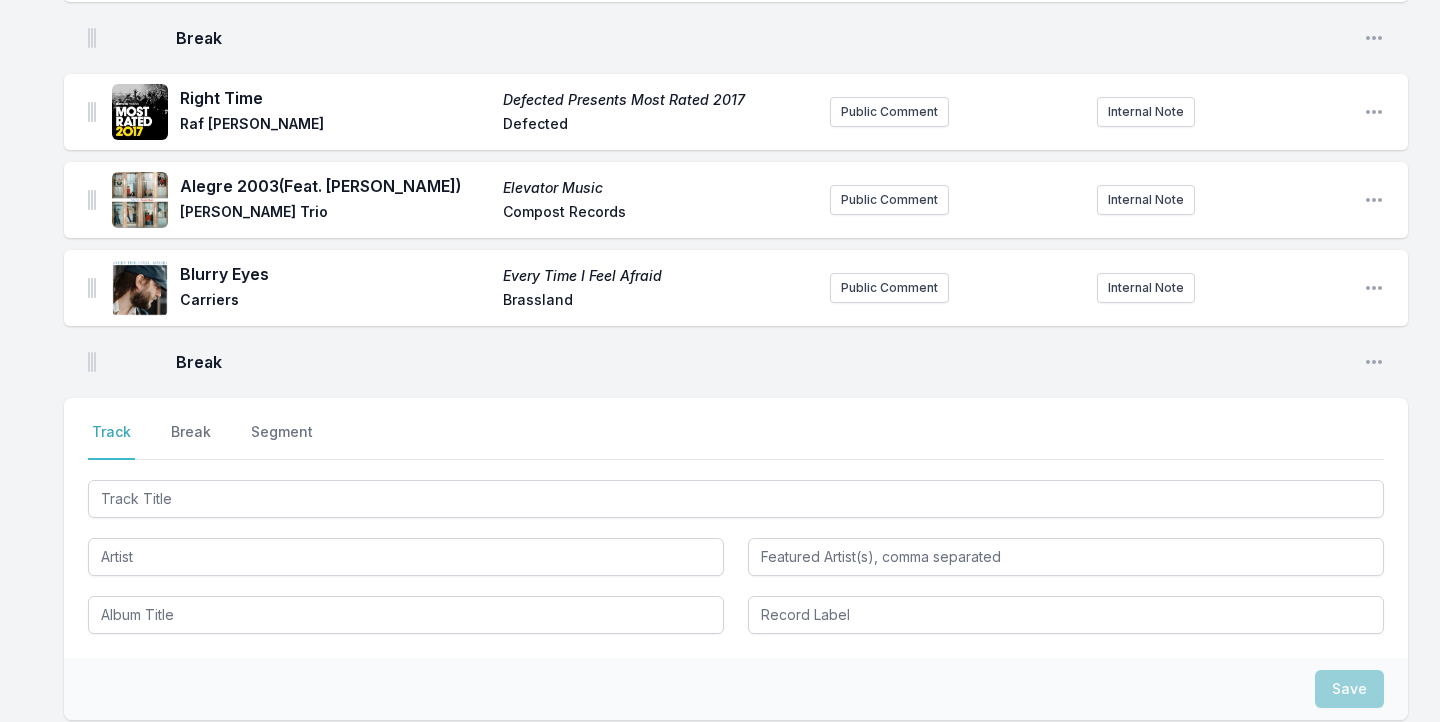 type 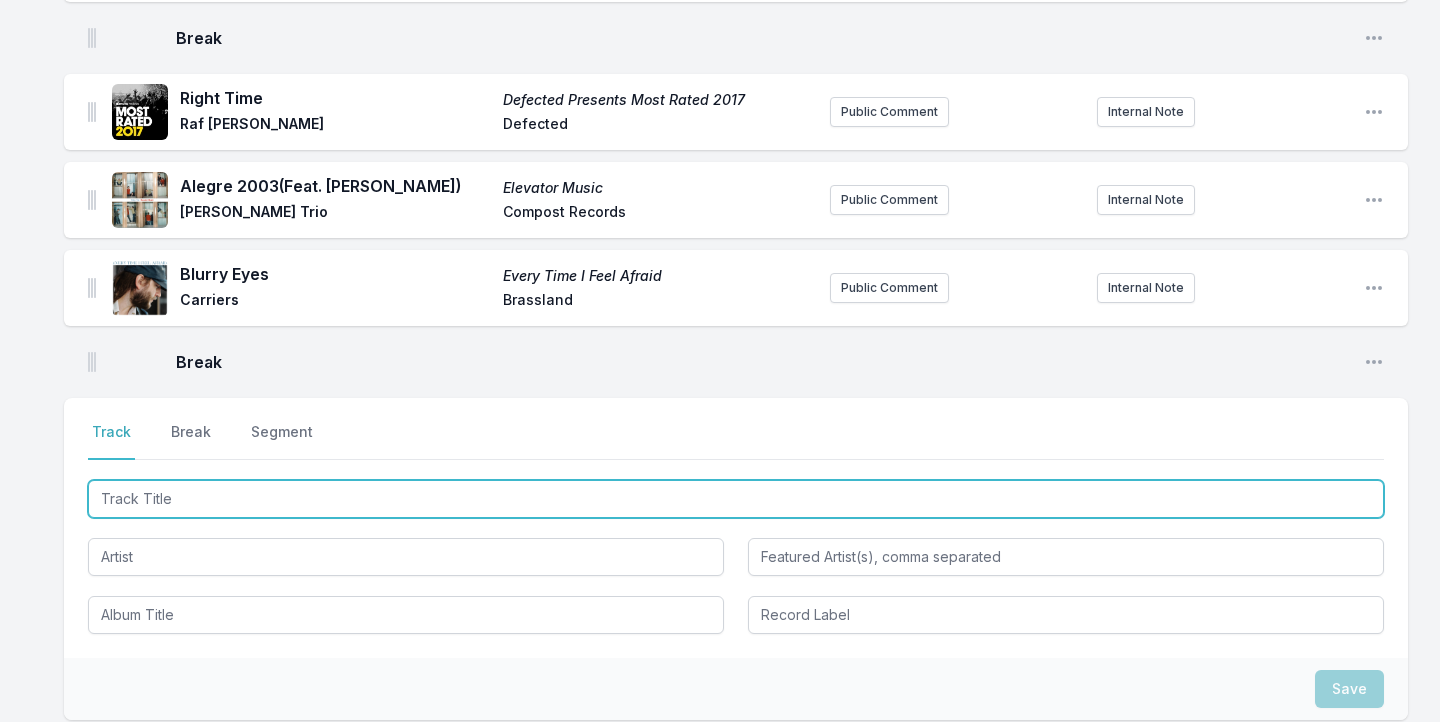 click at bounding box center [736, 499] 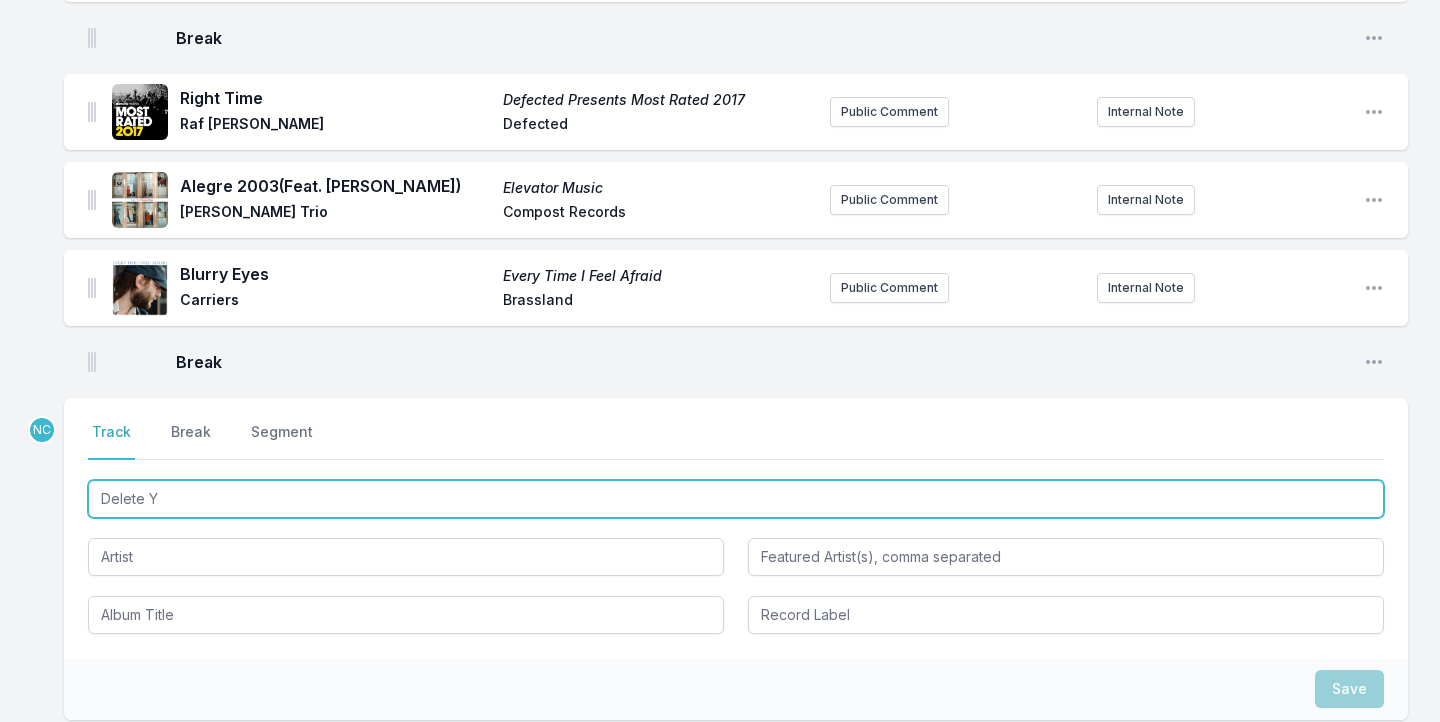 type on "[PERSON_NAME]" 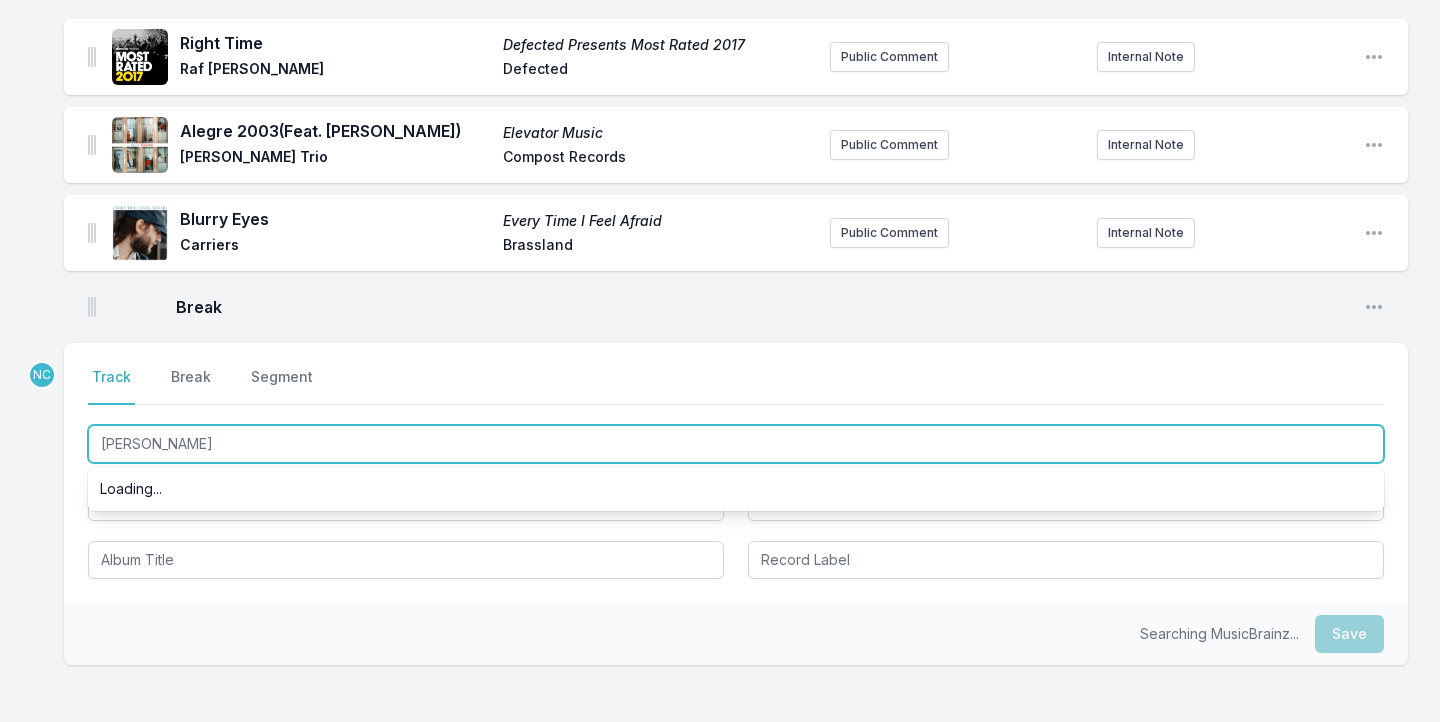 scroll, scrollTop: 984, scrollLeft: 0, axis: vertical 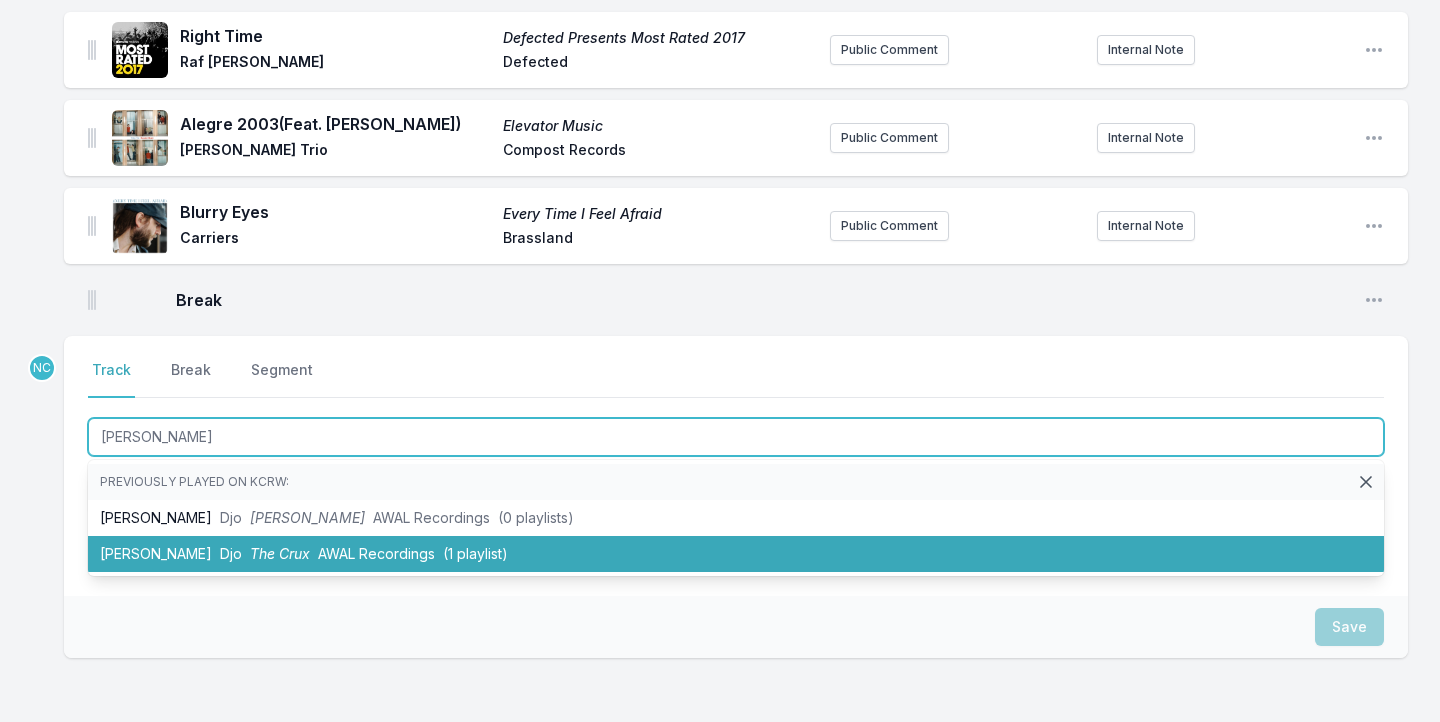 click on "Delete Ya Djo The Crux AWAL Recordings (1 playlist)" at bounding box center (736, 554) 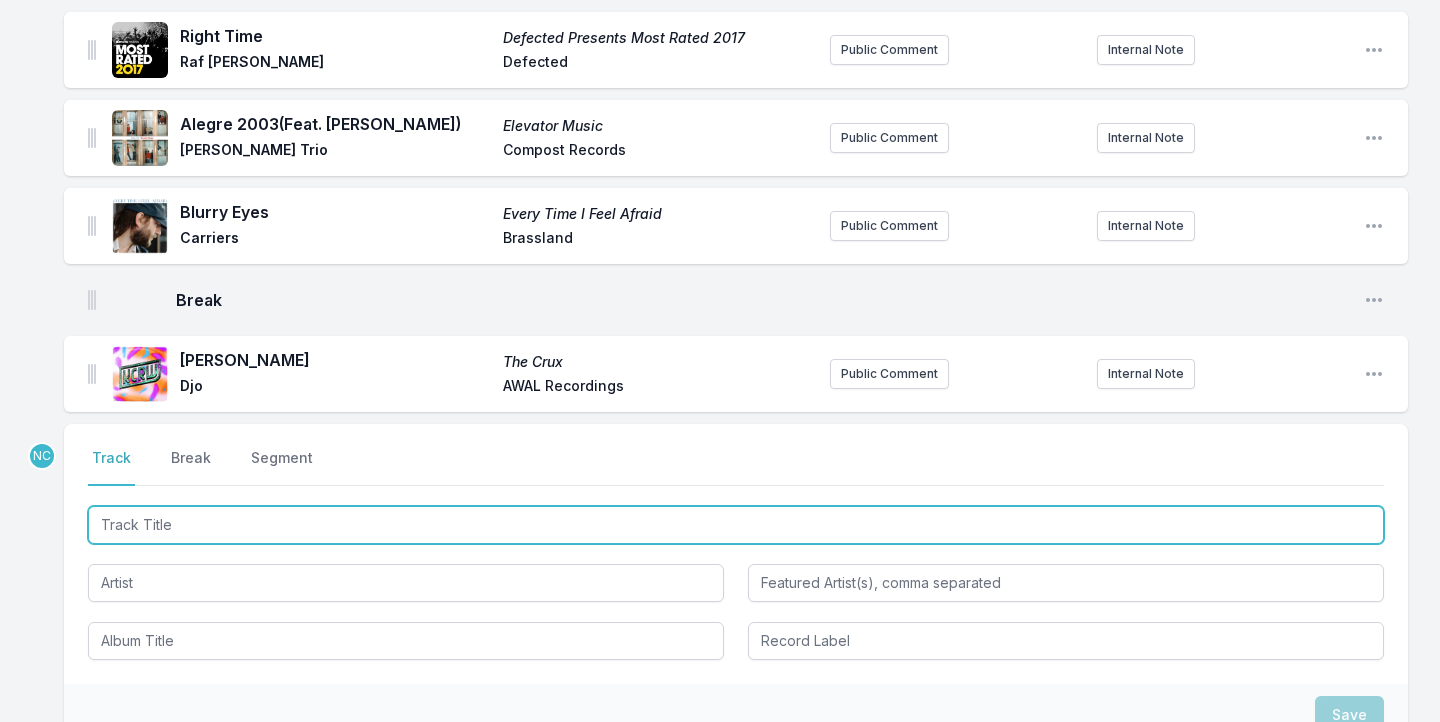 scroll, scrollTop: 1072, scrollLeft: 0, axis: vertical 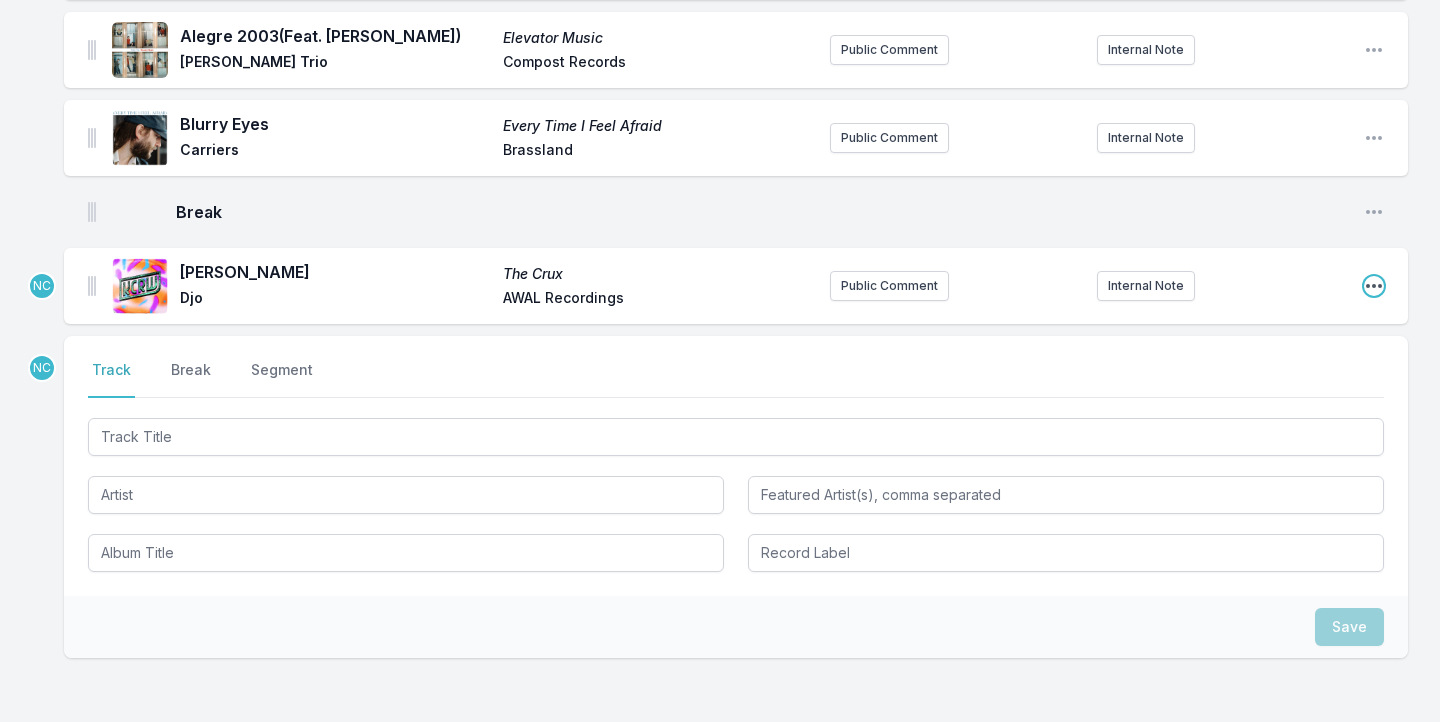 click 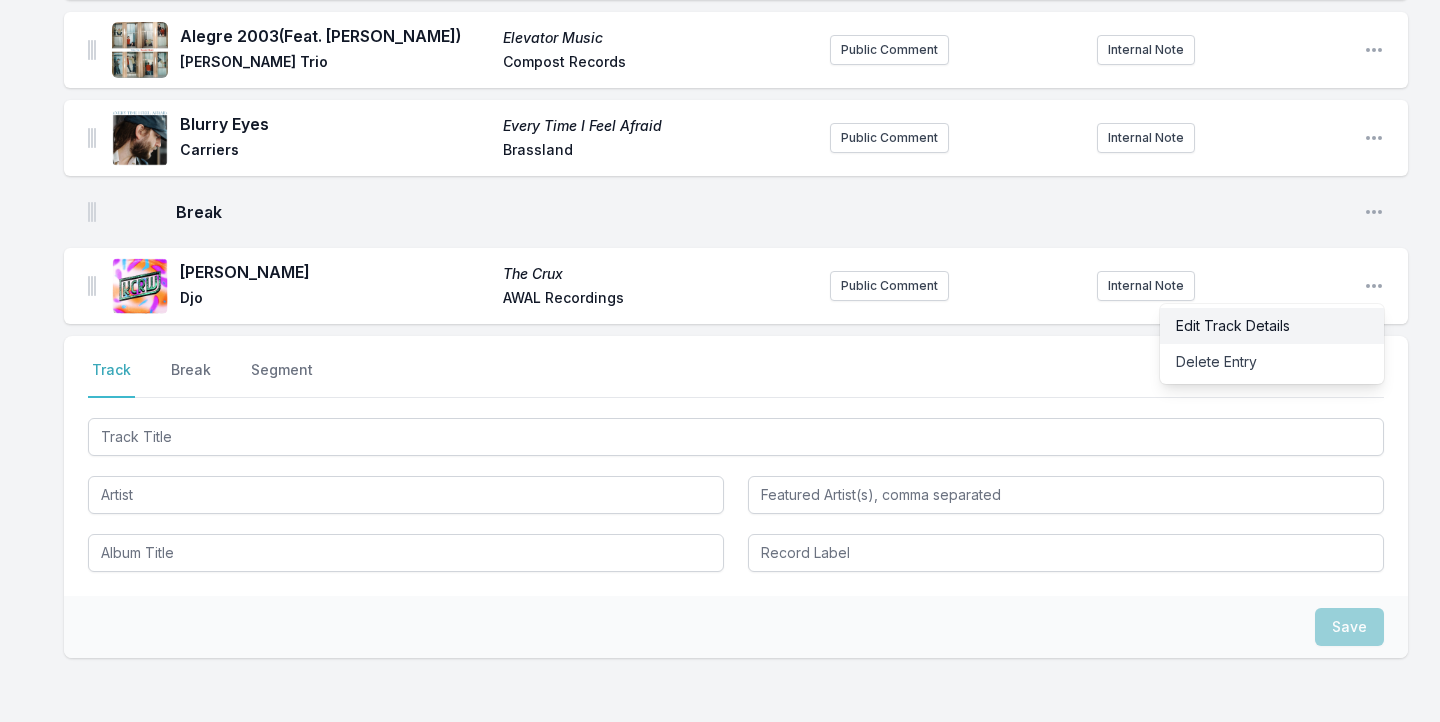 click on "Edit Track Details" at bounding box center [1272, 326] 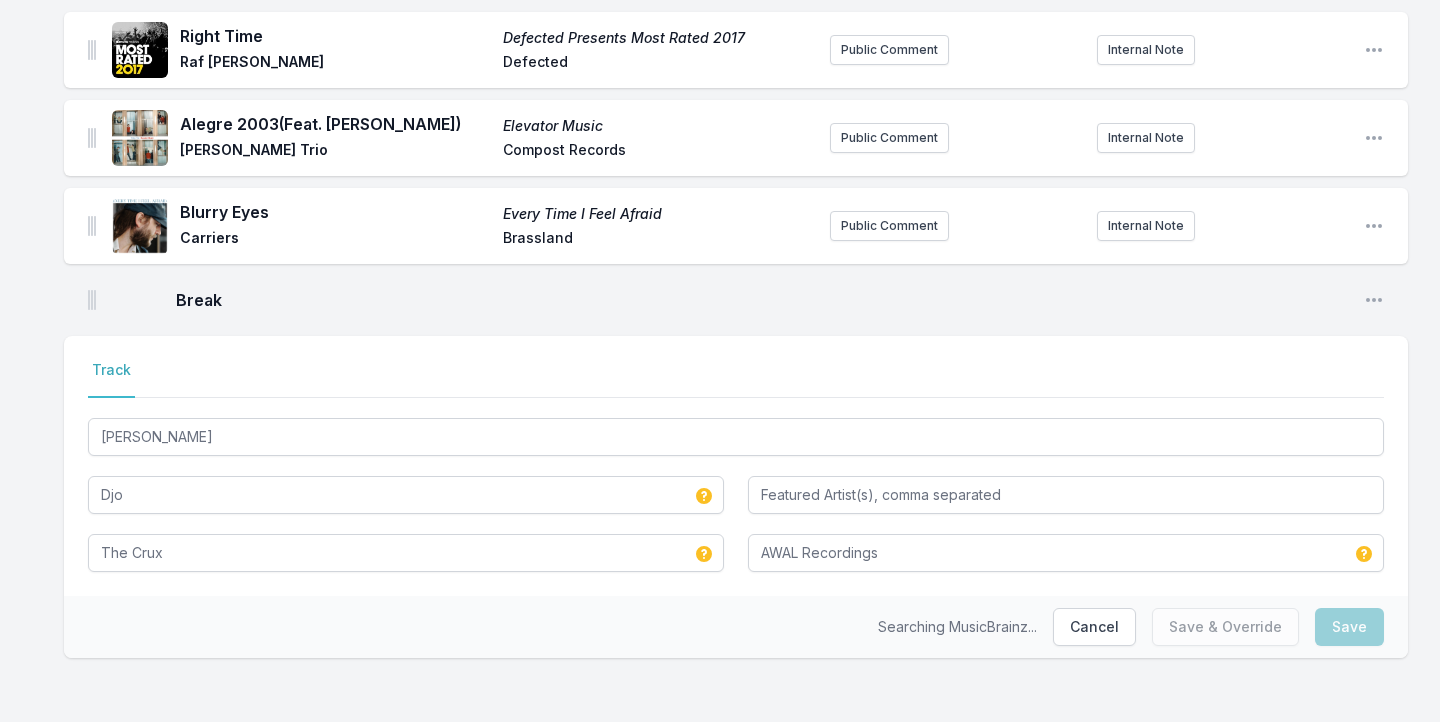 scroll, scrollTop: 984, scrollLeft: 0, axis: vertical 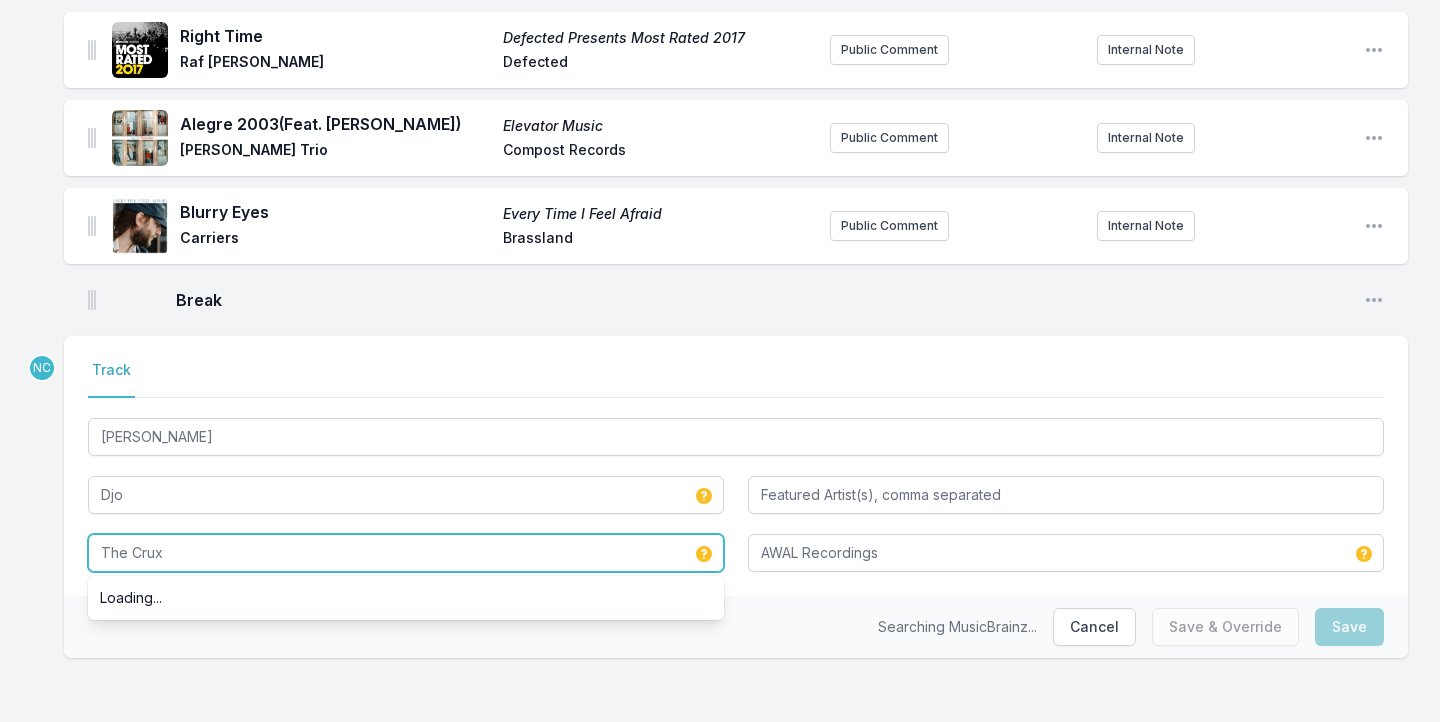 click on "The Crux" at bounding box center (406, 553) 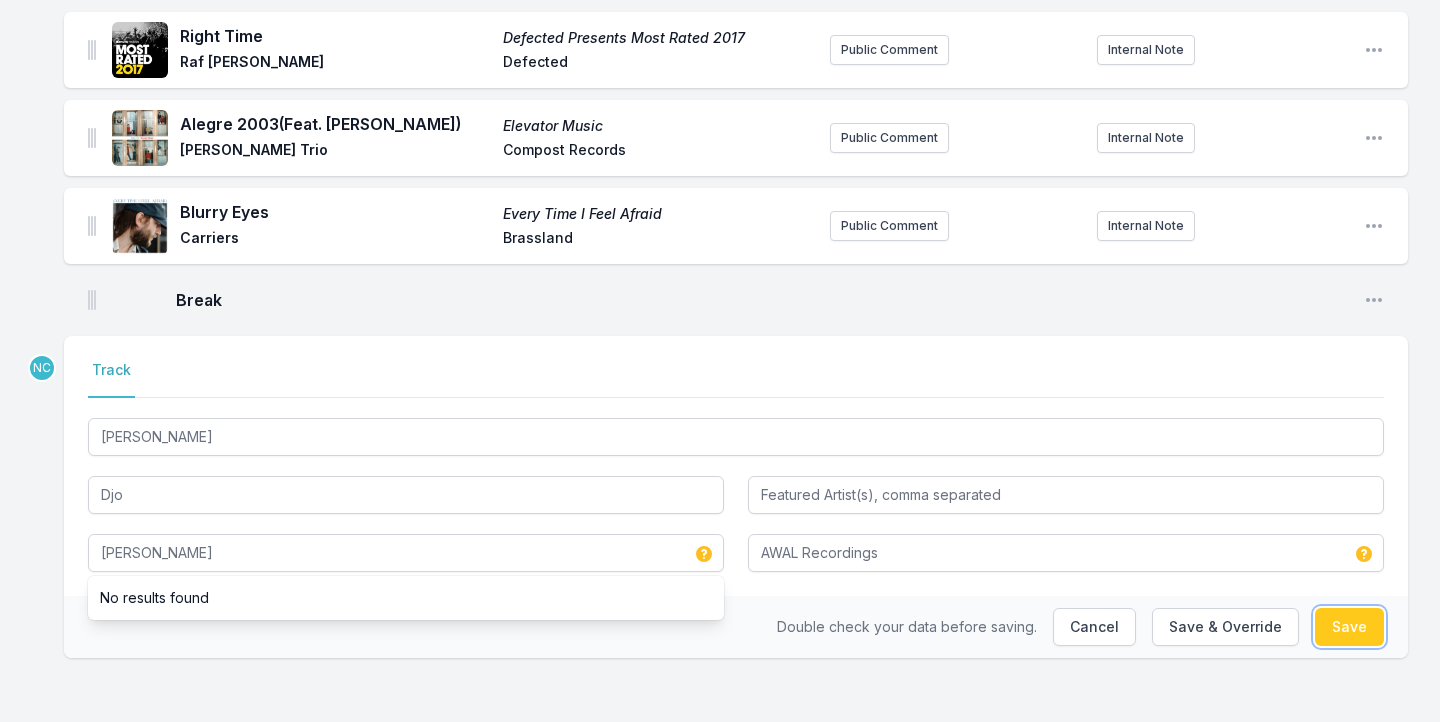 click on "Save" at bounding box center [1349, 627] 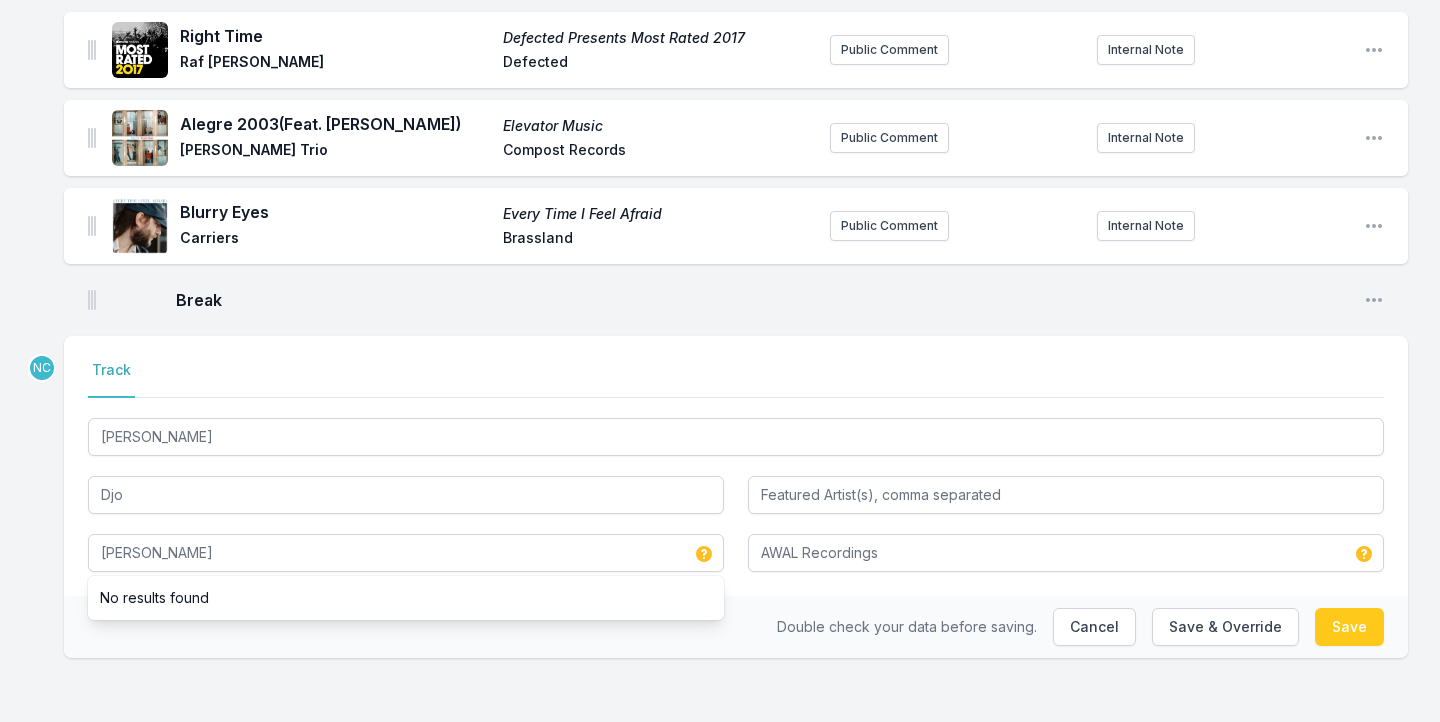 type on "The Crux" 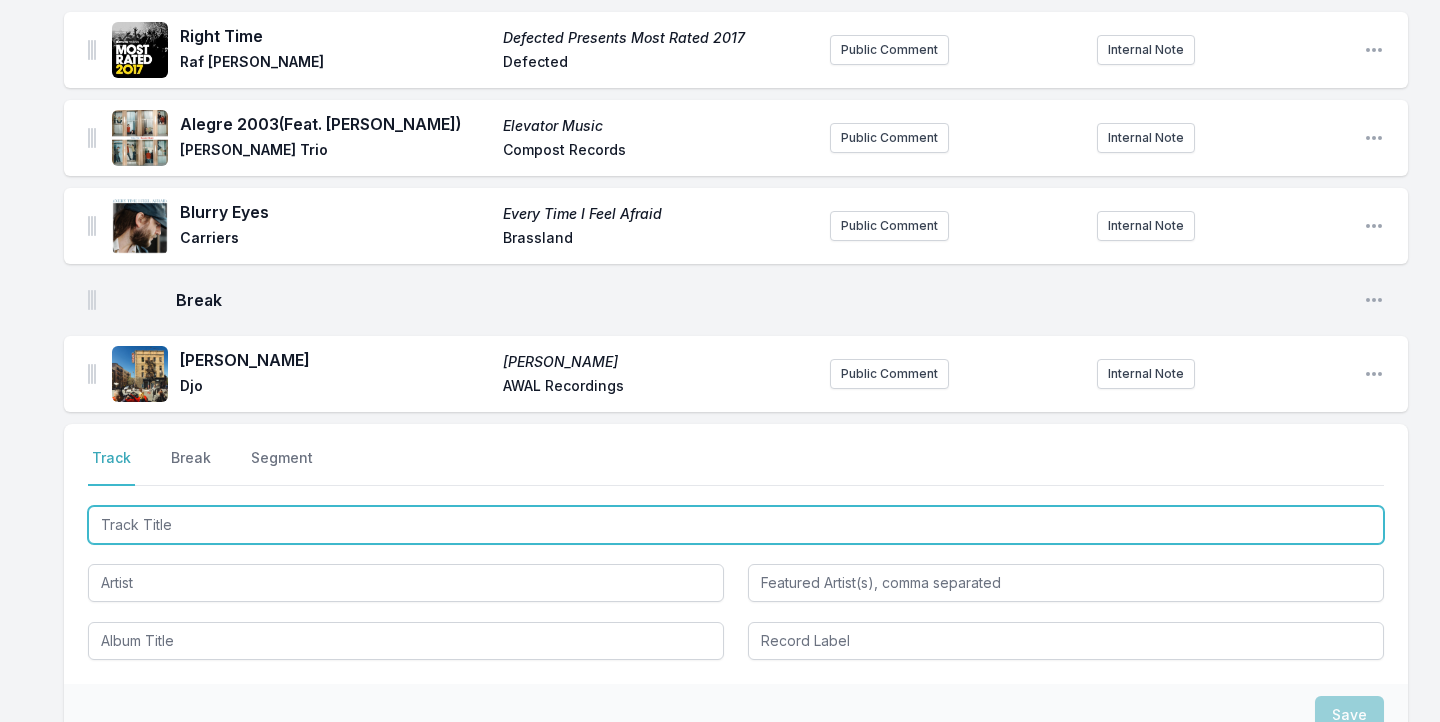click at bounding box center (736, 525) 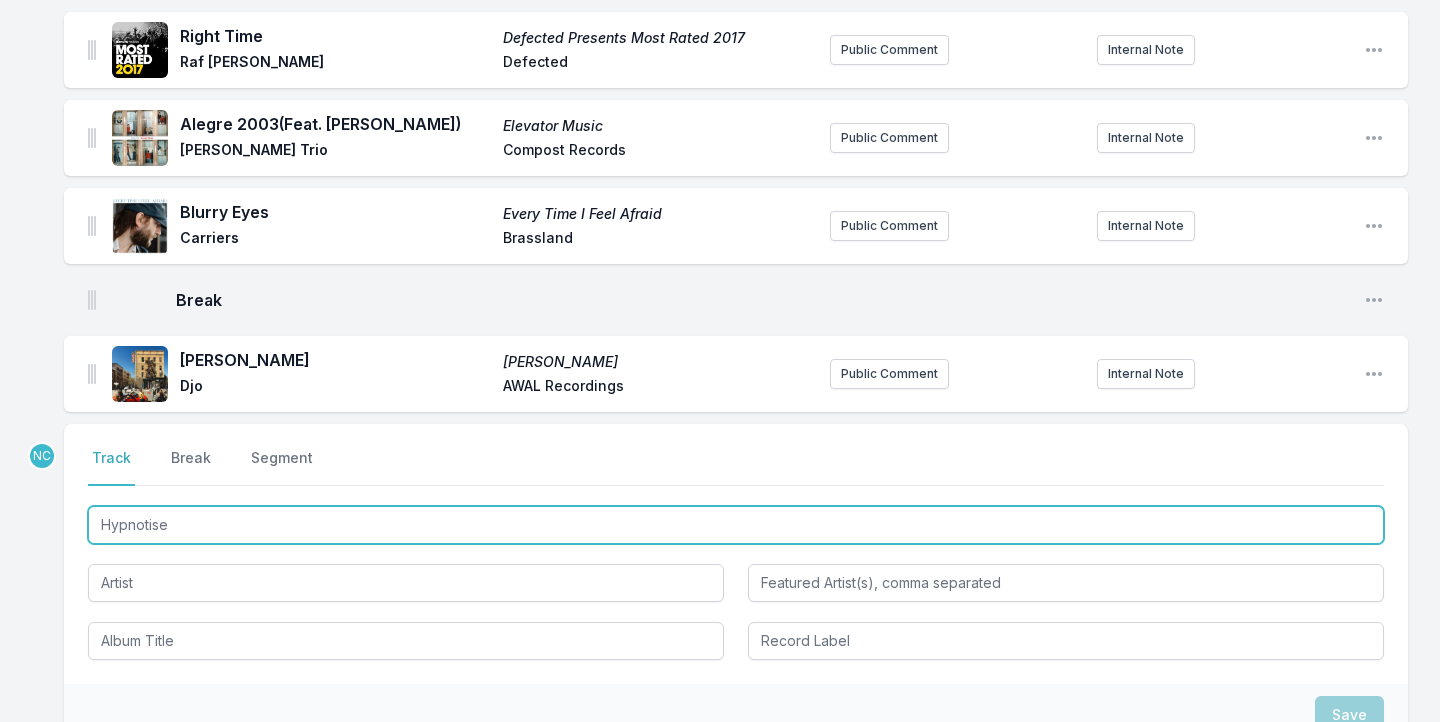 type on "Hypnotised" 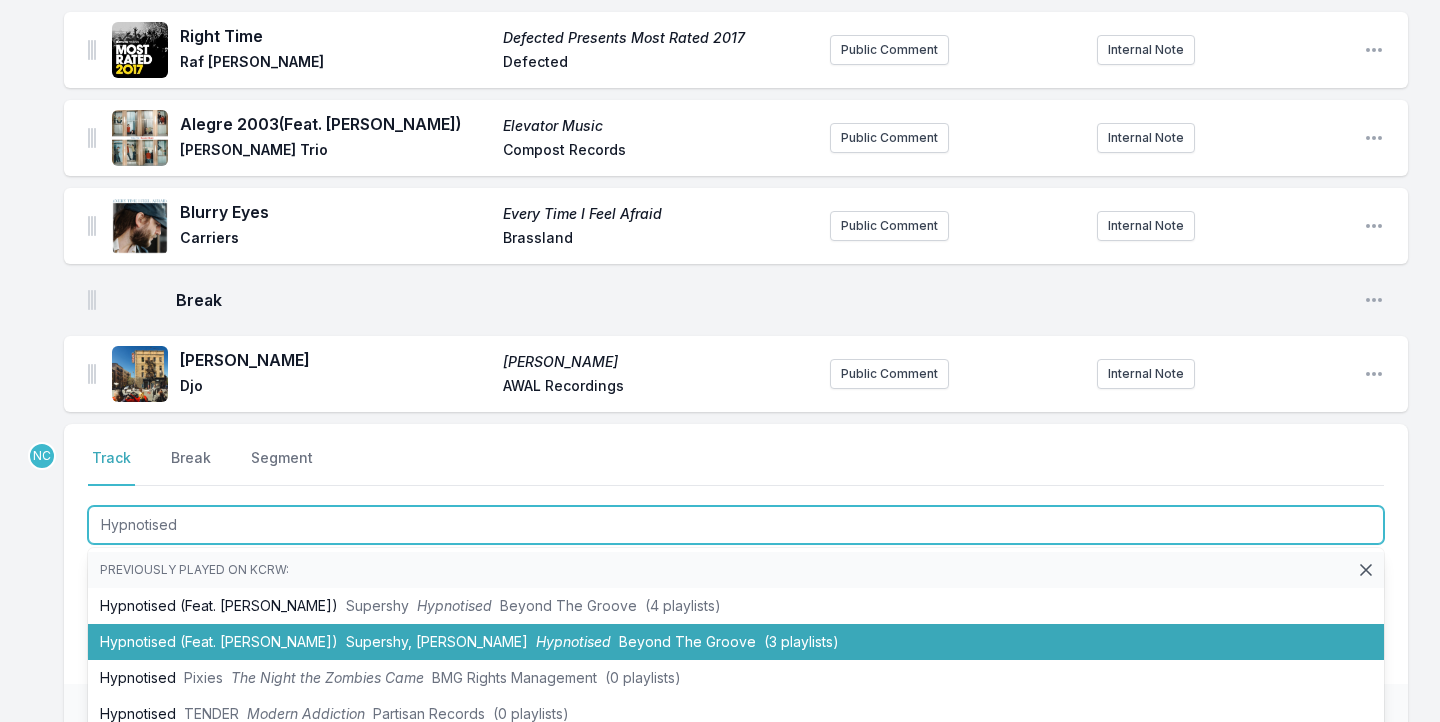 click on "Hypnotised (Feat. [PERSON_NAME]) Supershy, [PERSON_NAME] Hypnotised Beyond The Groove (3 playlists)" at bounding box center [736, 642] 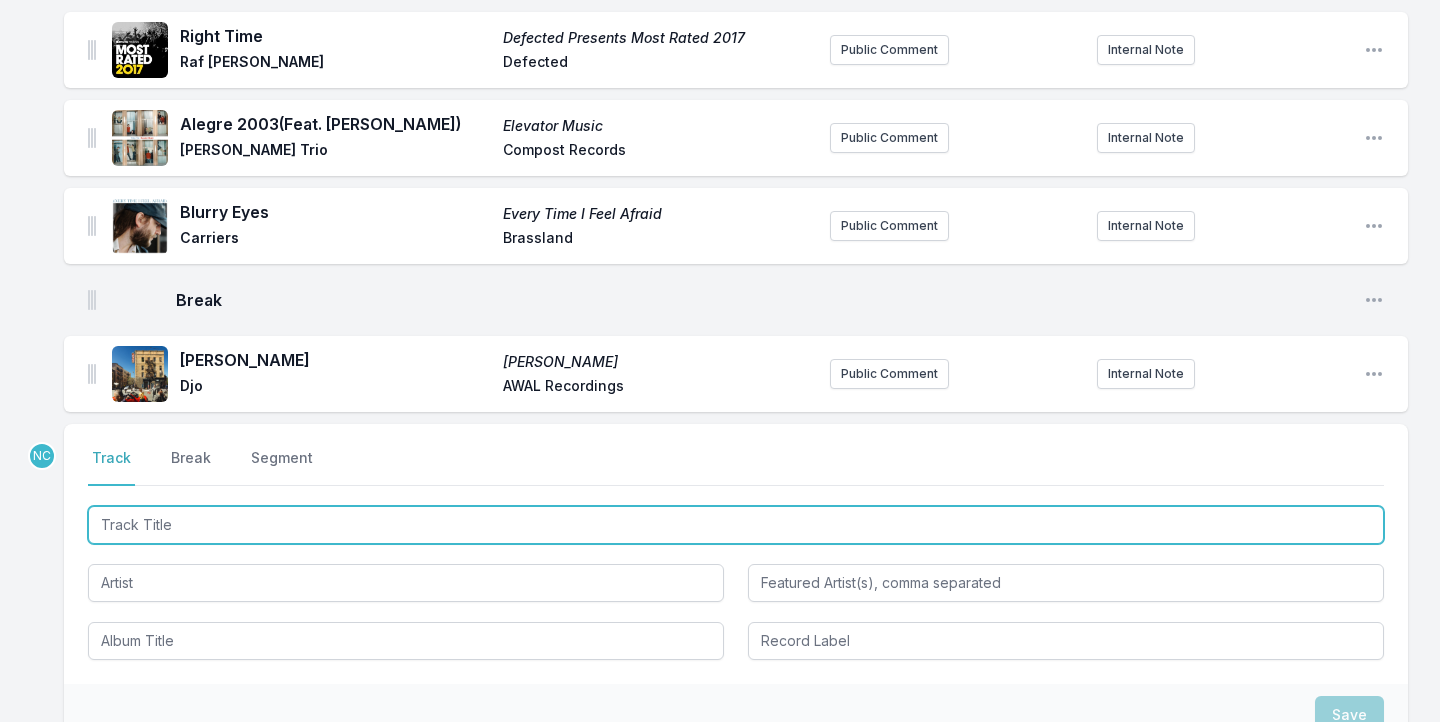 scroll, scrollTop: 1072, scrollLeft: 0, axis: vertical 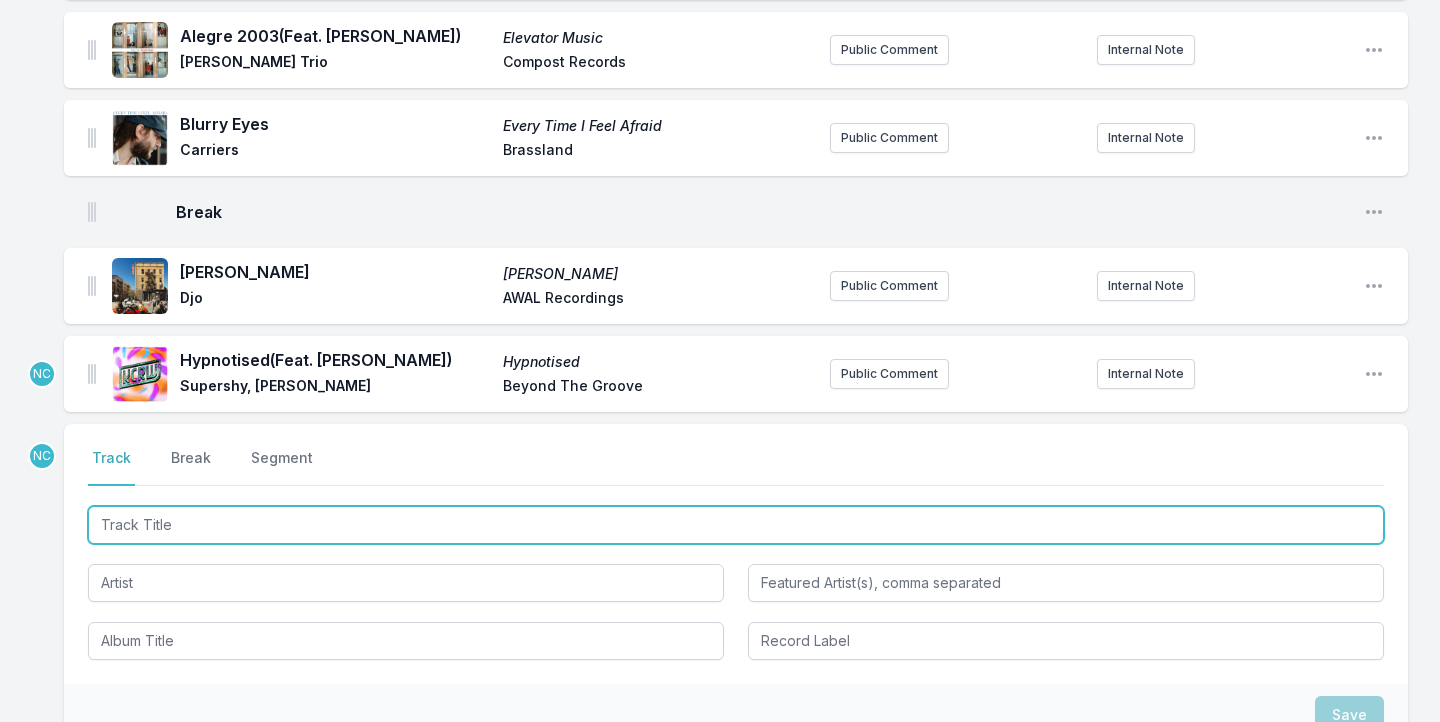 click at bounding box center [736, 525] 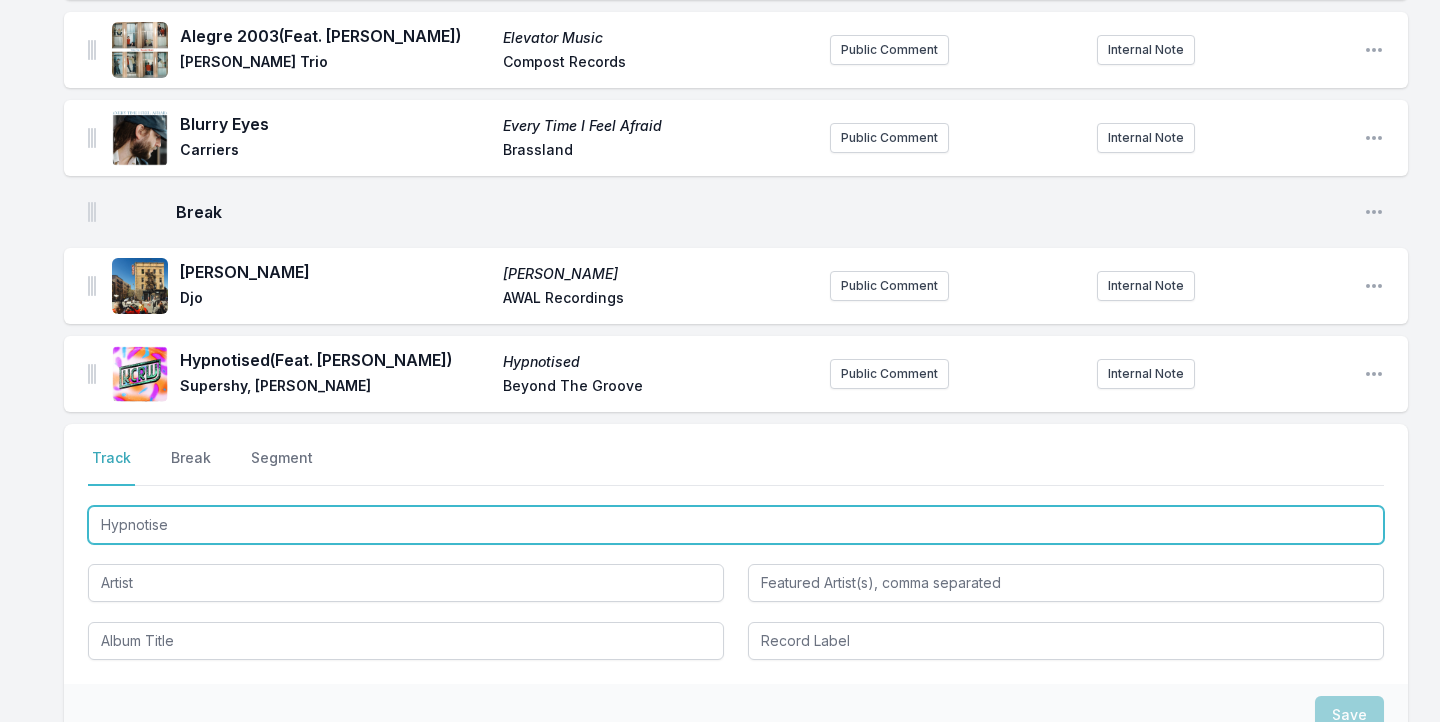 type on "Hypnotise" 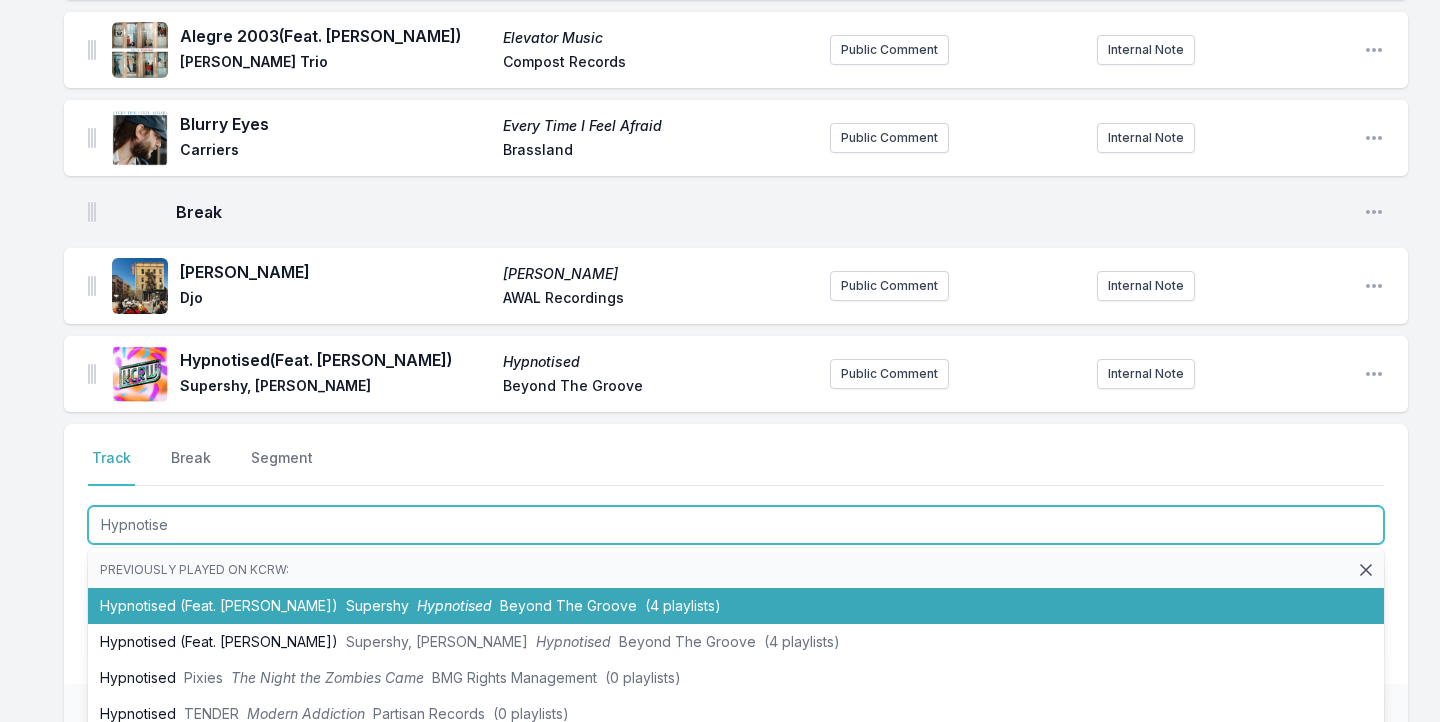 click on "Hypnotised (Feat. [PERSON_NAME]) Supershy Hypnotised Beyond The Groove (4 playlists)" at bounding box center (736, 606) 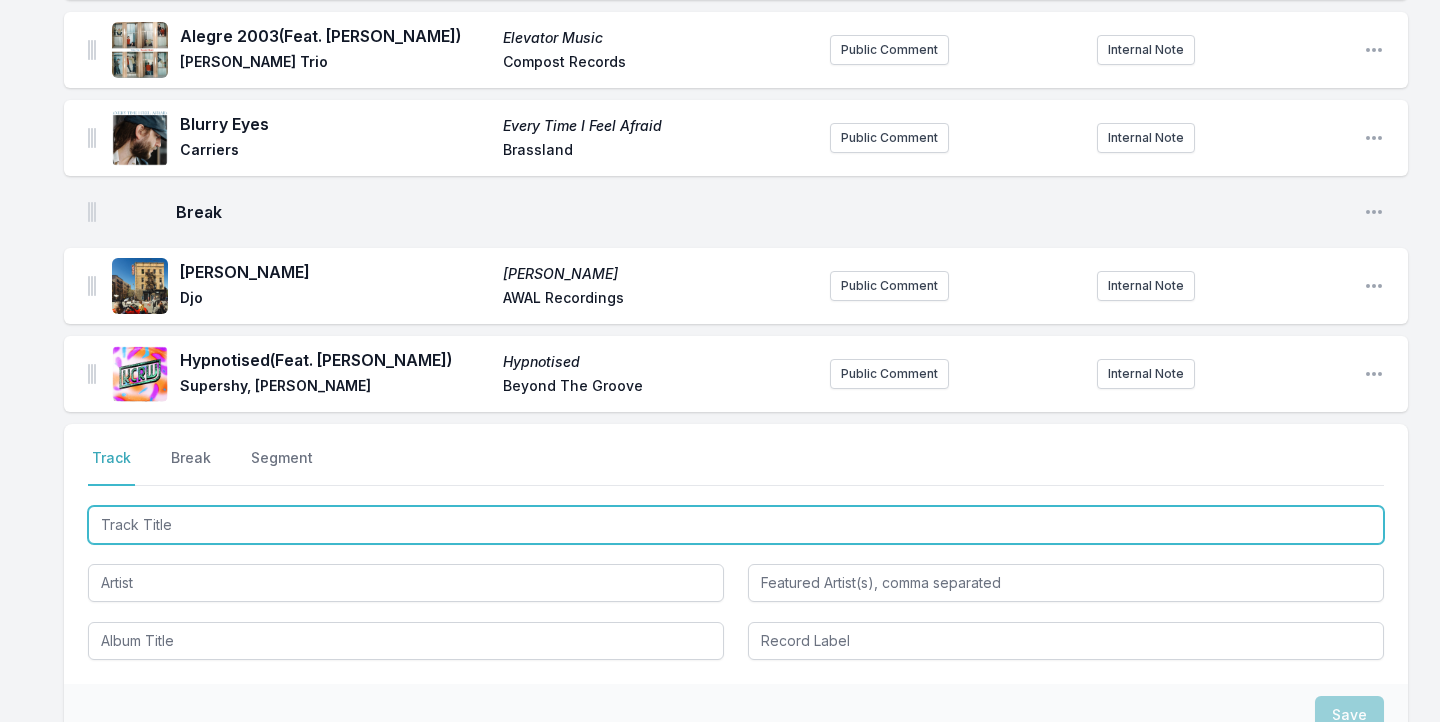 scroll, scrollTop: 1160, scrollLeft: 0, axis: vertical 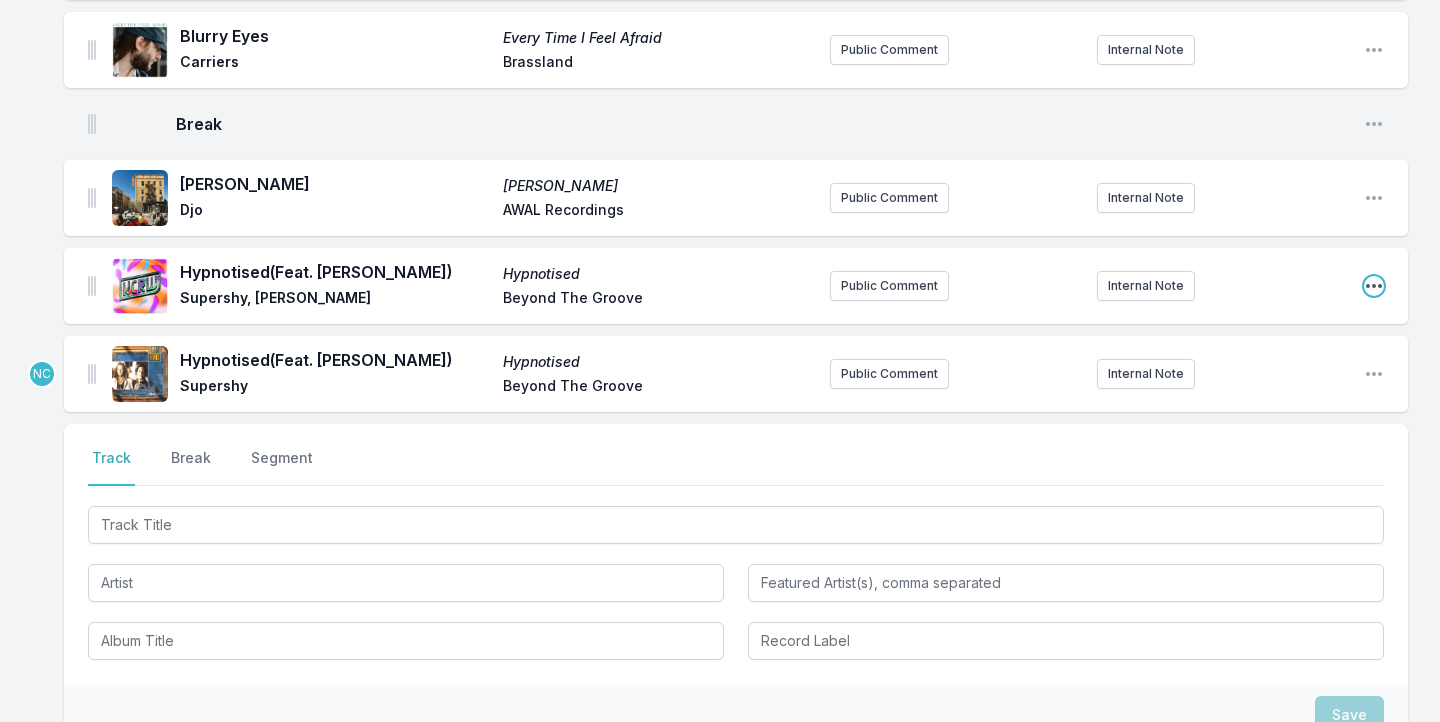 click 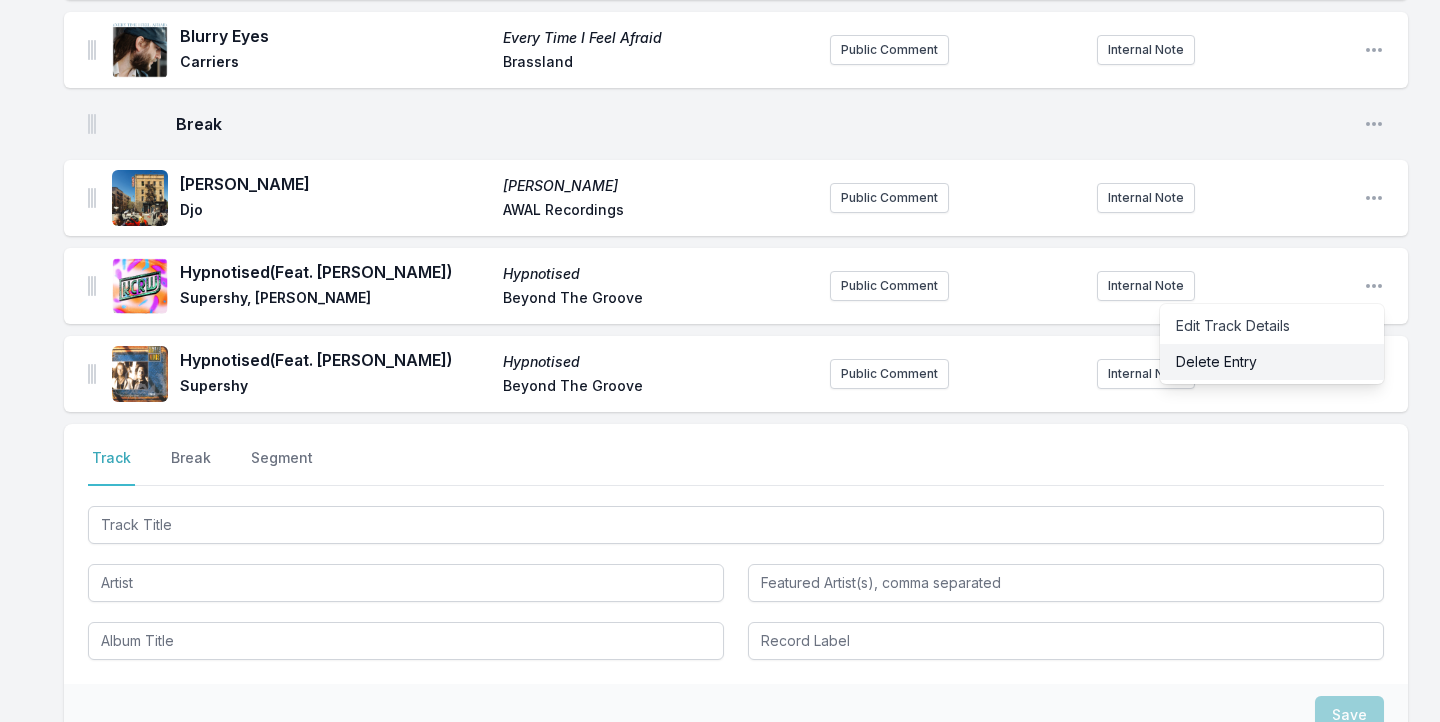 click on "Delete Entry" at bounding box center [1272, 362] 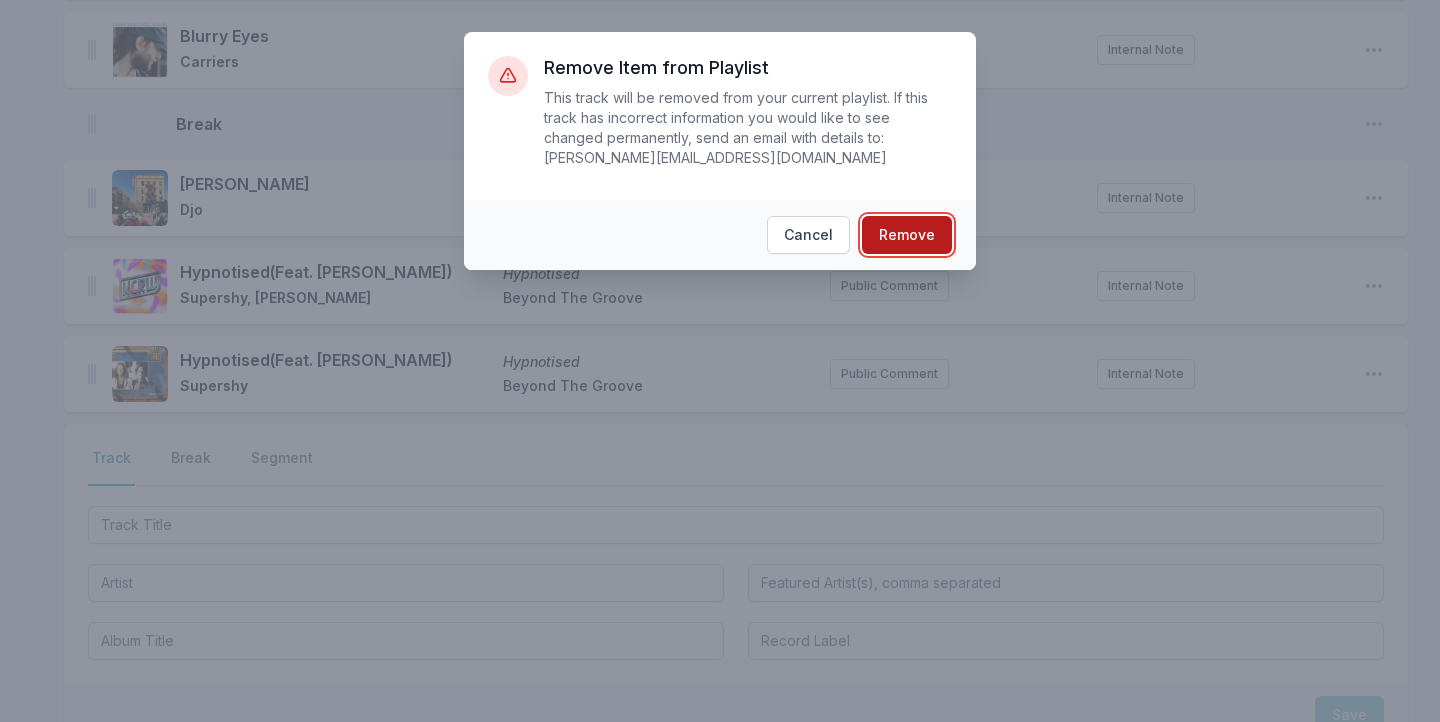 click on "Remove" at bounding box center (907, 235) 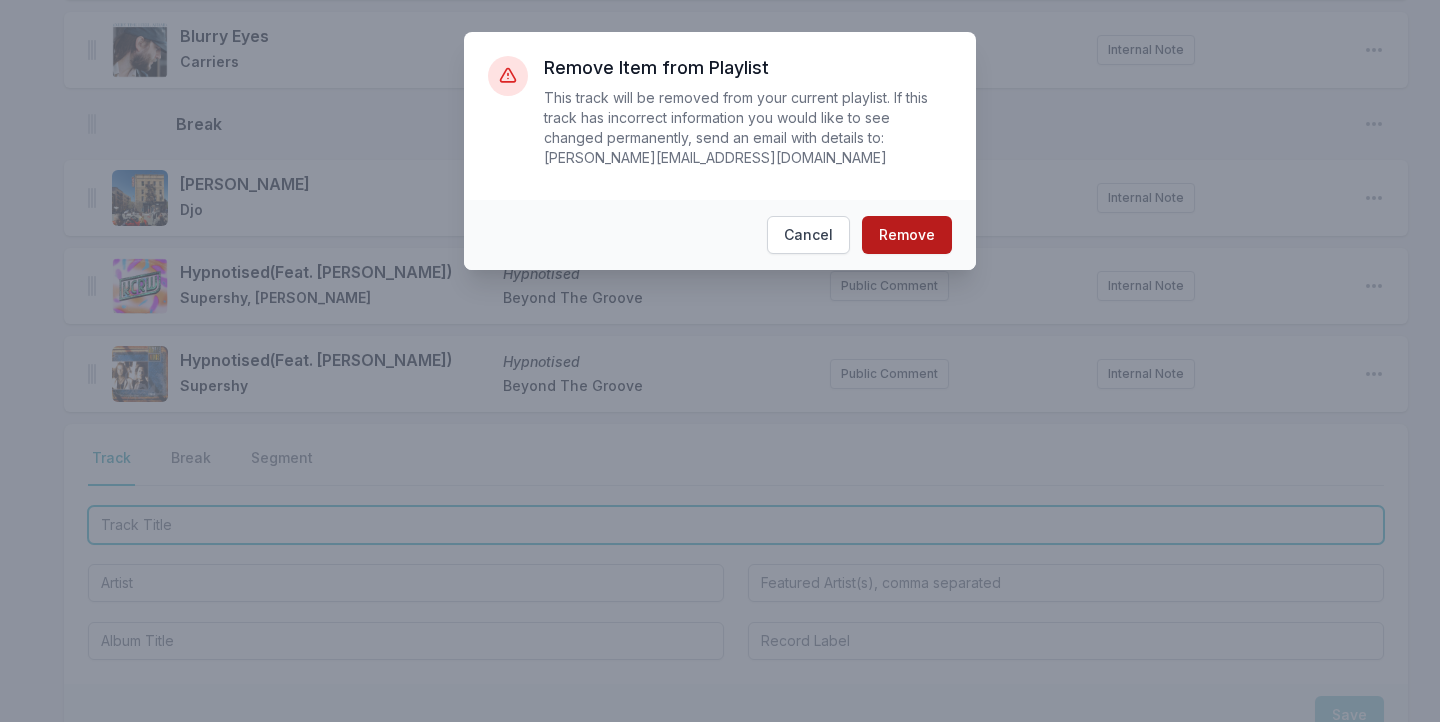 scroll, scrollTop: 1072, scrollLeft: 0, axis: vertical 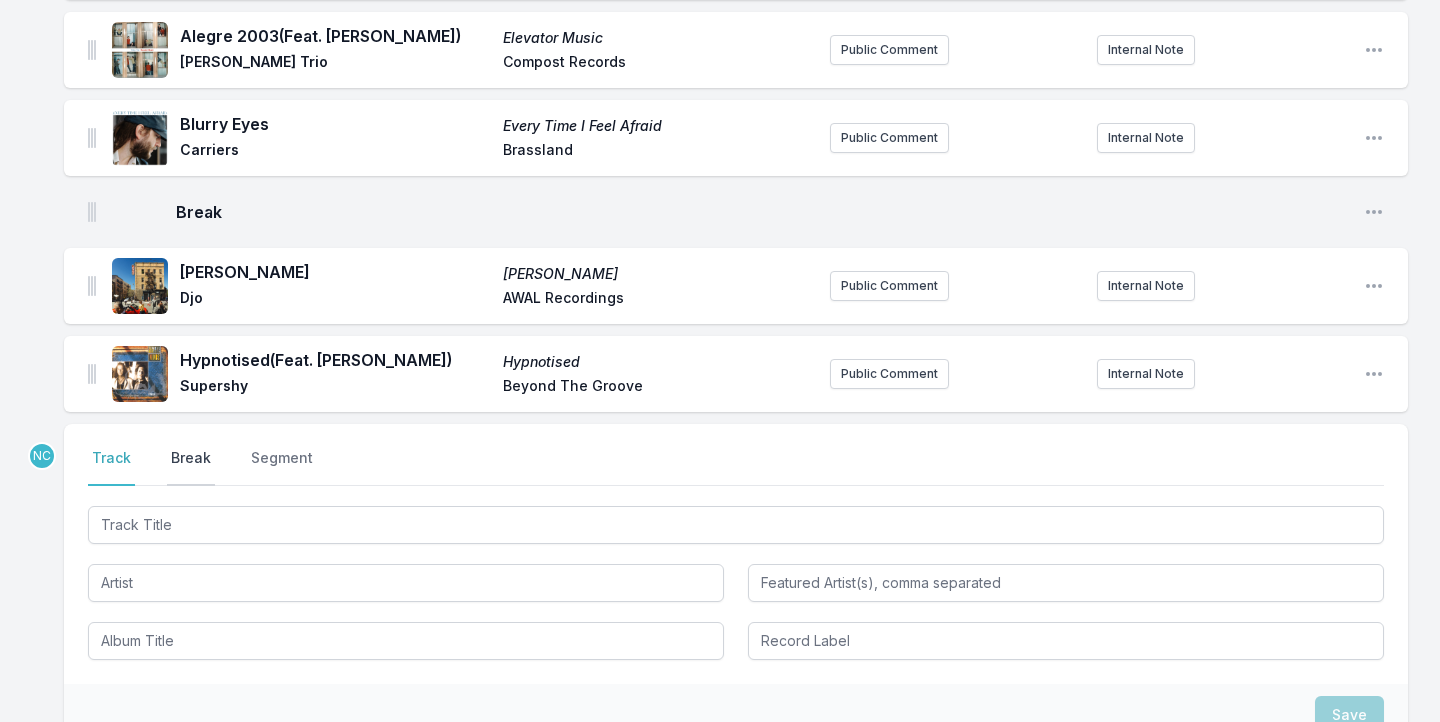 click on "Break" at bounding box center (191, 467) 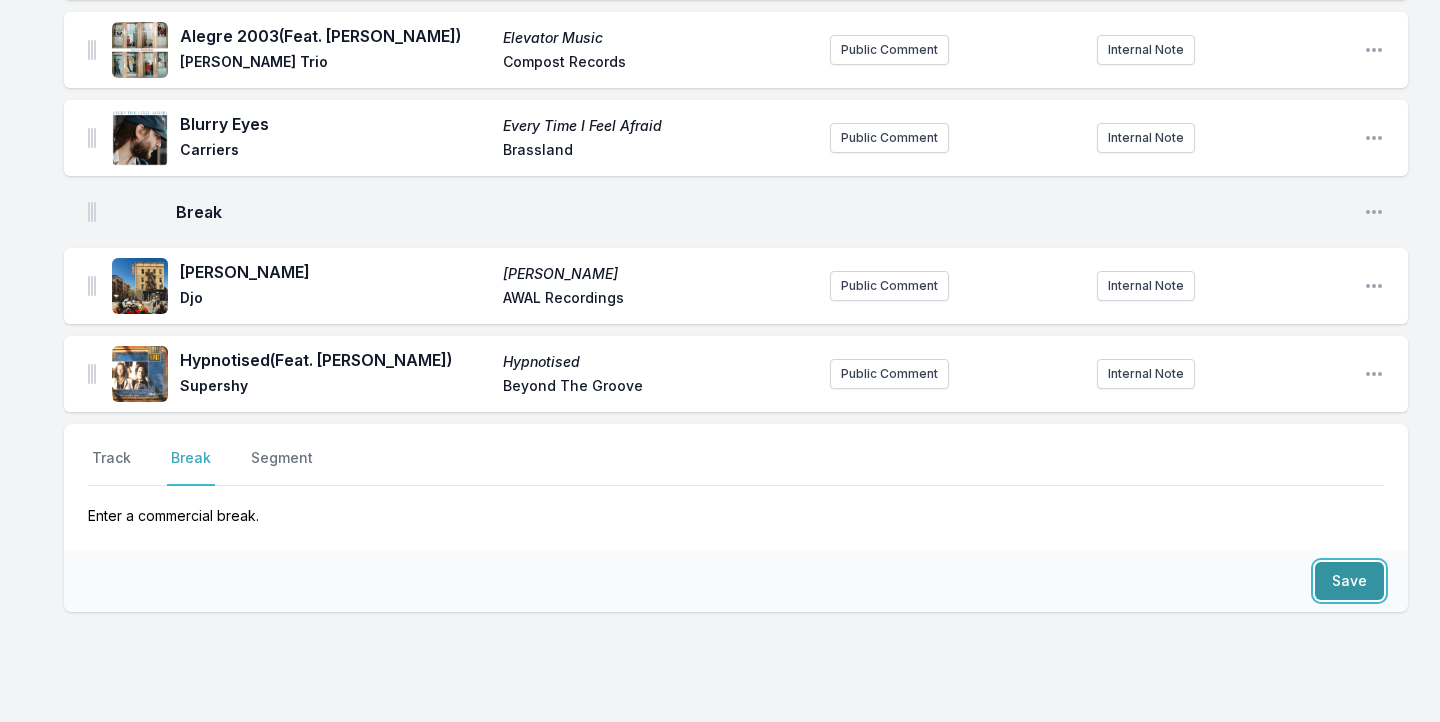 click on "Save" at bounding box center (1349, 581) 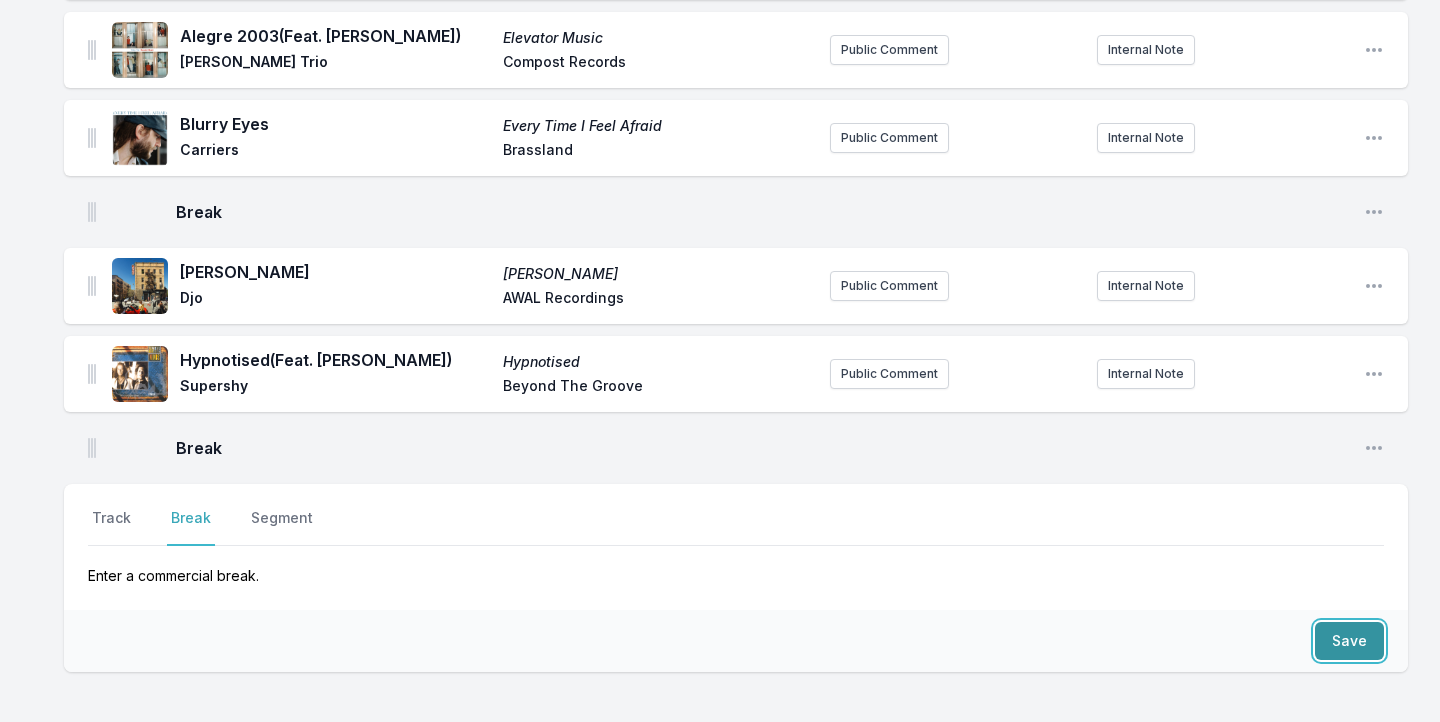 scroll, scrollTop: 1132, scrollLeft: 0, axis: vertical 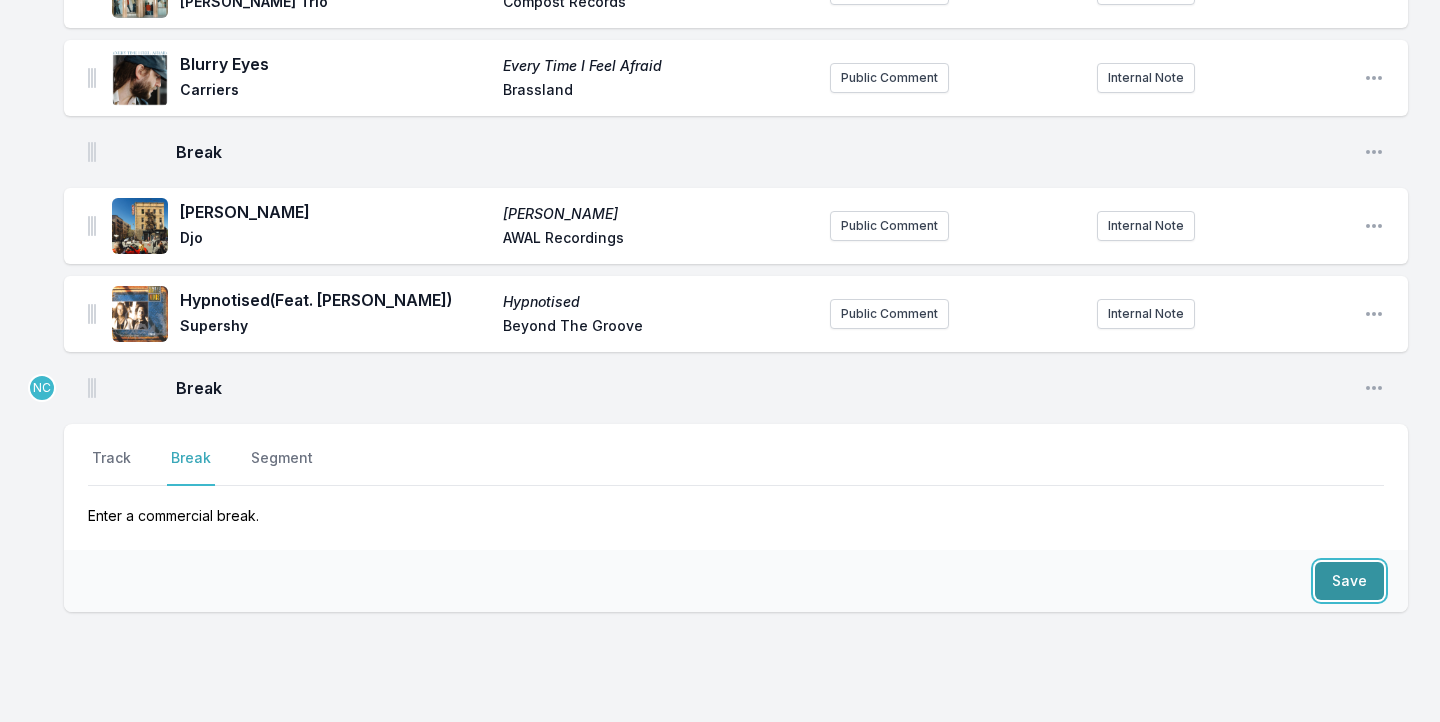click on "Save" at bounding box center [1349, 581] 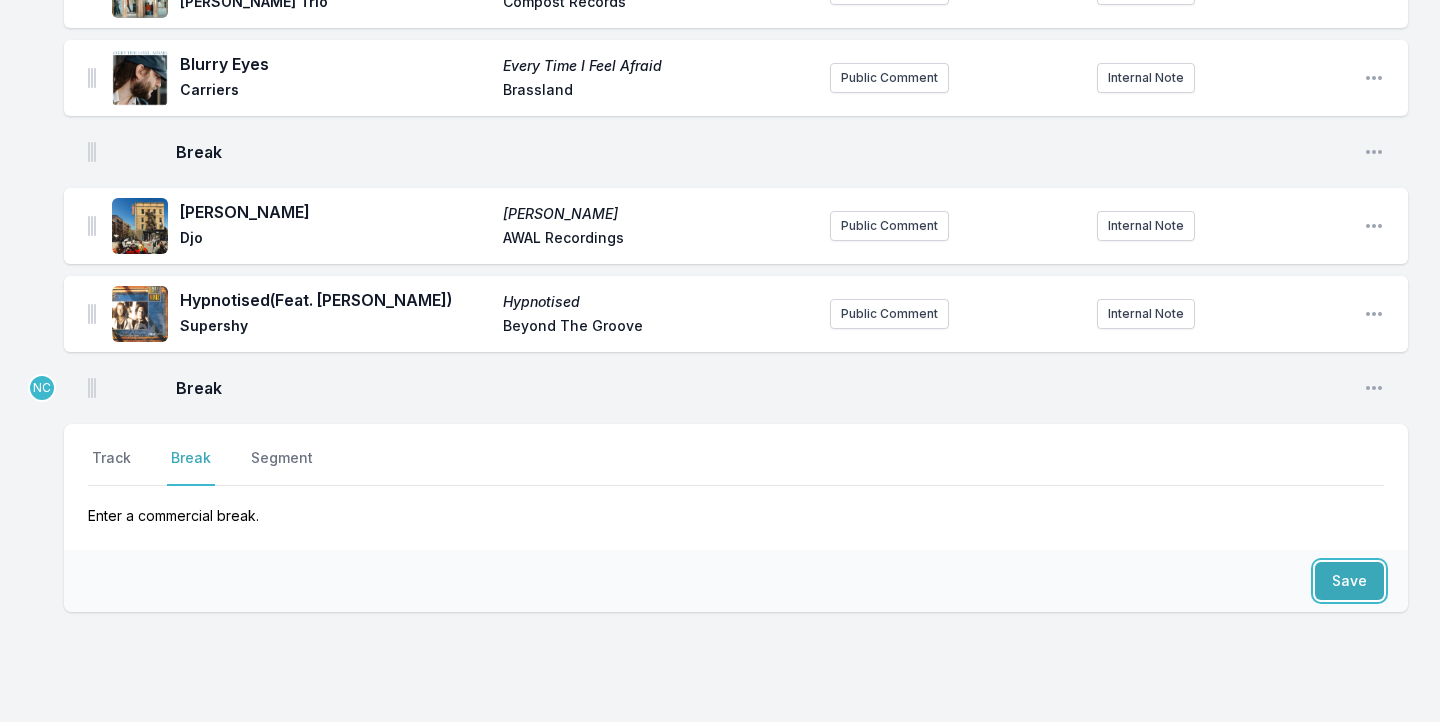 scroll, scrollTop: 1192, scrollLeft: 0, axis: vertical 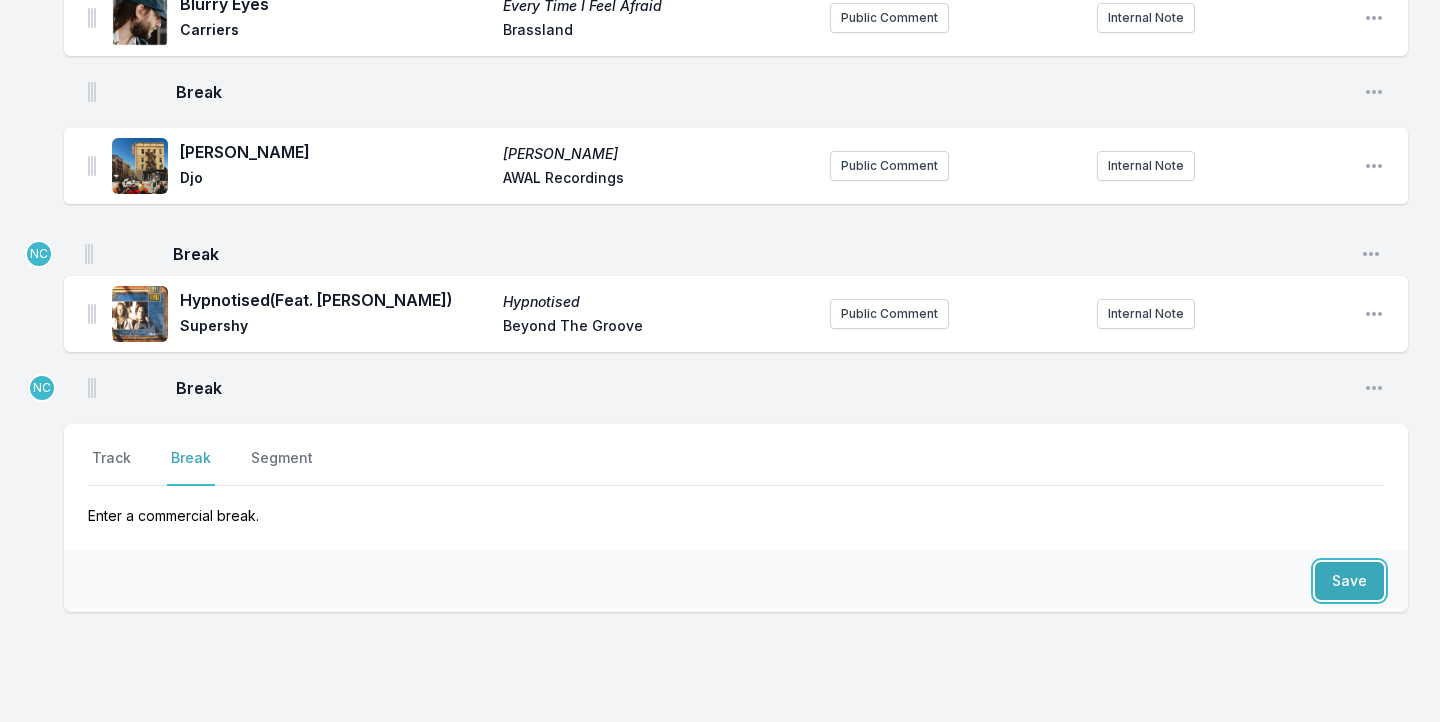 drag, startPoint x: 92, startPoint y: 326, endPoint x: 89, endPoint y: 245, distance: 81.055534 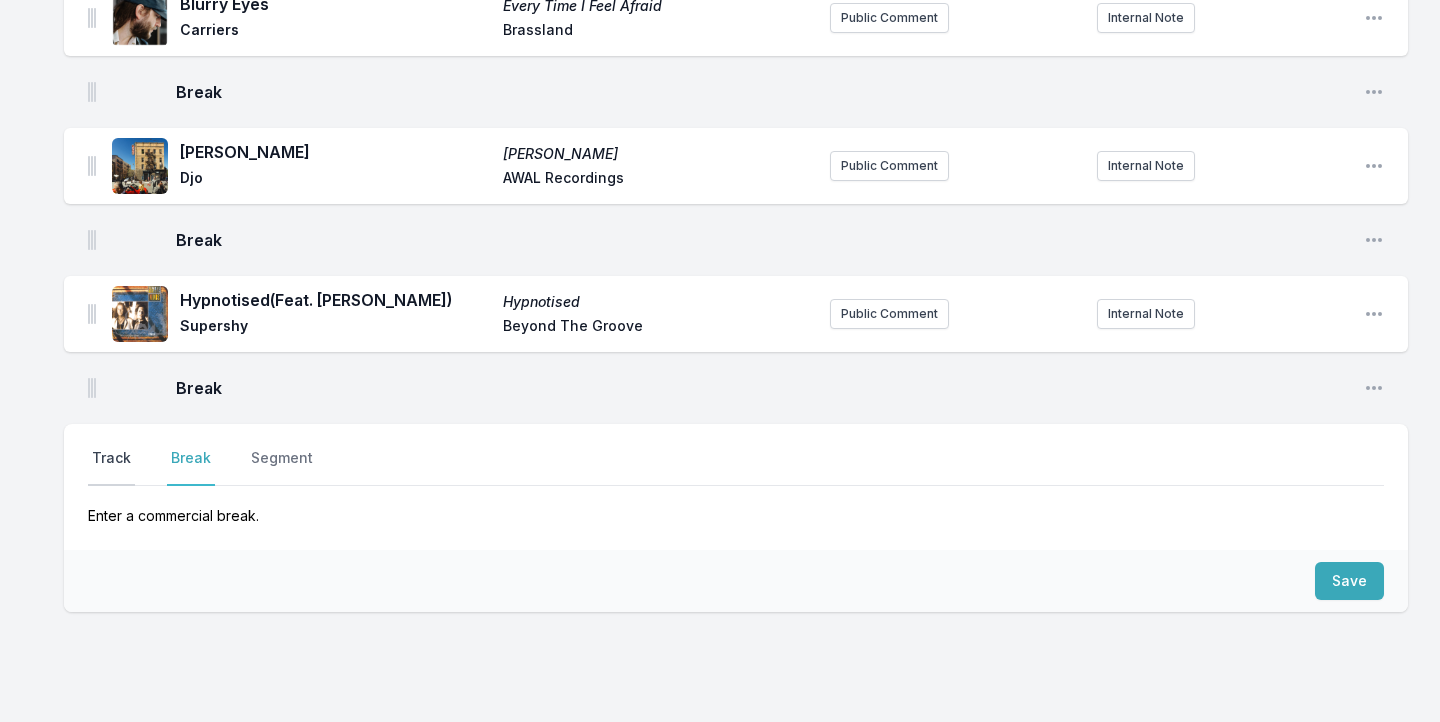 click on "Track" at bounding box center [111, 467] 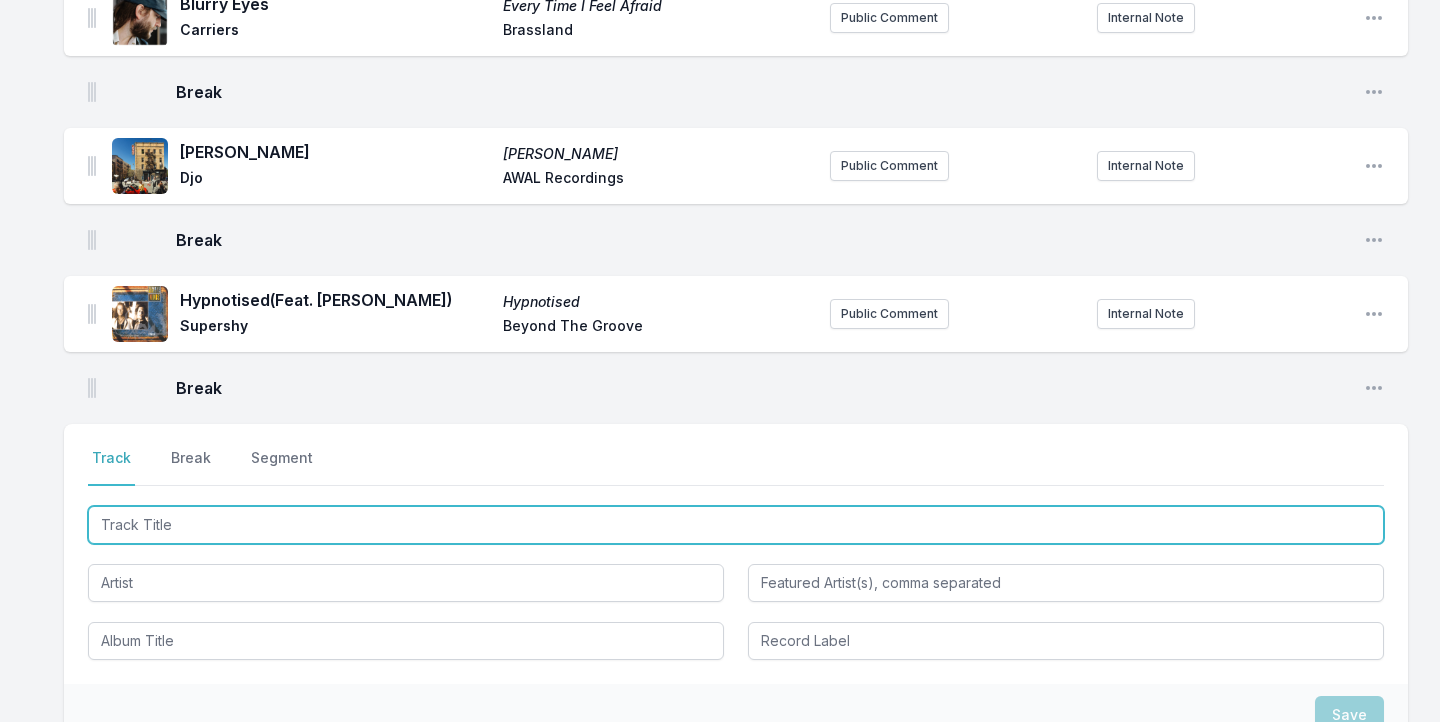 click at bounding box center [736, 525] 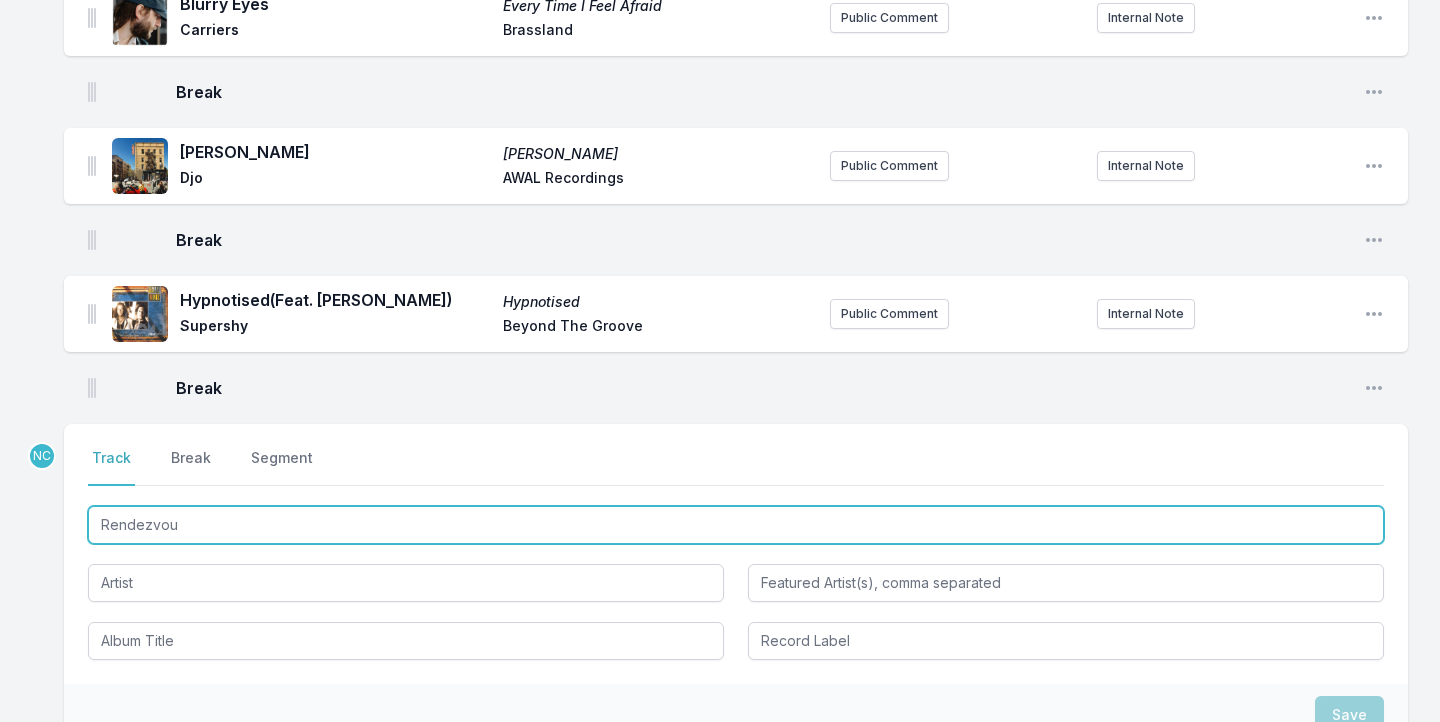 type on "Rendezvous" 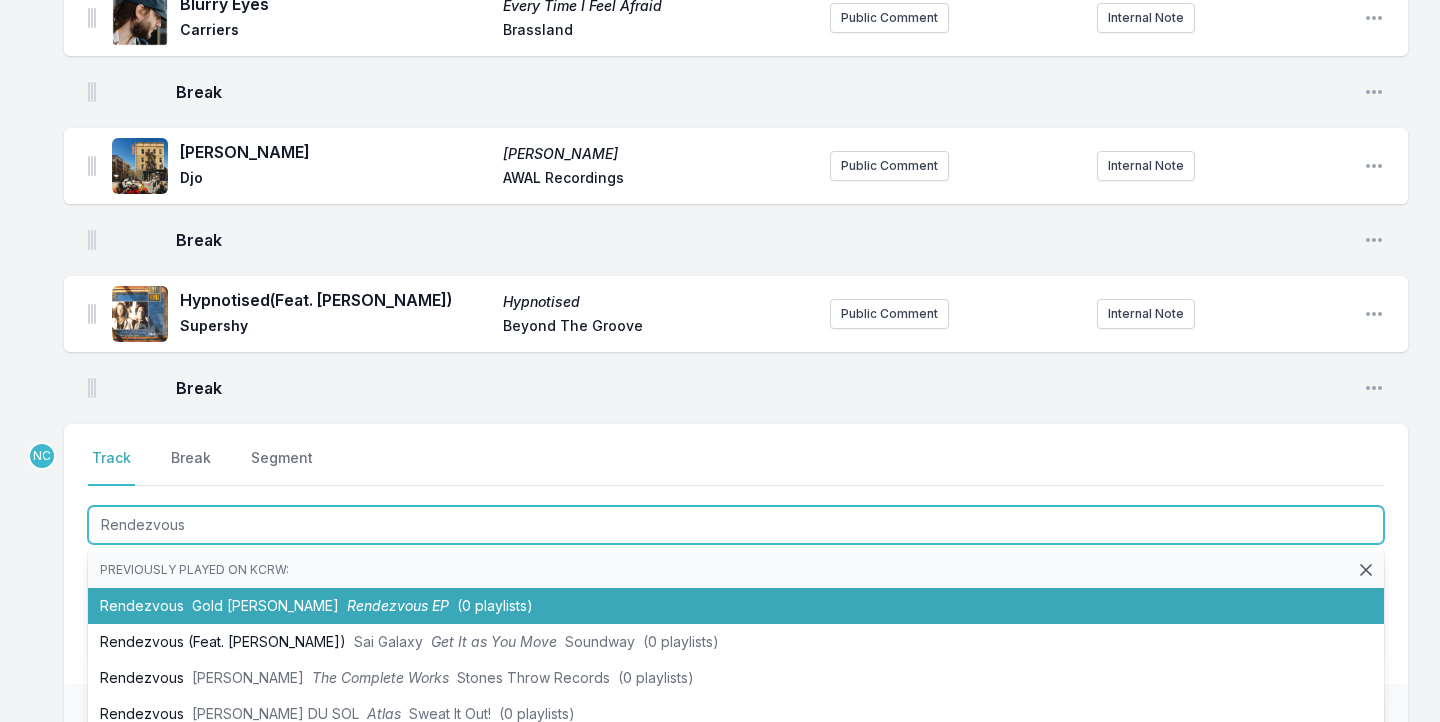 click on "Rendezvous Gold [PERSON_NAME] Rendezvous EP (0 playlists)" at bounding box center [736, 606] 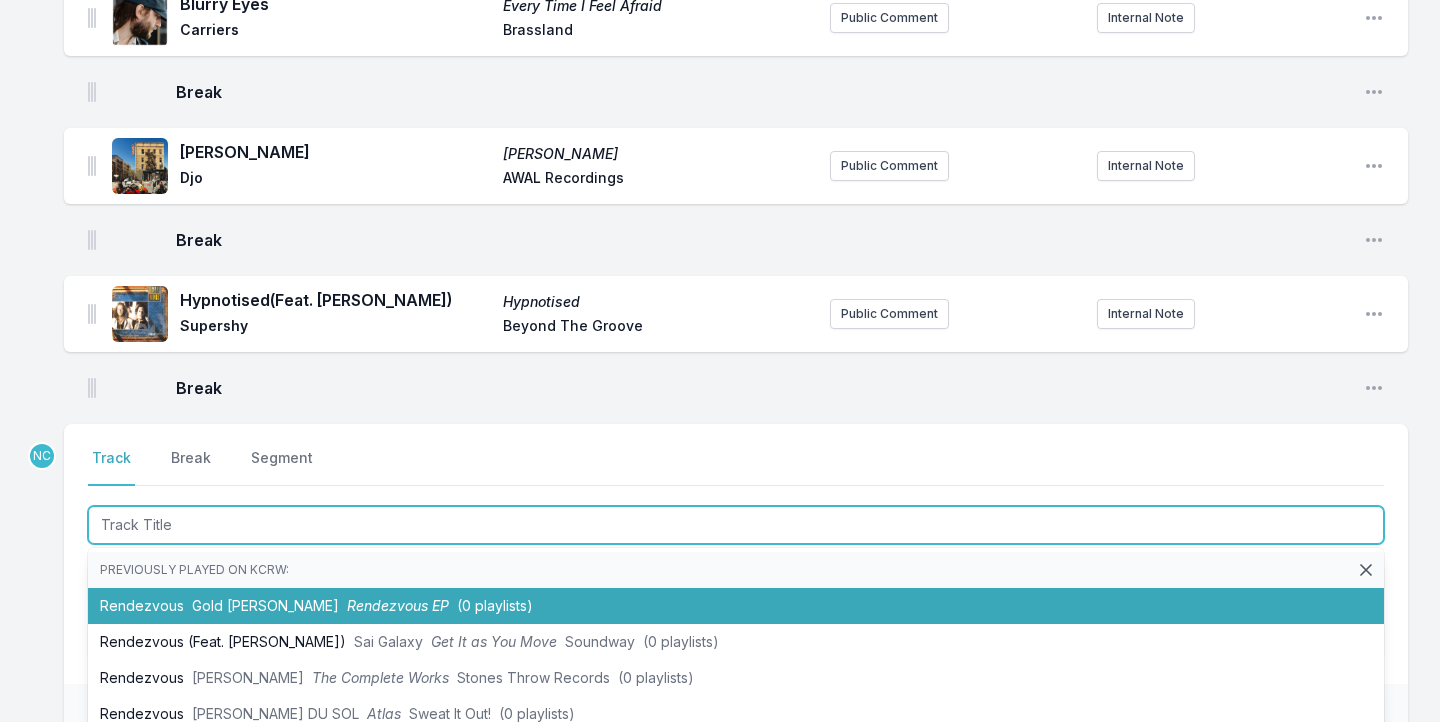 scroll, scrollTop: 1280, scrollLeft: 0, axis: vertical 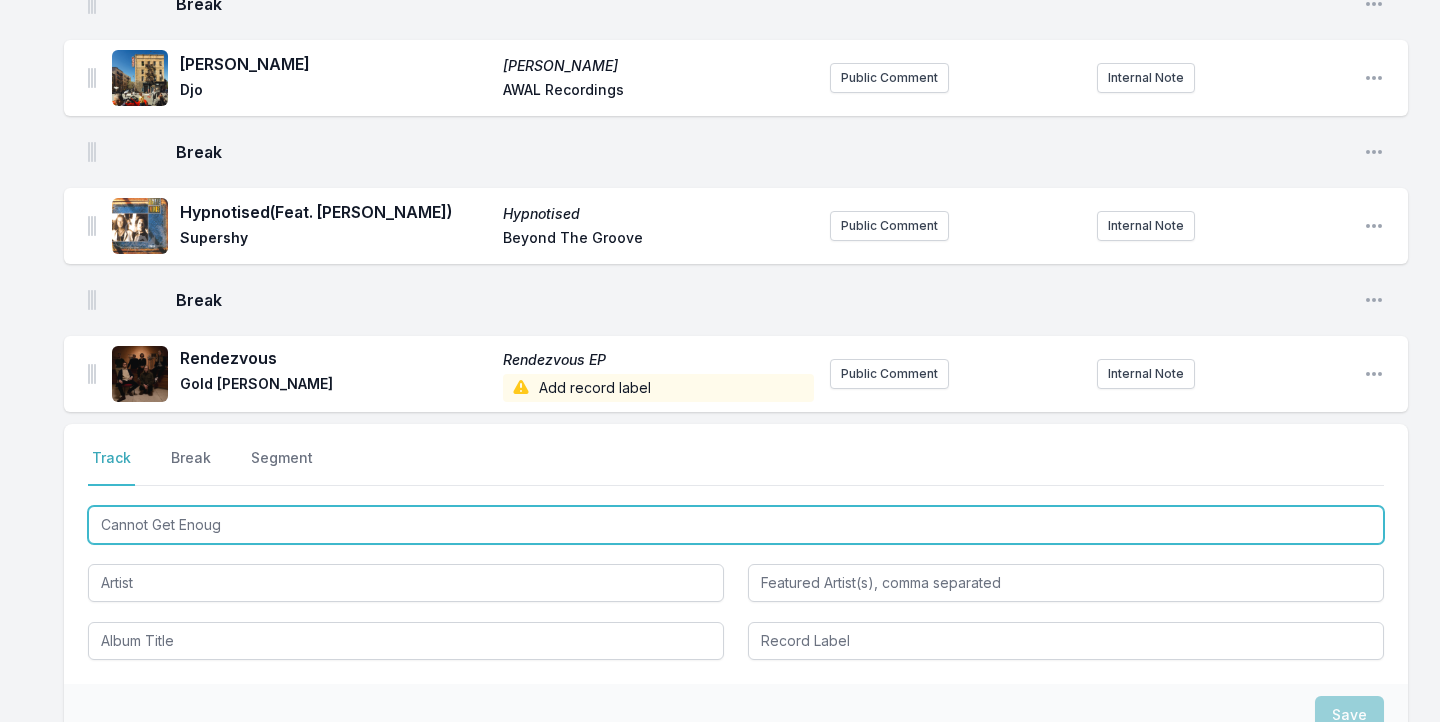 type on "Cannot Get Enough" 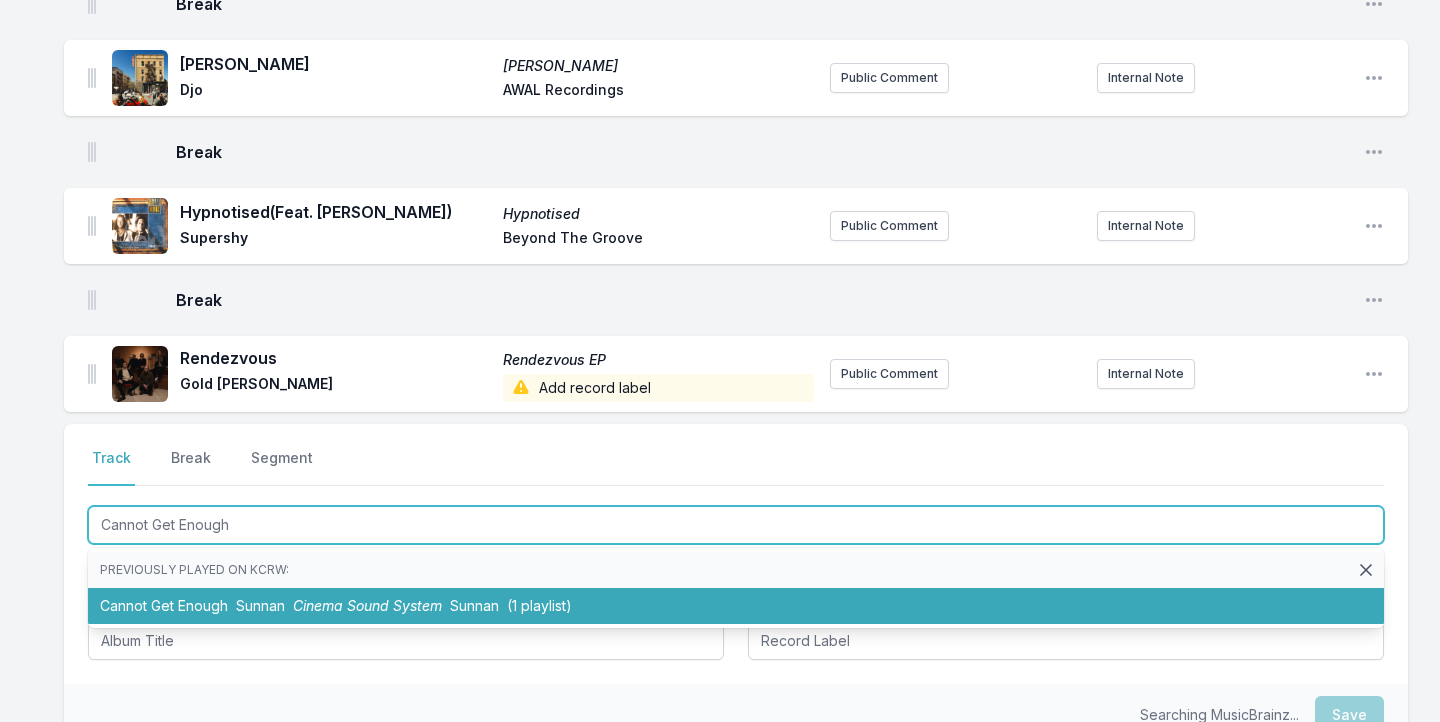 click on "Cannot Get Enough Sunnan Cinema Sound System Sunnan (1 playlist)" at bounding box center (736, 606) 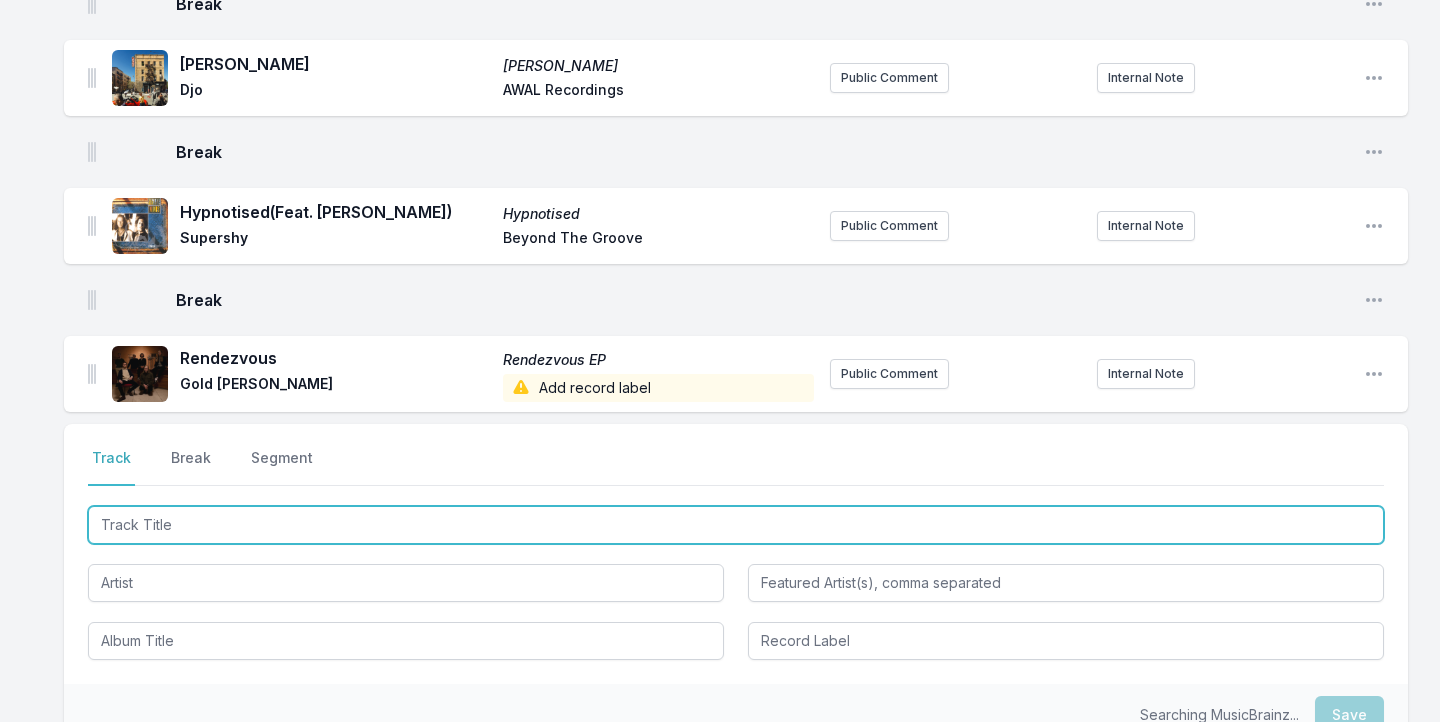 scroll, scrollTop: 1368, scrollLeft: 0, axis: vertical 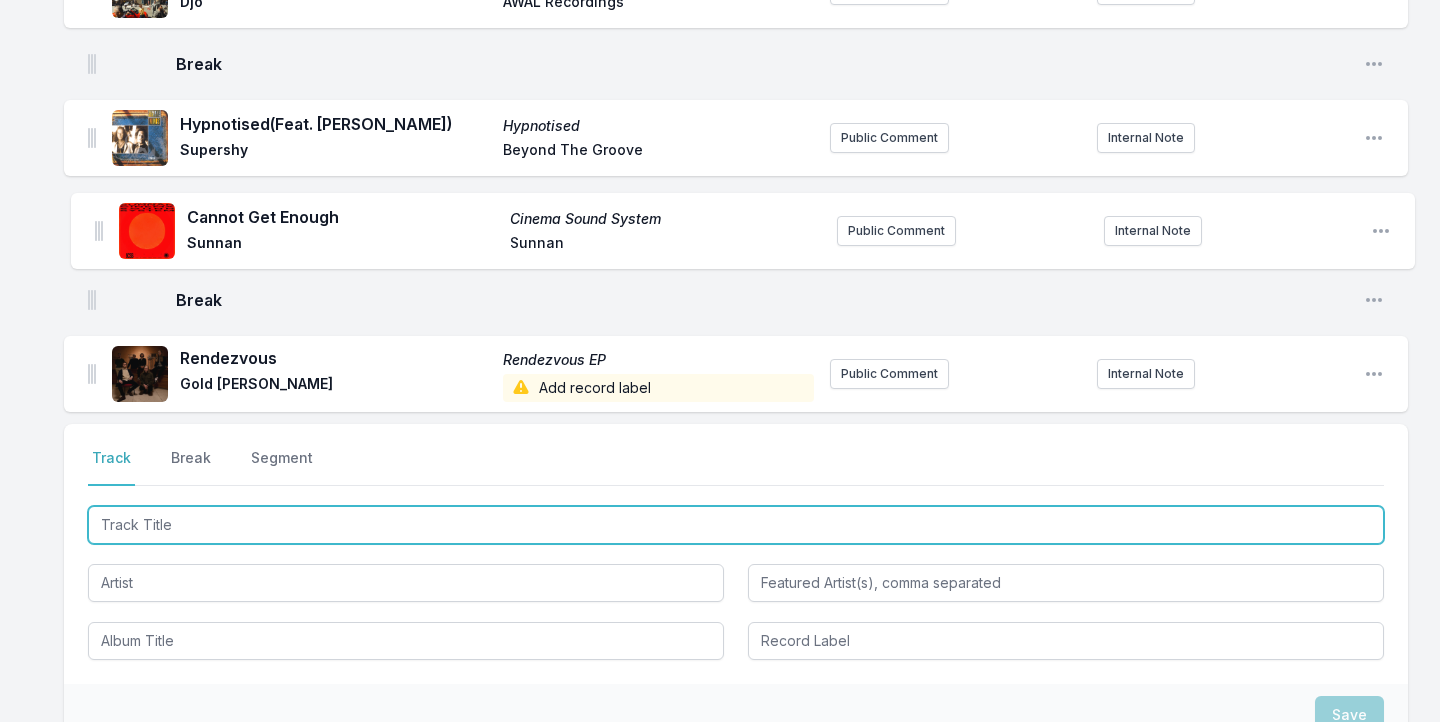 drag, startPoint x: 90, startPoint y: 372, endPoint x: 97, endPoint y: 221, distance: 151.16217 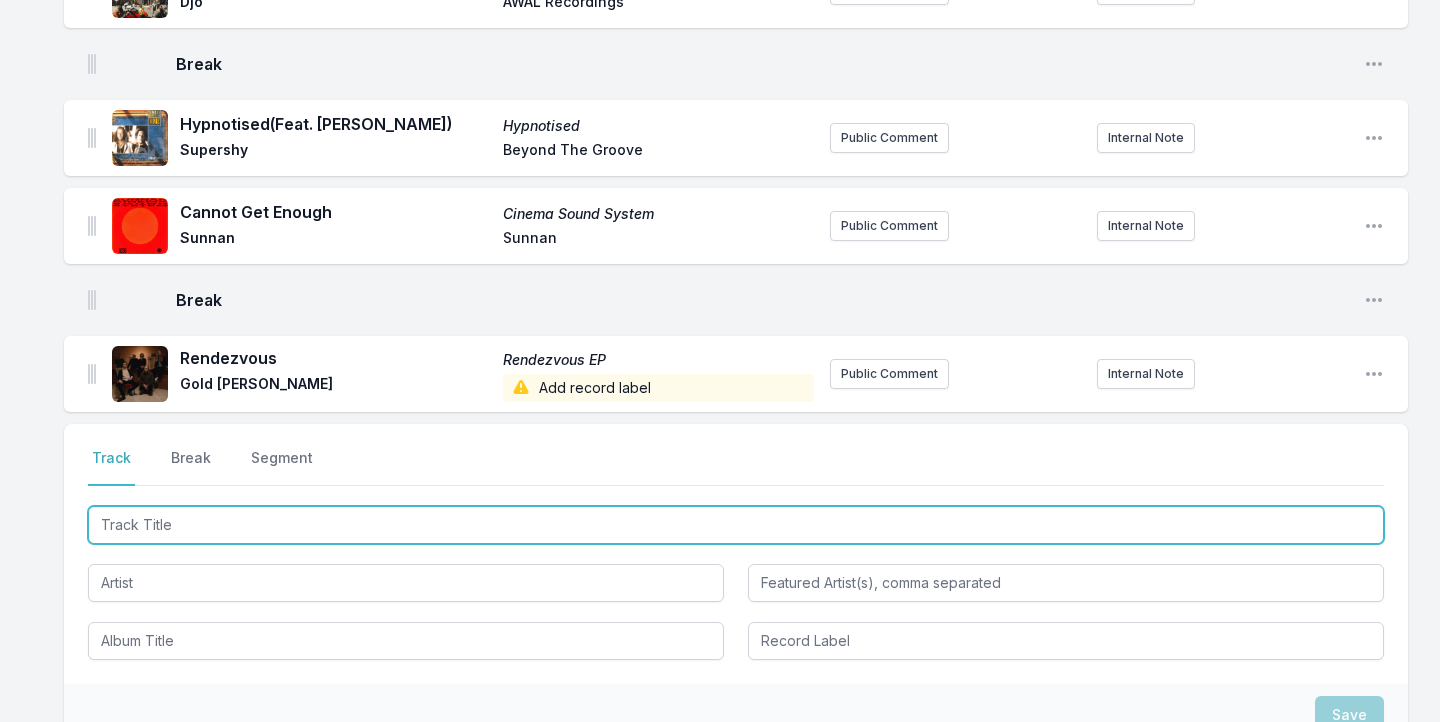 click at bounding box center [736, 525] 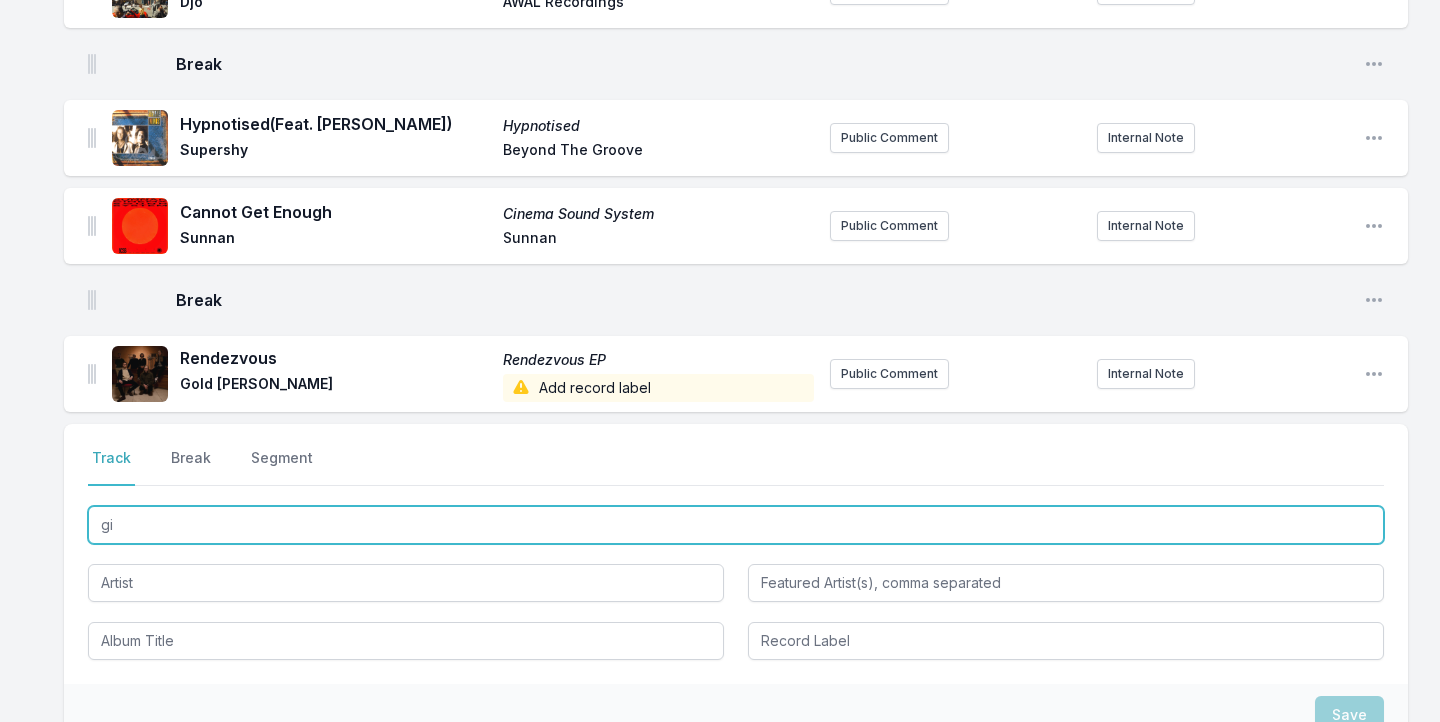 type on "g" 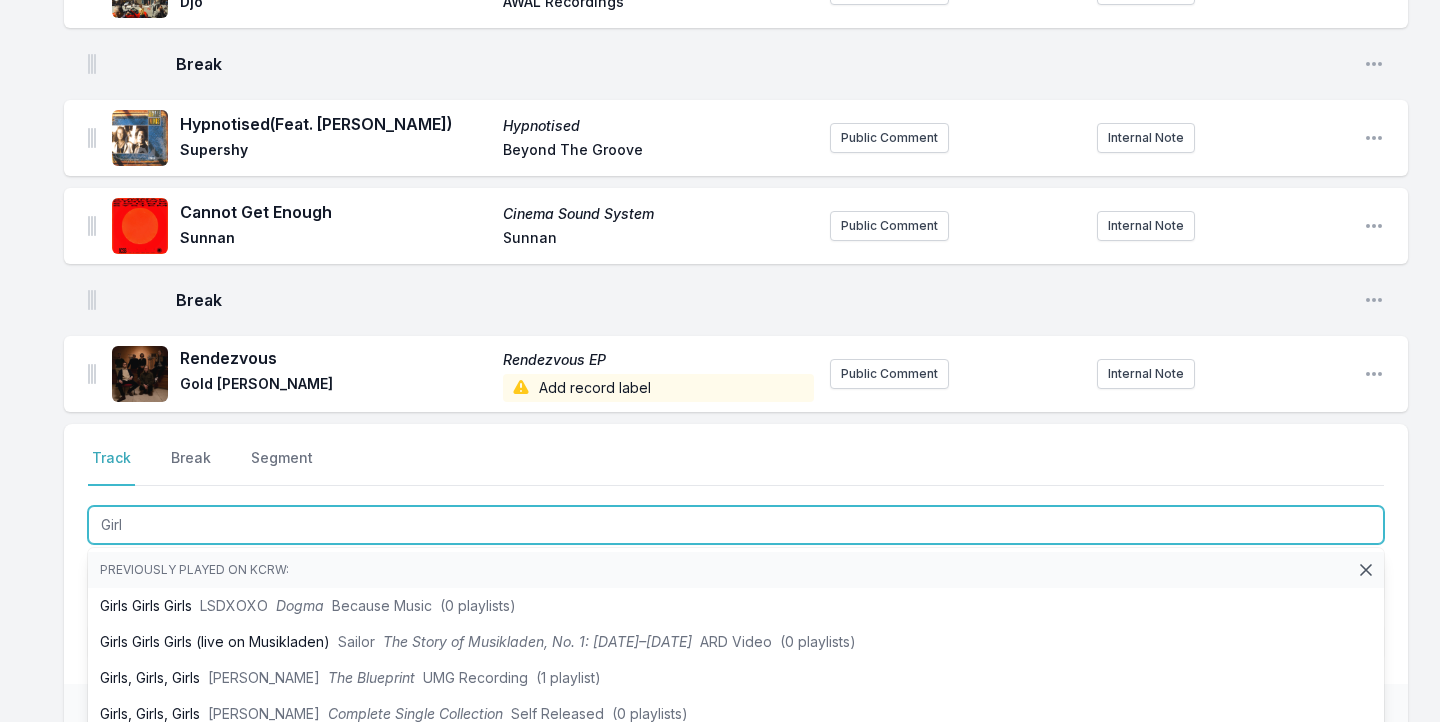 scroll, scrollTop: 1407, scrollLeft: 0, axis: vertical 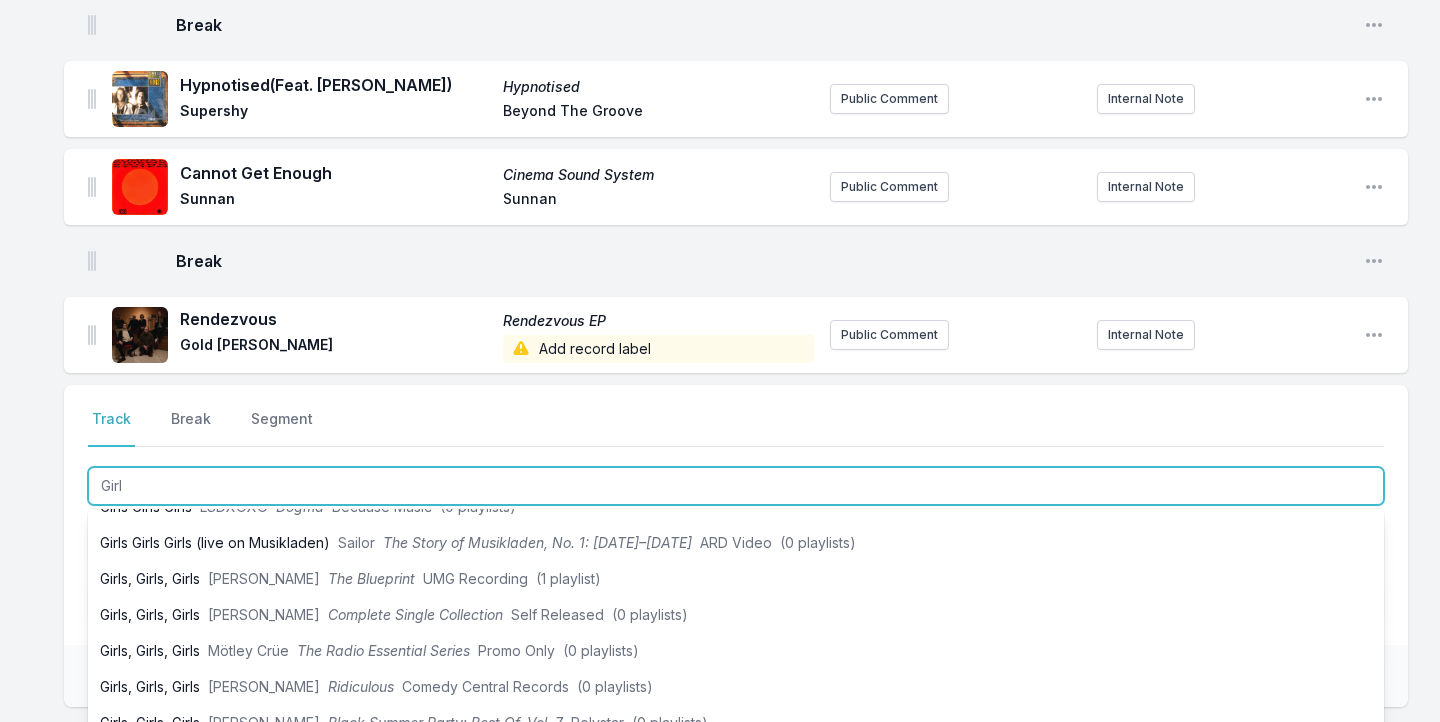 type on "Girl" 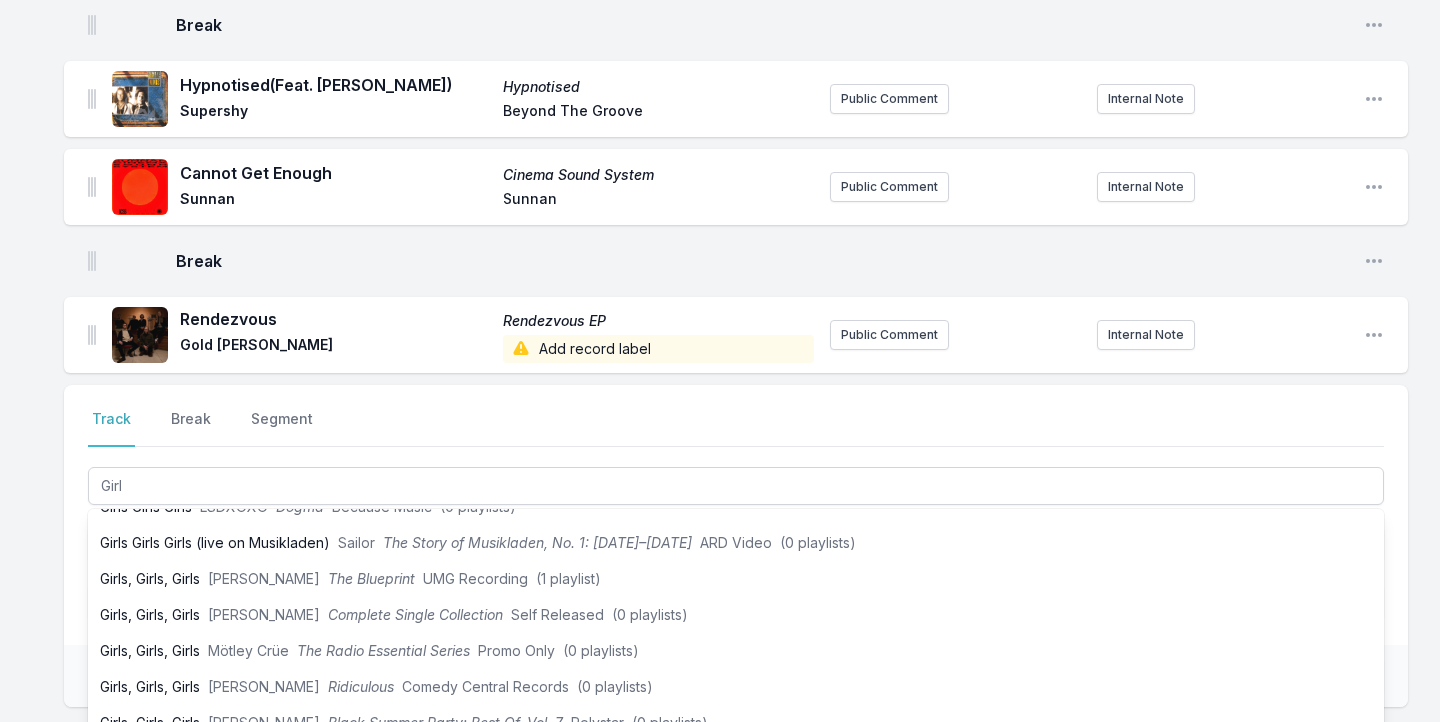 click on "Missing Data Some of your tracks are missing record label information. This info helps artists get paid! It needs to be filled out within 24 hours of showtime. I've Been Trying - Demo I've Been Trying - Demo [PERSON_NAME] Add record label Public Comment Internal Note Open playlist item options V.I.S. V.I.S. [GEOGRAPHIC_DATA]. The Man KINIK Public Comment Internal Note Open playlist item options Kneel Dancing Shoes Nilüfer Yanya Ninja Tune Public Comment Internal Note Open playlist item options Think I Pass Natural Pleasure Broncho Broncho Worldwide Public Comment Internal Note Open playlist item options Peace Peace [PERSON_NAME] Domino Public Comment Internal Note Open playlist item options Break Open playlist item options Music Will Explain Music Will Explain Mocky Stones Throw Public Comment Internal Note Open playlist item options Say Goodbye  (Feat. [PERSON_NAME]) Say Goodbye El [PERSON_NAME] Affair Big Crown Public Comment Internal Note Open playlist item options Break Open playlist item options Right Time [PERSON_NAME]" at bounding box center [720, -156] 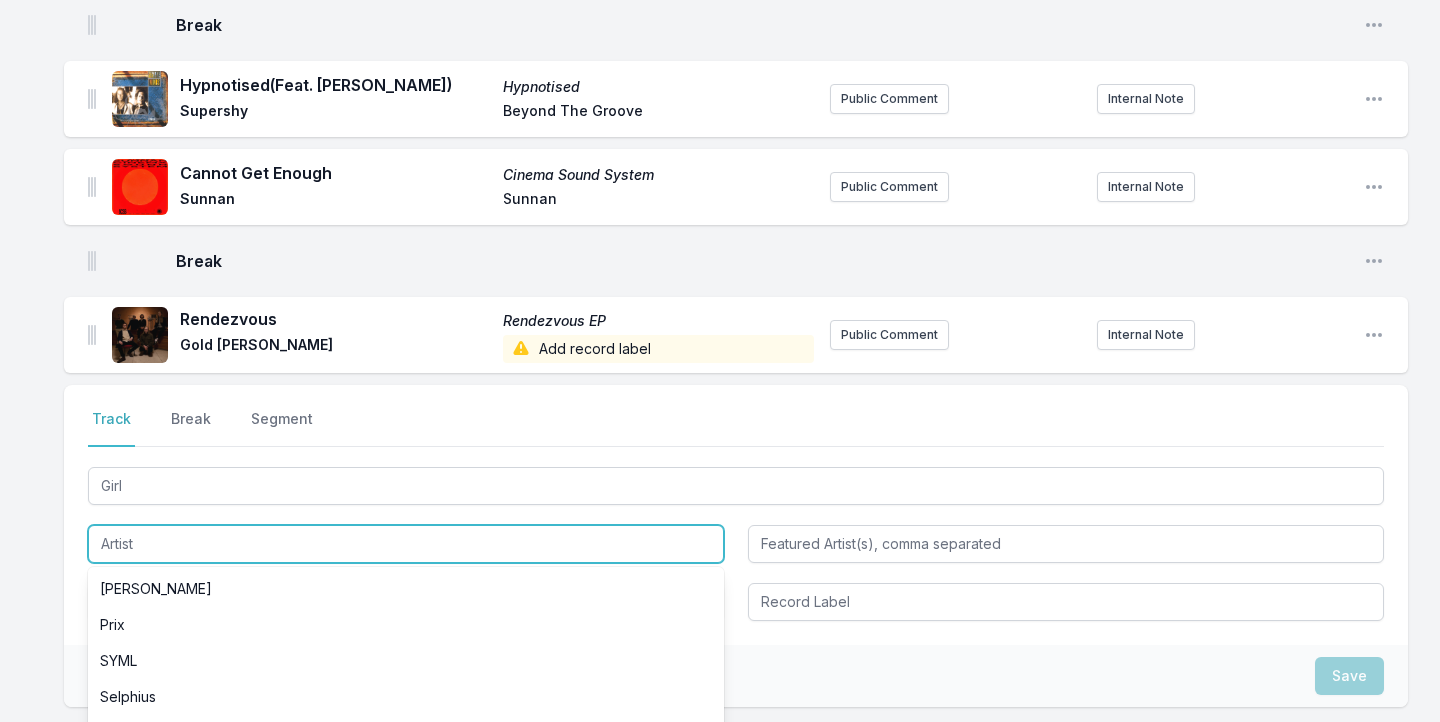 click at bounding box center [406, 544] 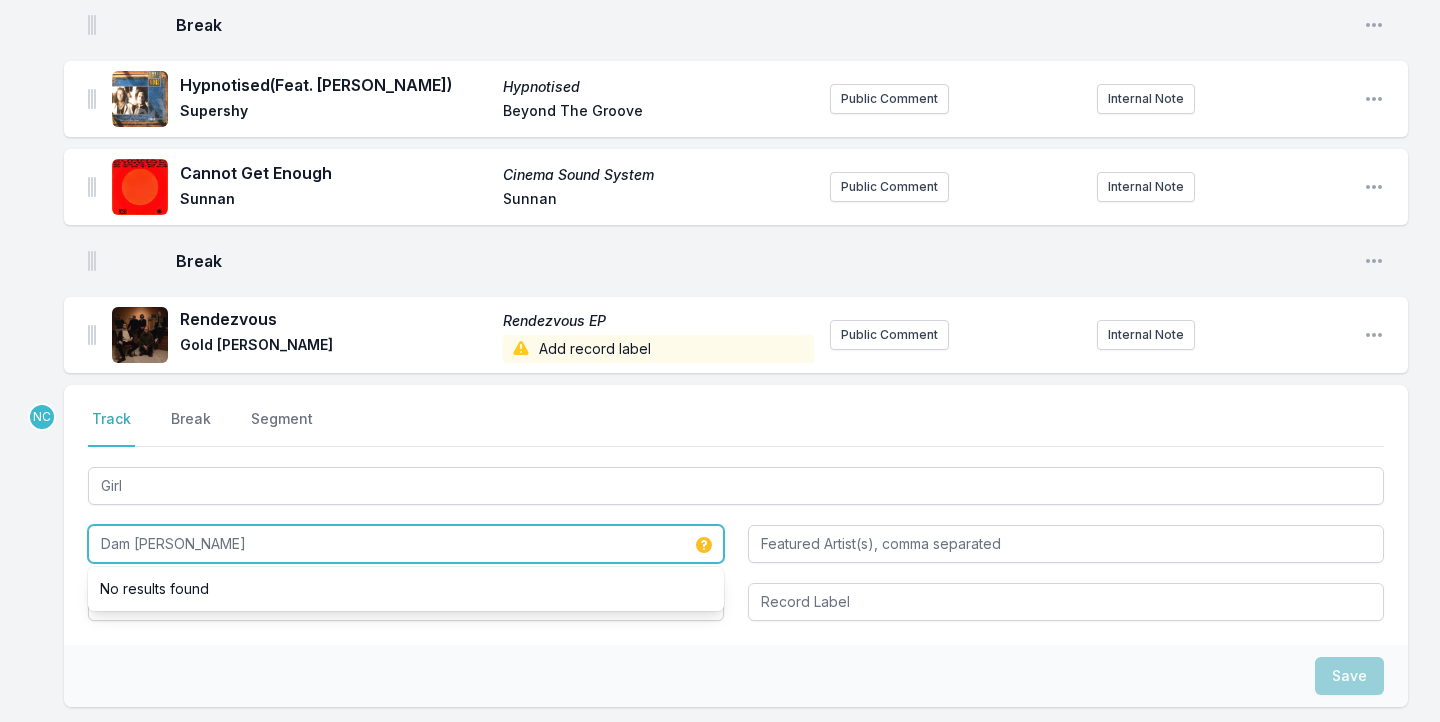 type on "Dam [PERSON_NAME]" 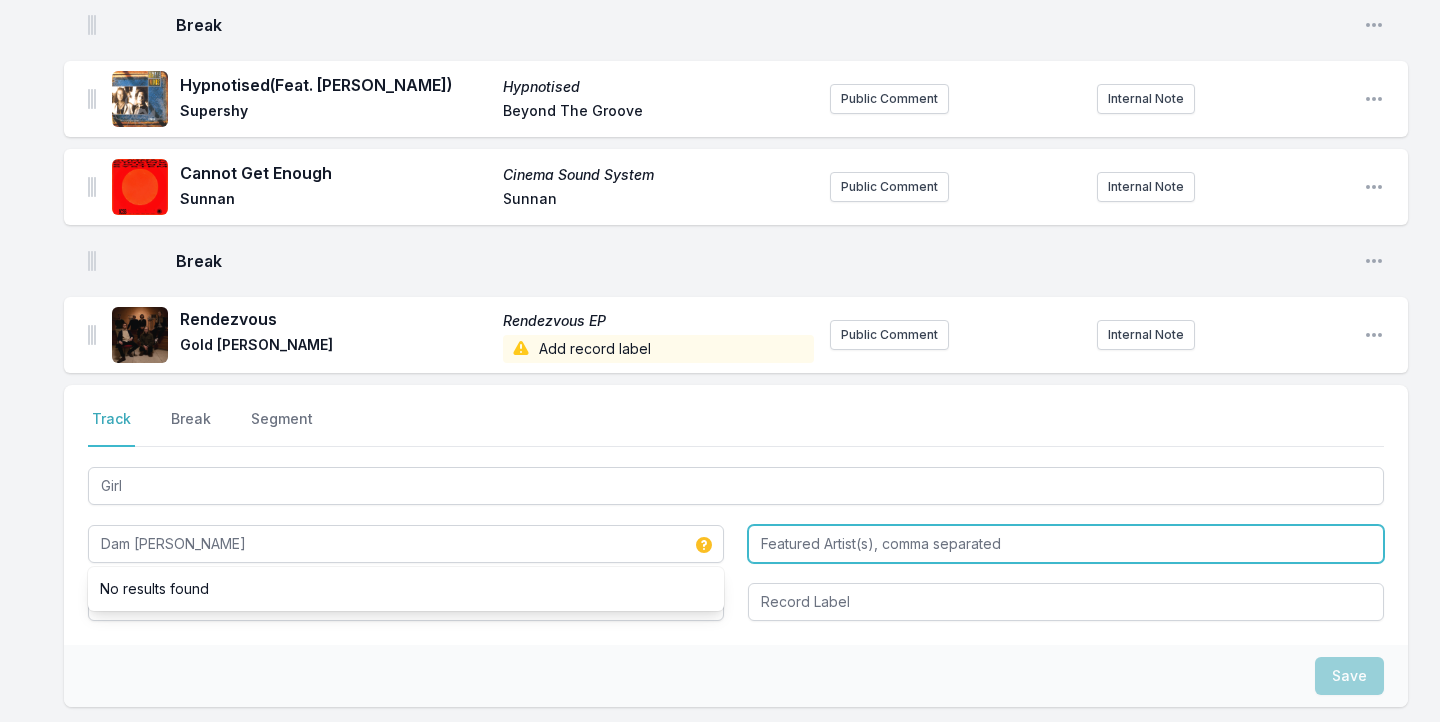 click at bounding box center (1066, 544) 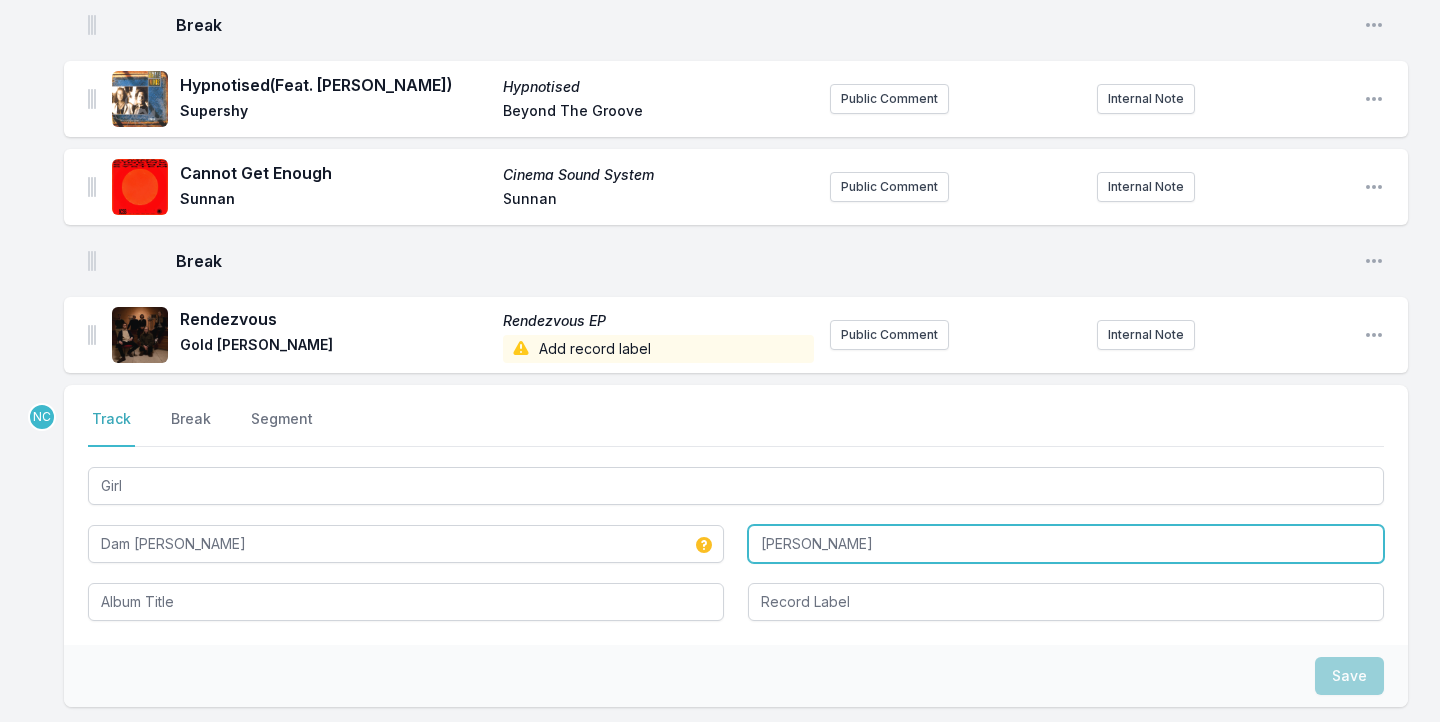type on "[PERSON_NAME]" 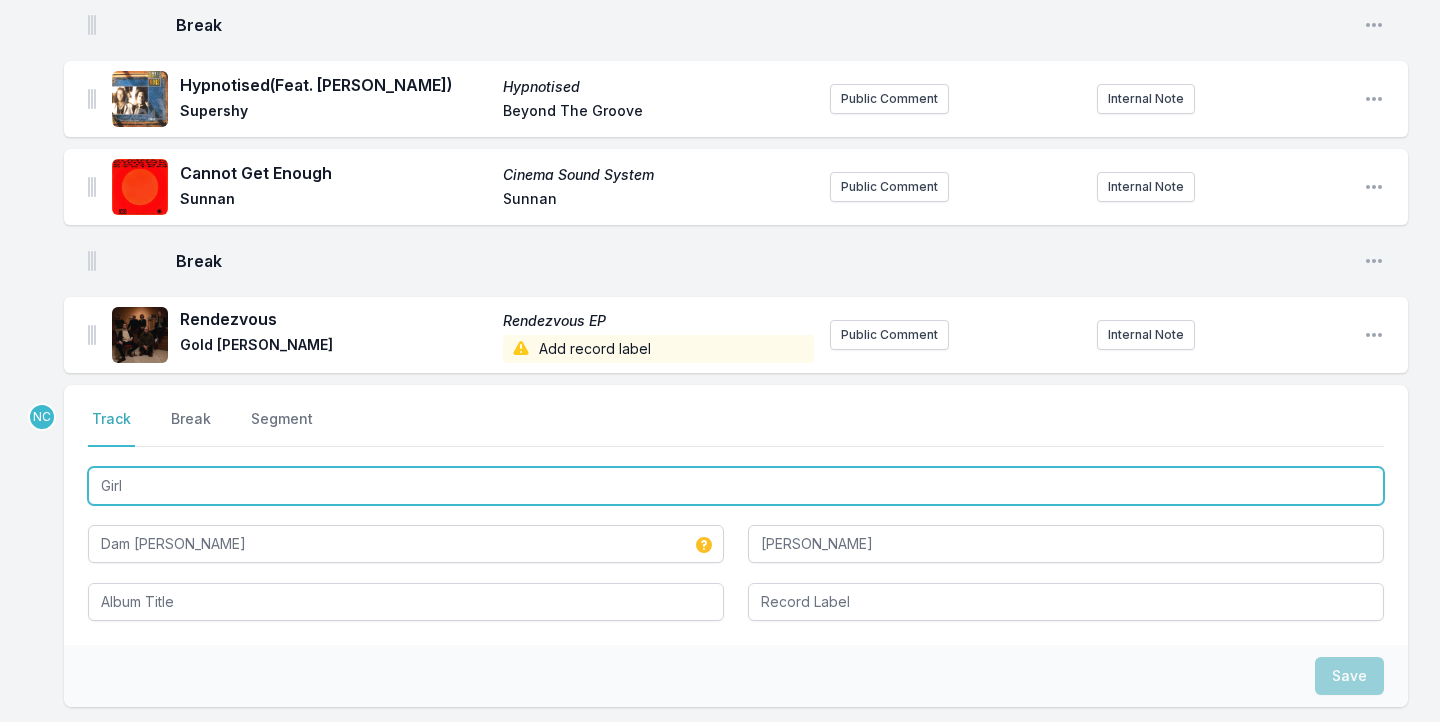 click on "Girl" at bounding box center (736, 486) 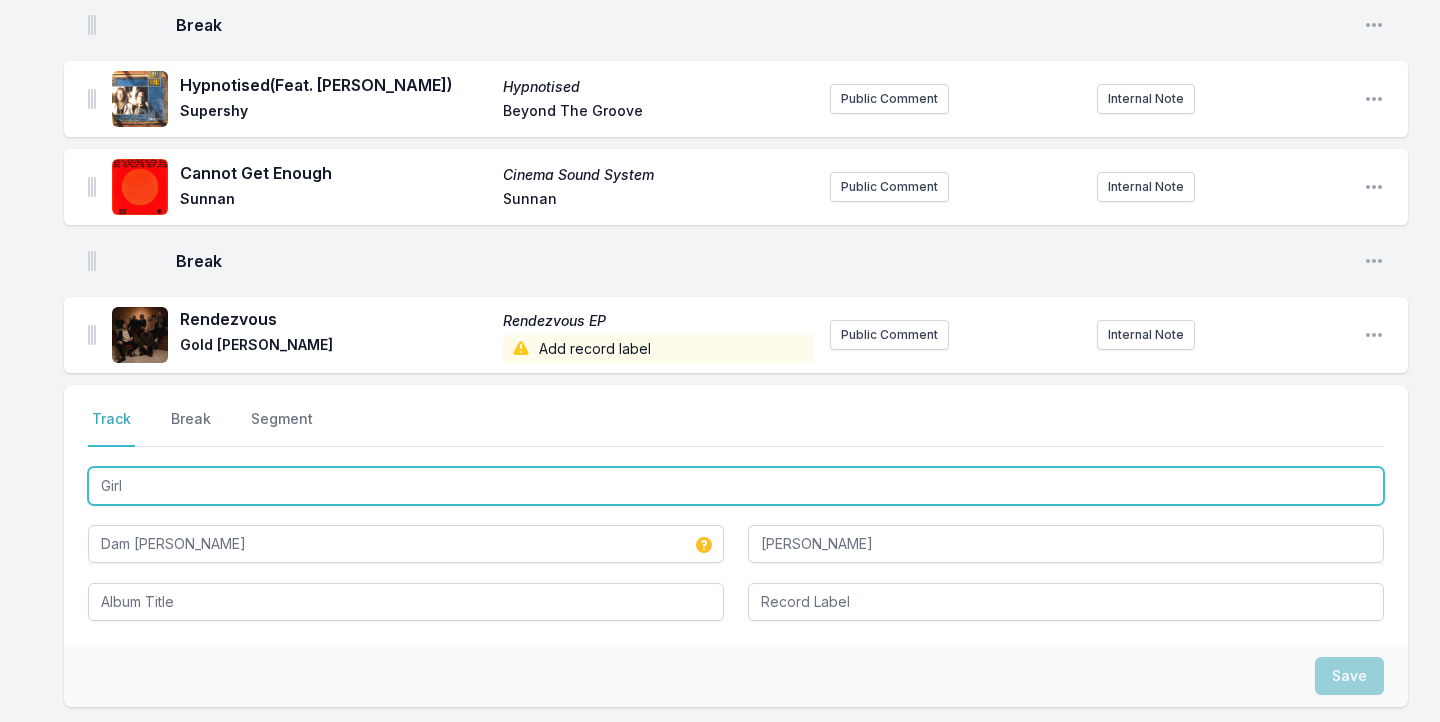 click on "Girl" at bounding box center (736, 486) 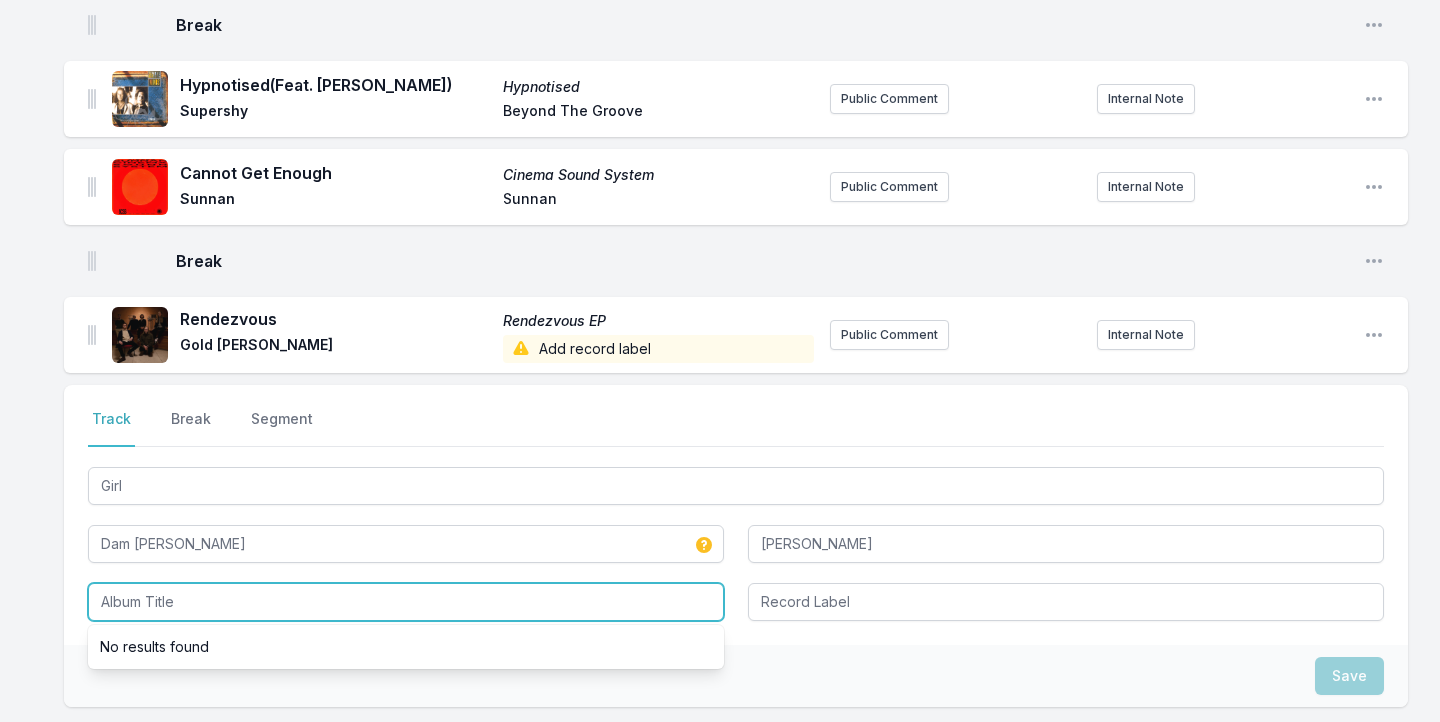 click at bounding box center (406, 602) 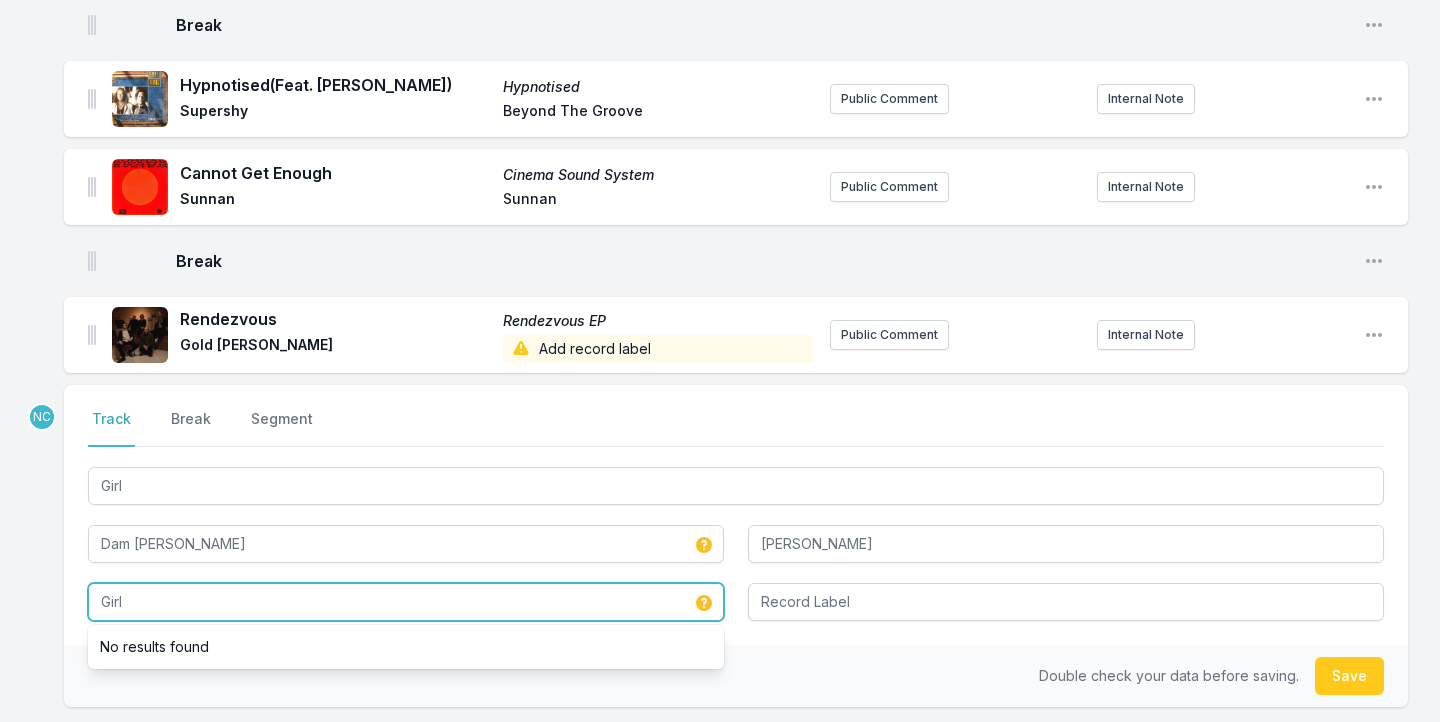 type on "Girl" 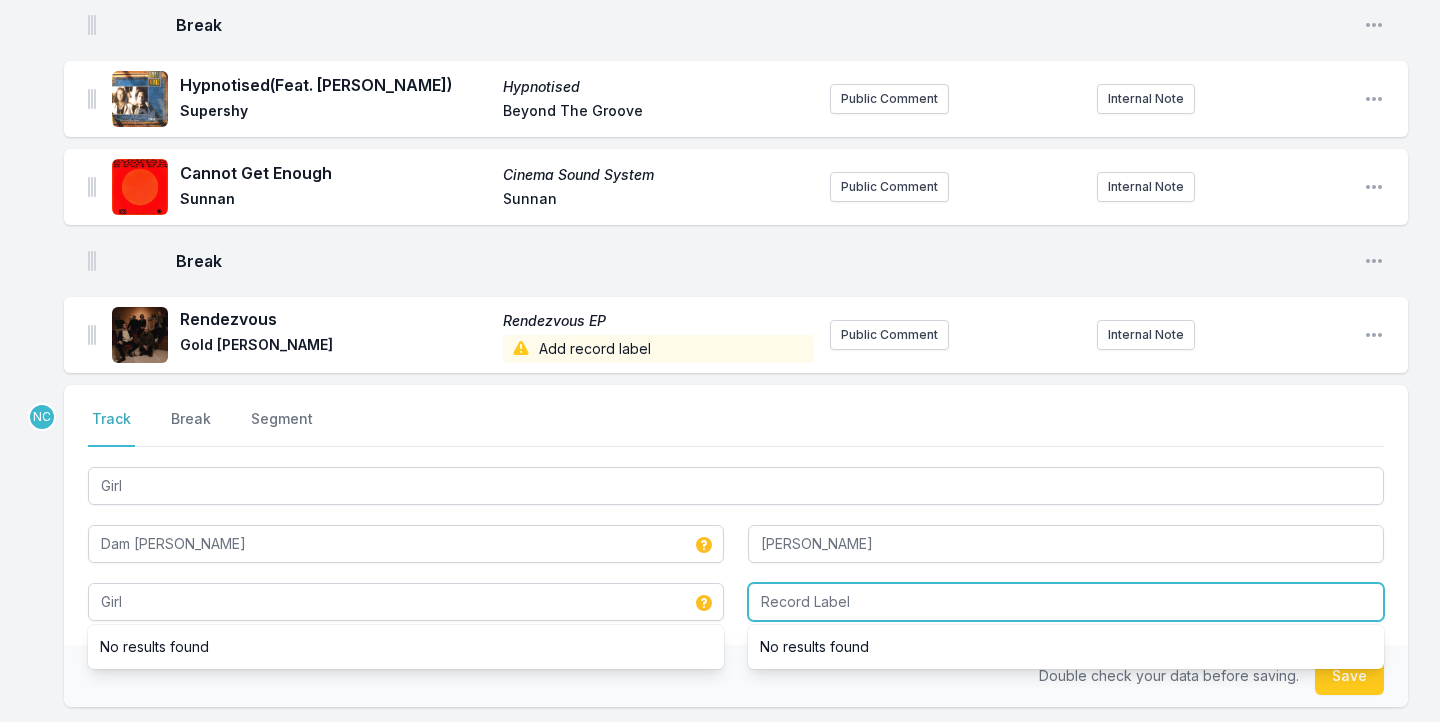 click at bounding box center [1066, 602] 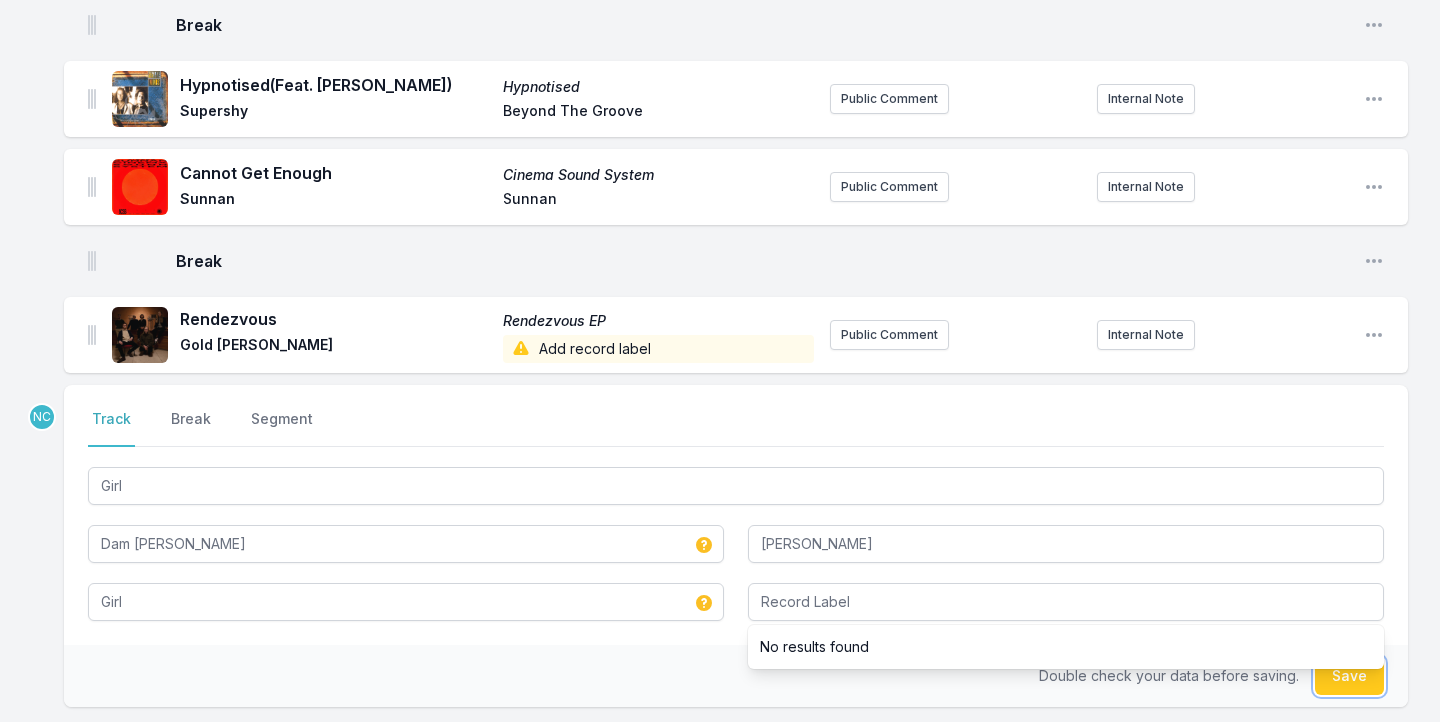 click on "Save" at bounding box center (1349, 676) 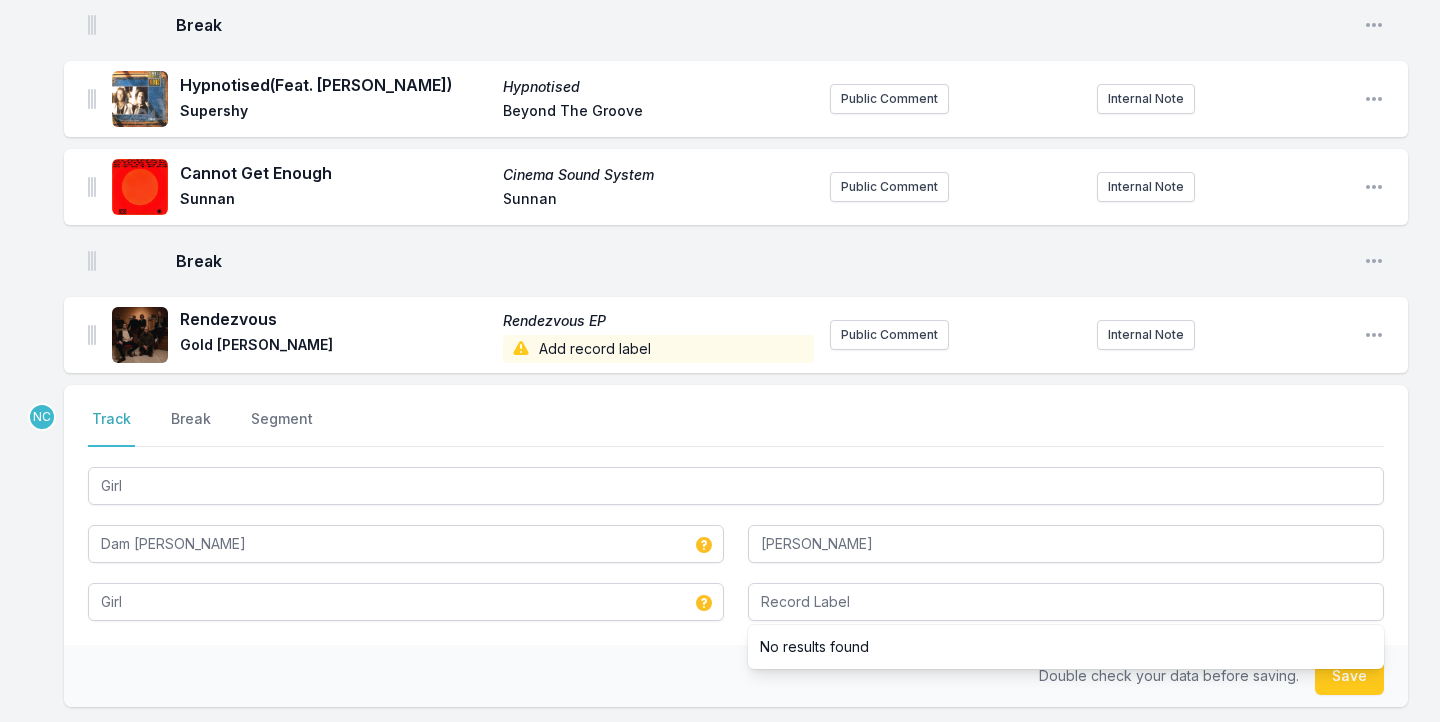 type 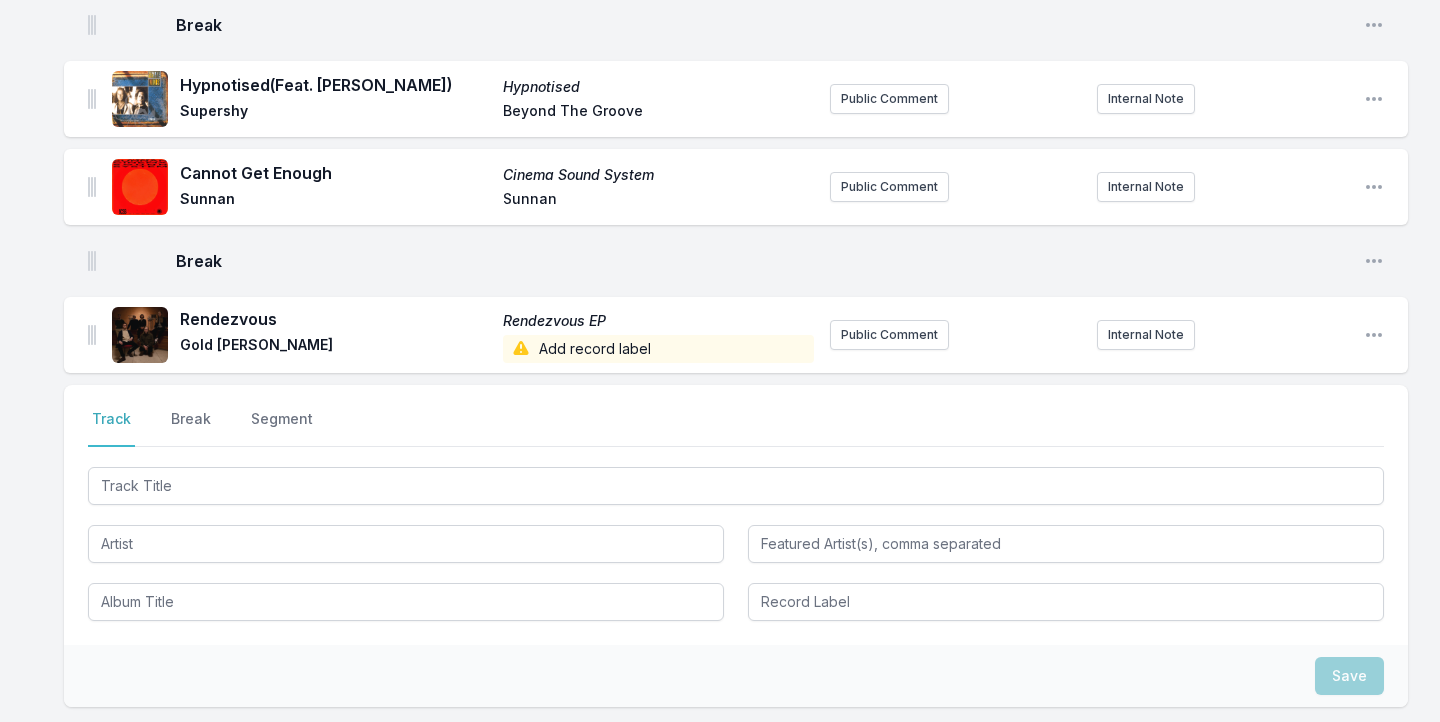 scroll, scrollTop: 1495, scrollLeft: 0, axis: vertical 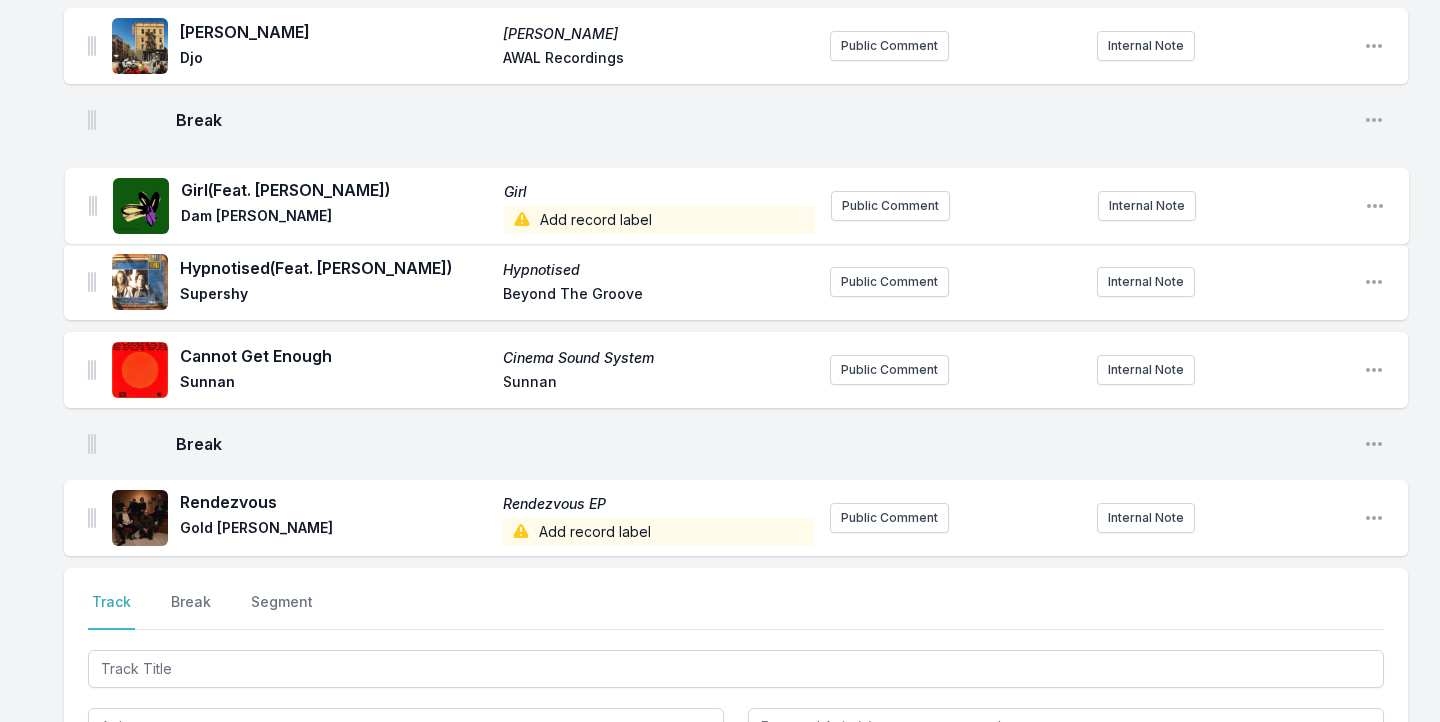 drag, startPoint x: 88, startPoint y: 335, endPoint x: 89, endPoint y: 201, distance: 134.00374 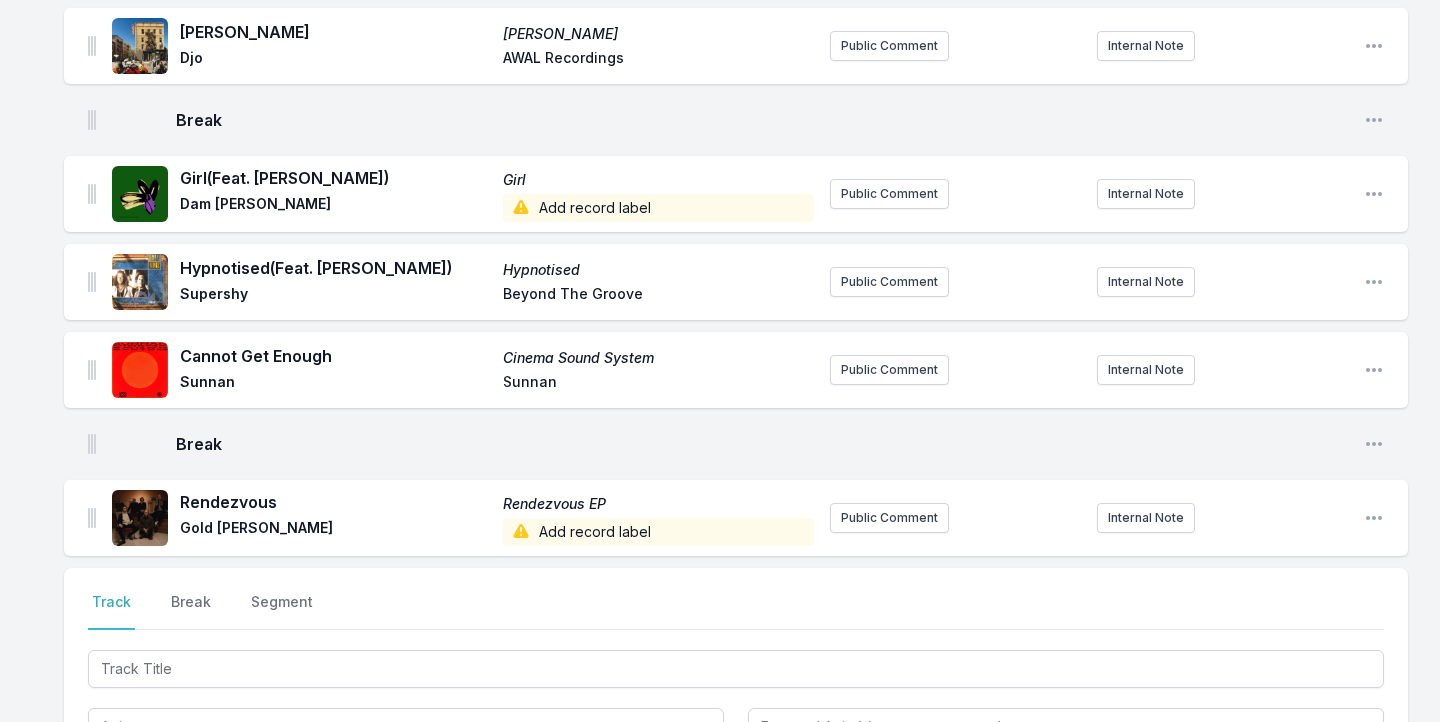 scroll, scrollTop: 1425, scrollLeft: 0, axis: vertical 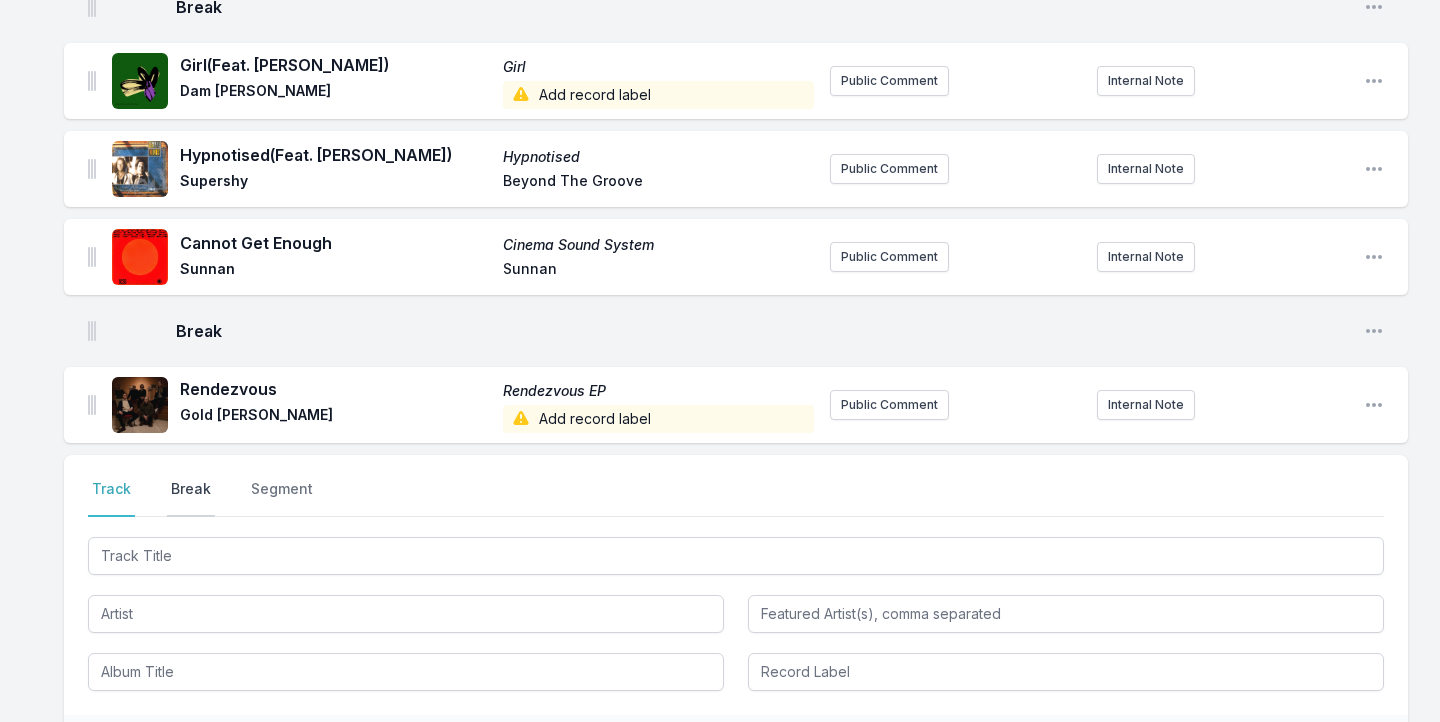 click on "Break" at bounding box center (191, 498) 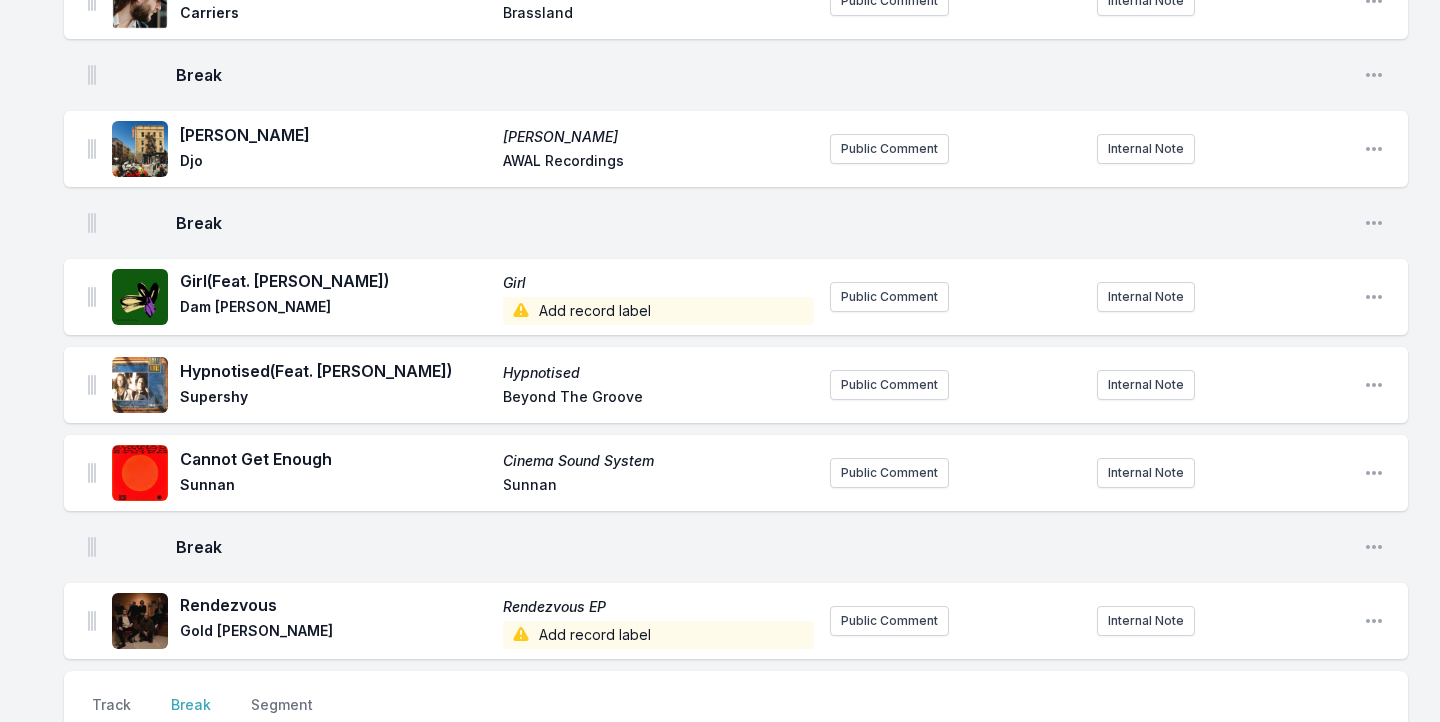 scroll, scrollTop: 1211, scrollLeft: 0, axis: vertical 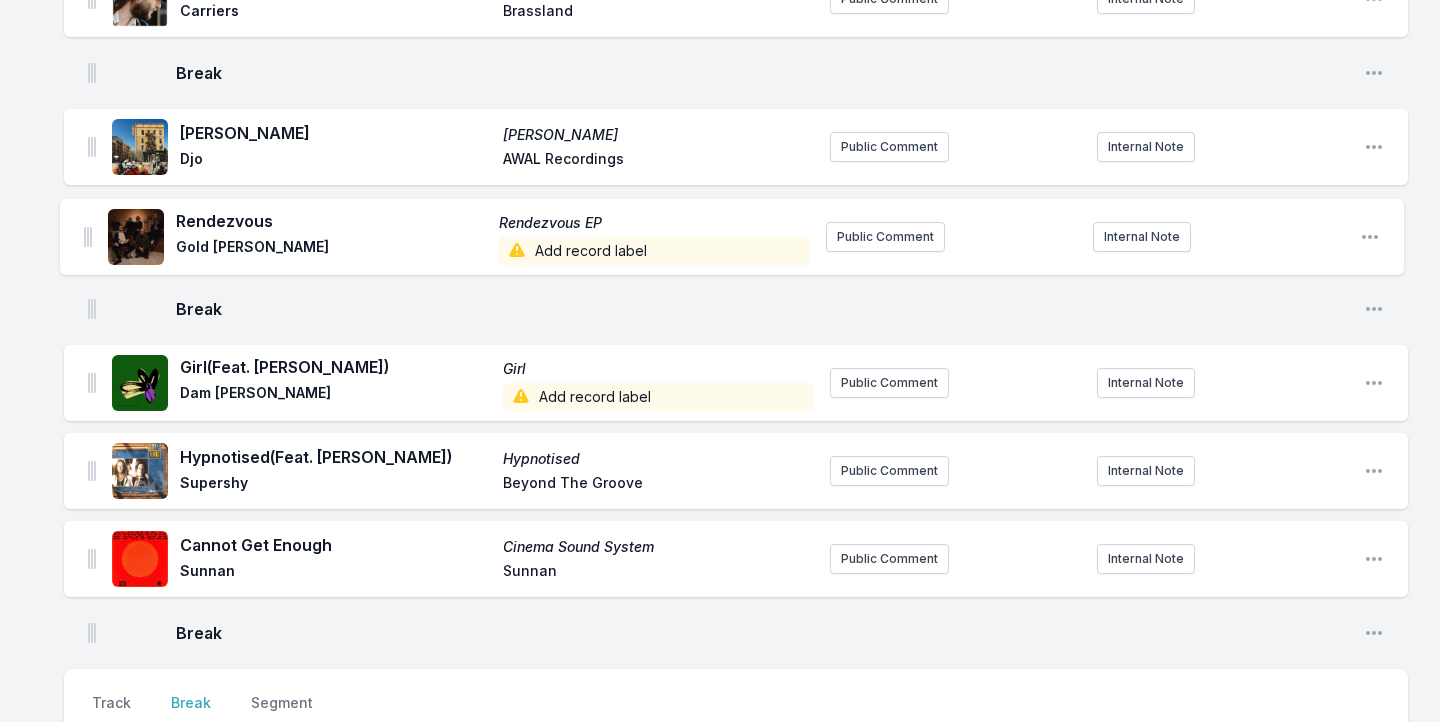 drag, startPoint x: 94, startPoint y: 620, endPoint x: 90, endPoint y: 229, distance: 391.02045 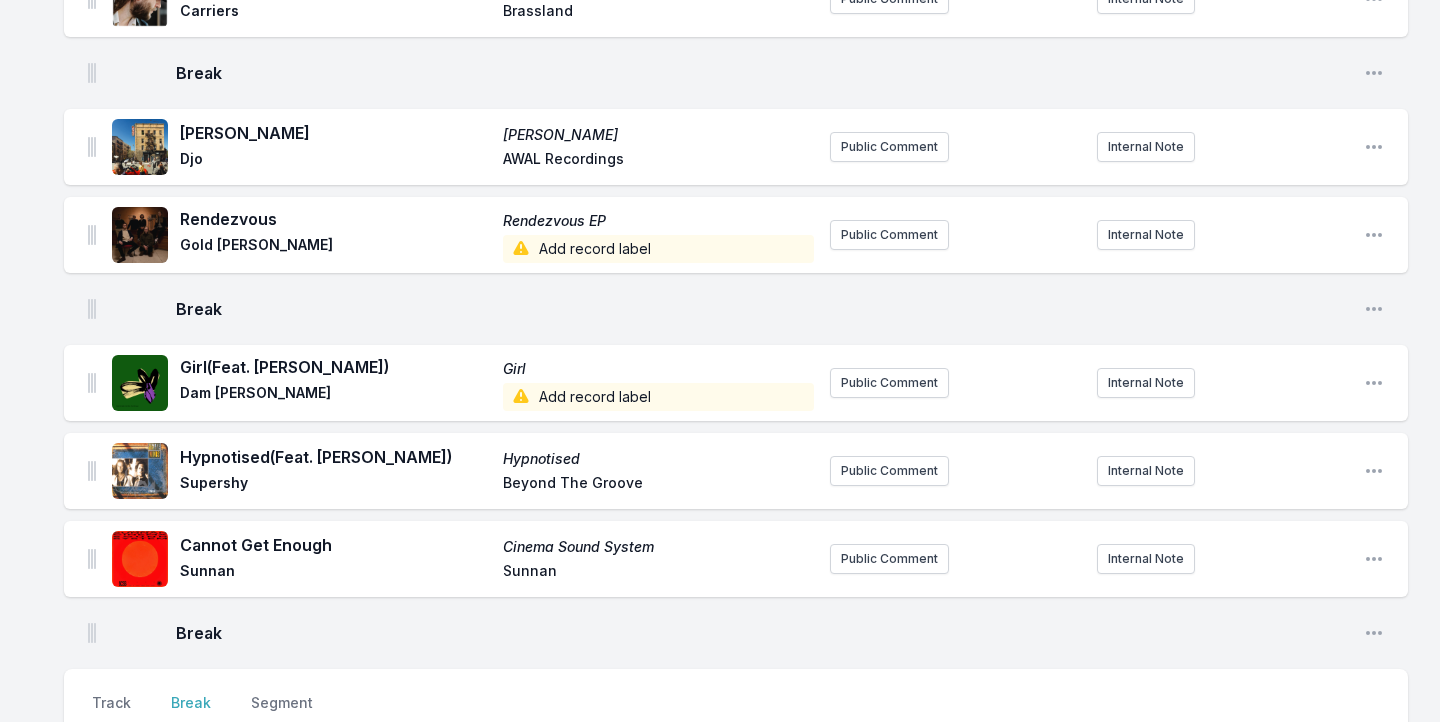 scroll, scrollTop: 1538, scrollLeft: 0, axis: vertical 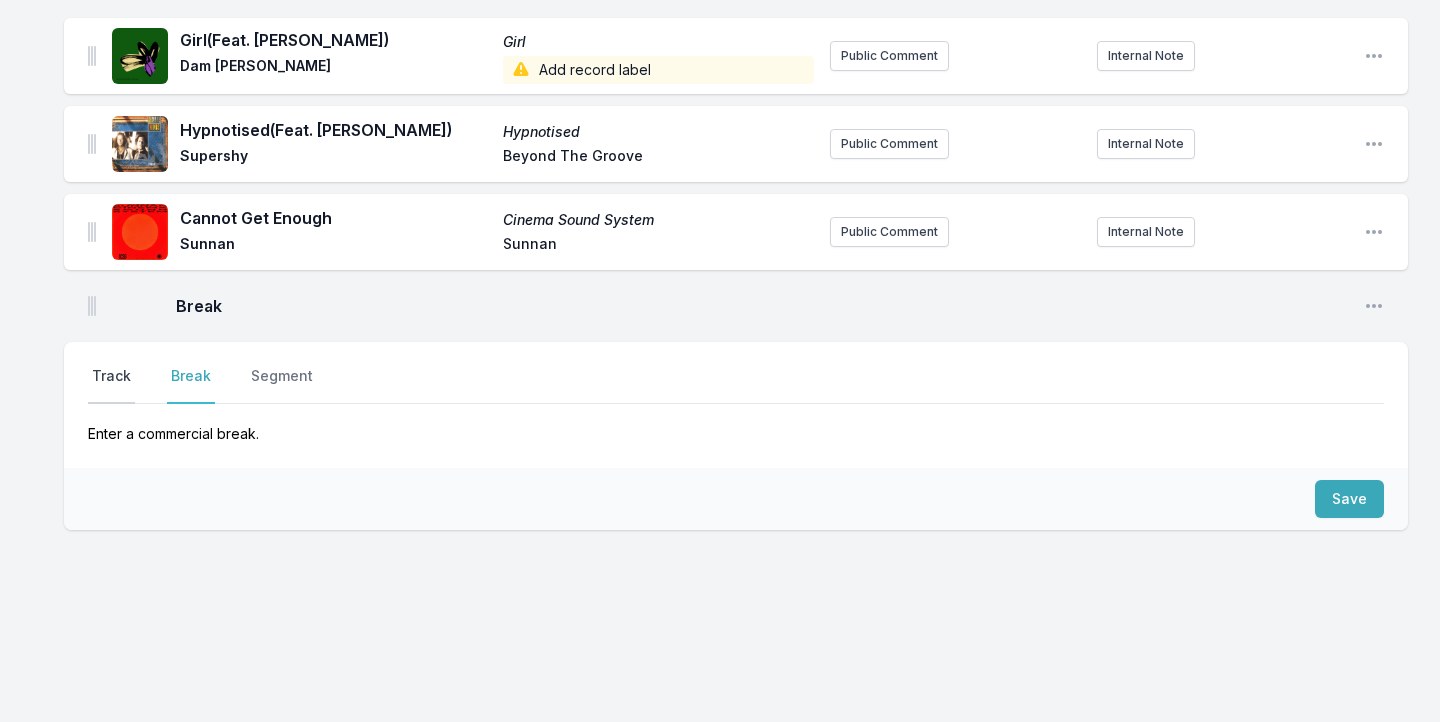 click on "Track" at bounding box center [111, 385] 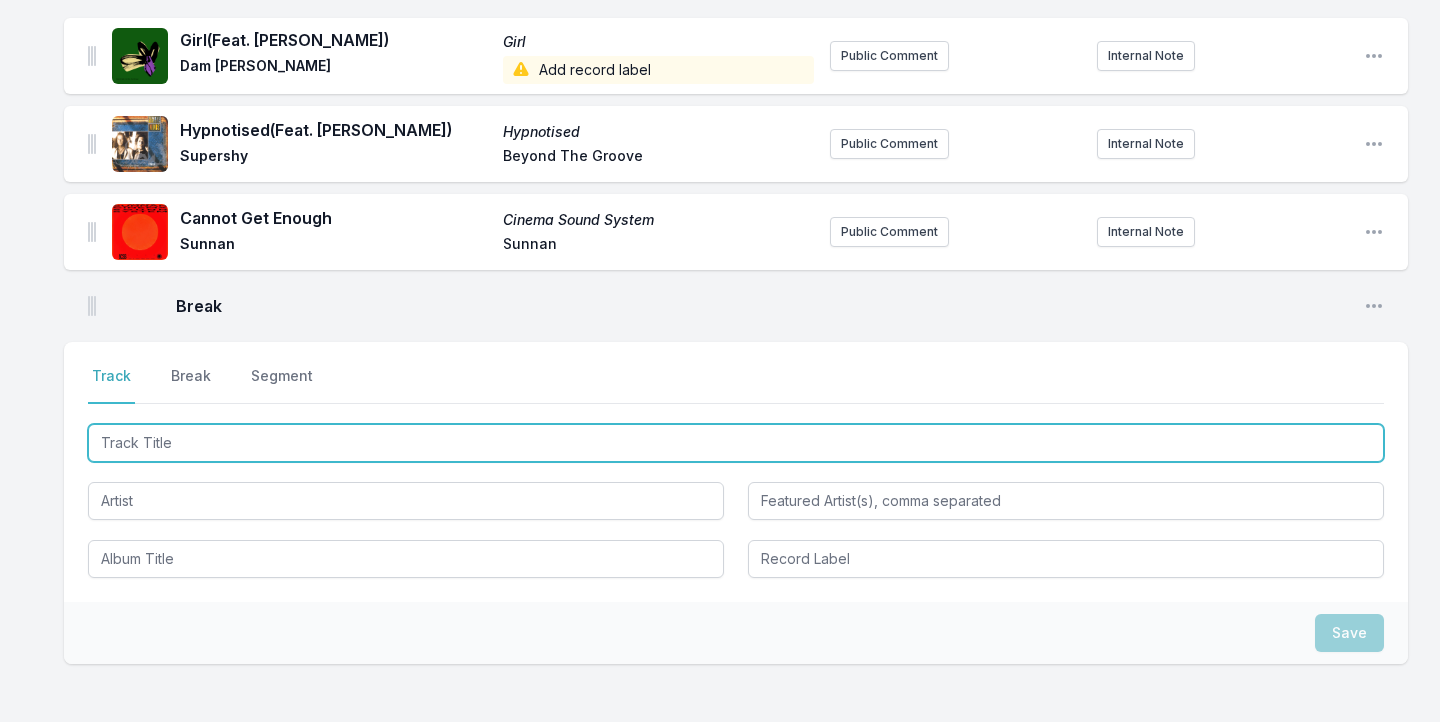 click at bounding box center [736, 443] 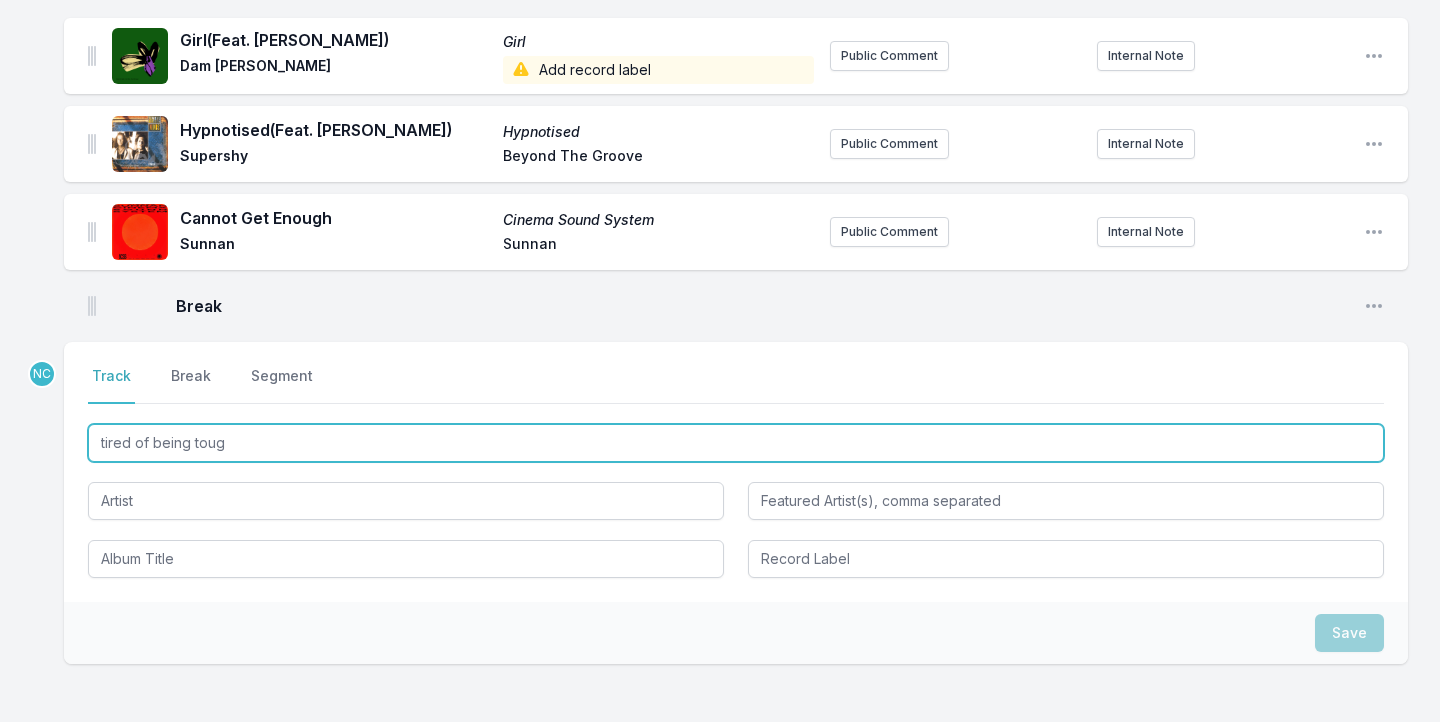 type on "tired of being tough" 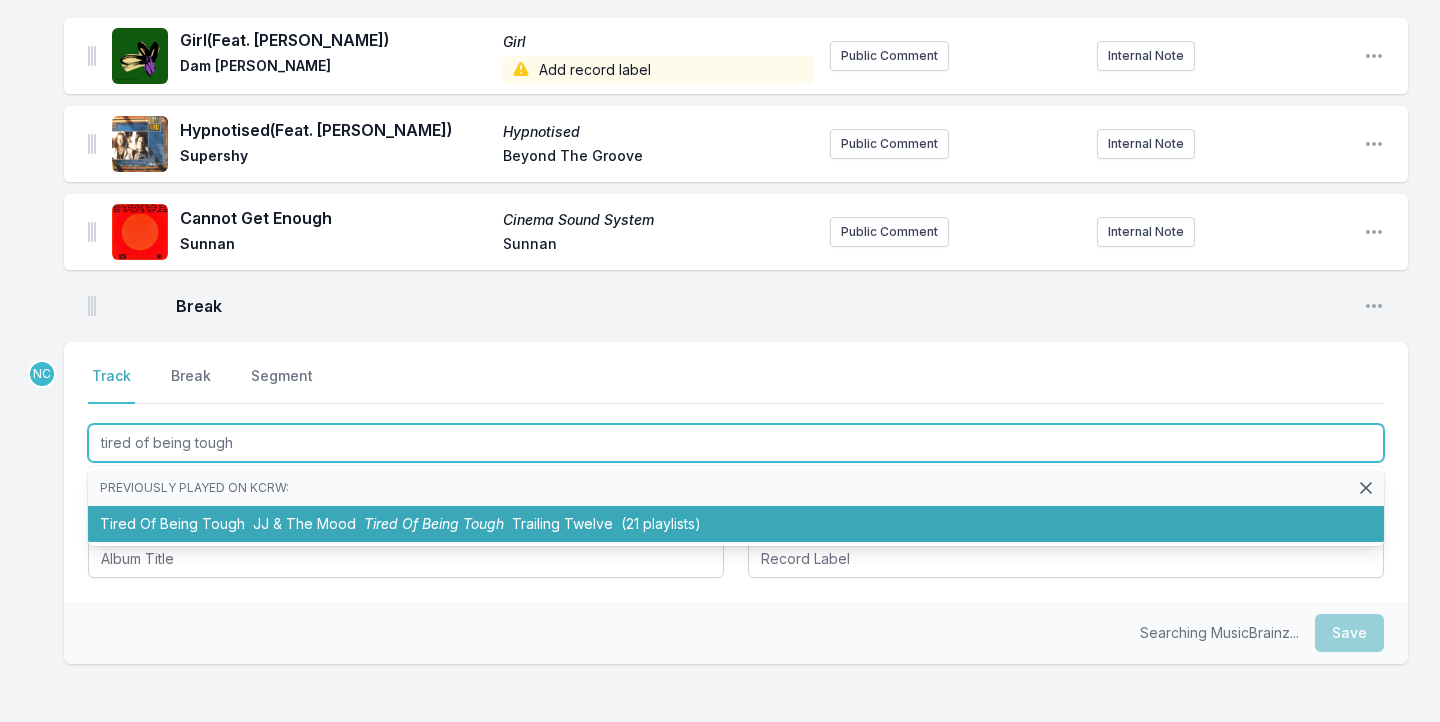 click on "Tired Of Being Tough JJ & The Mood Tired Of Being Tough Trailing Twelve (21 playlists)" at bounding box center [736, 524] 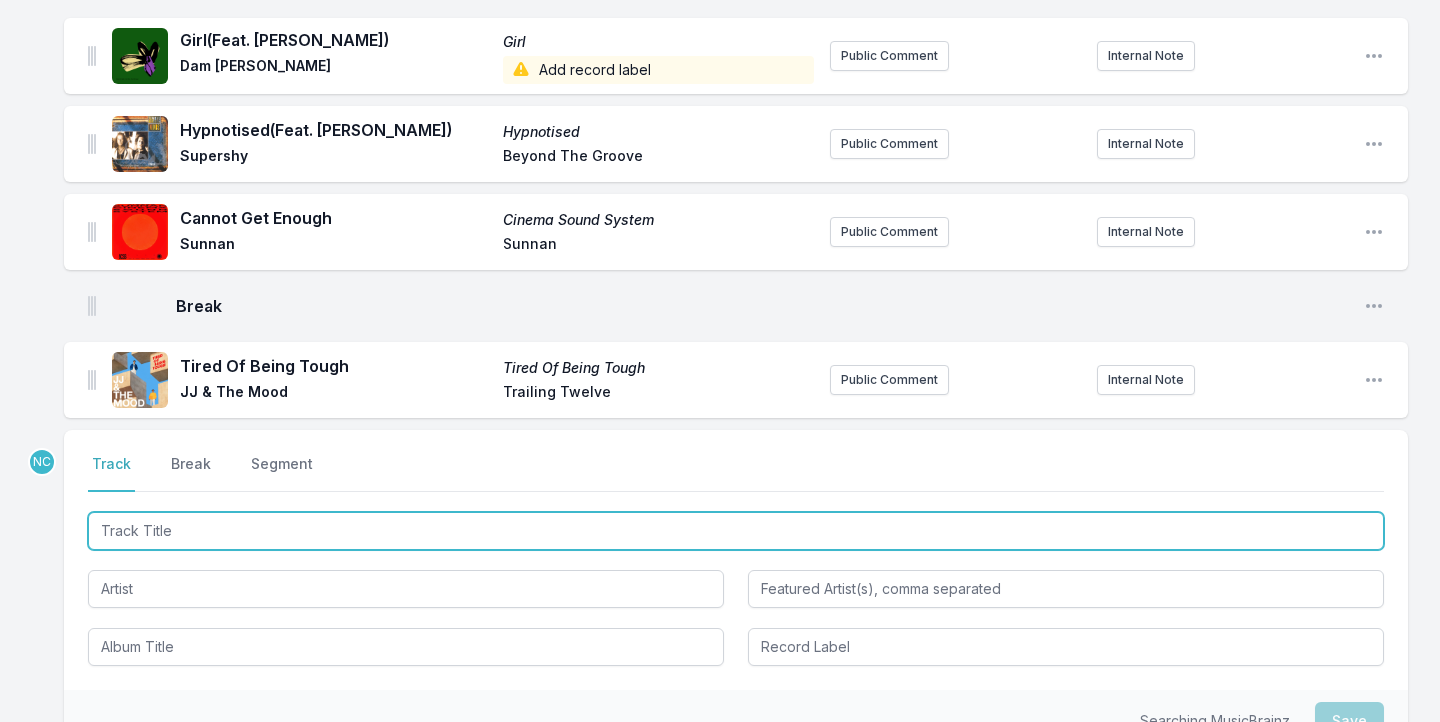 scroll, scrollTop: 1626, scrollLeft: 0, axis: vertical 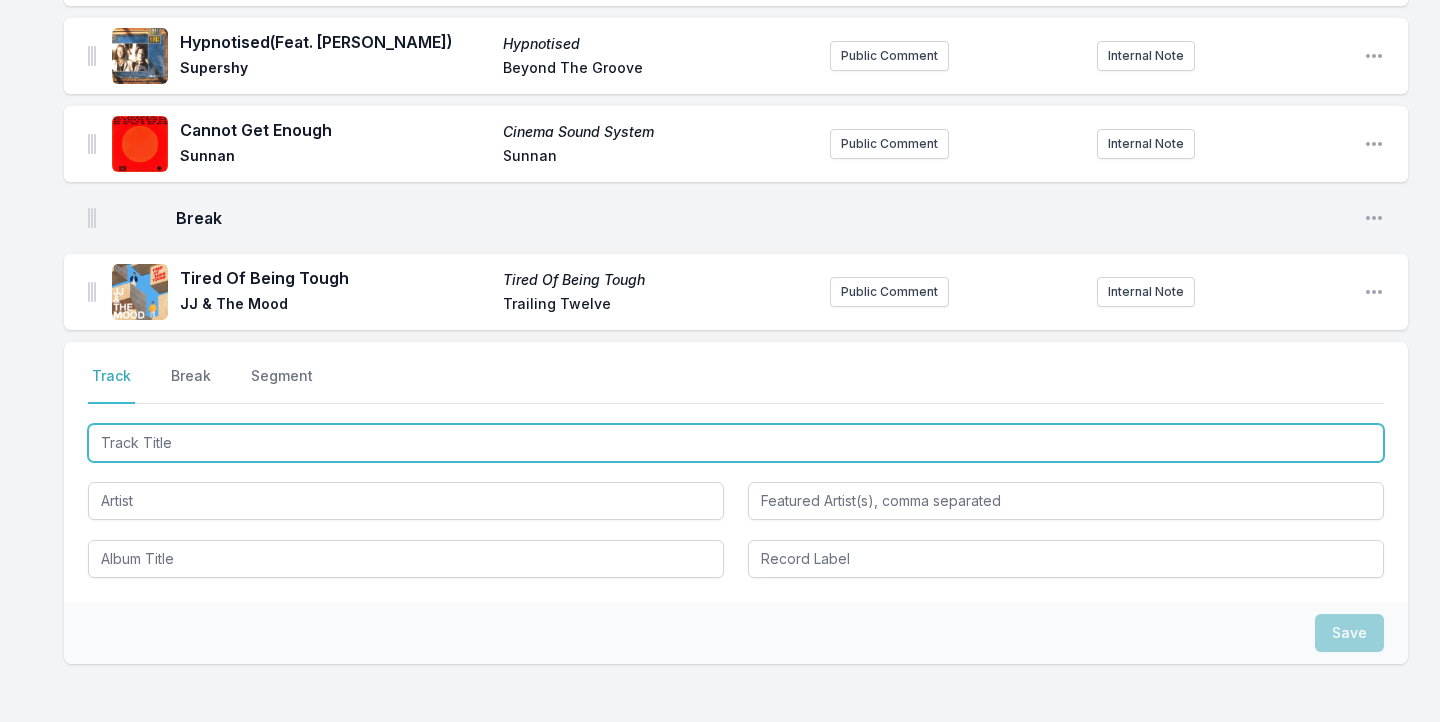 paste on "Young Man" 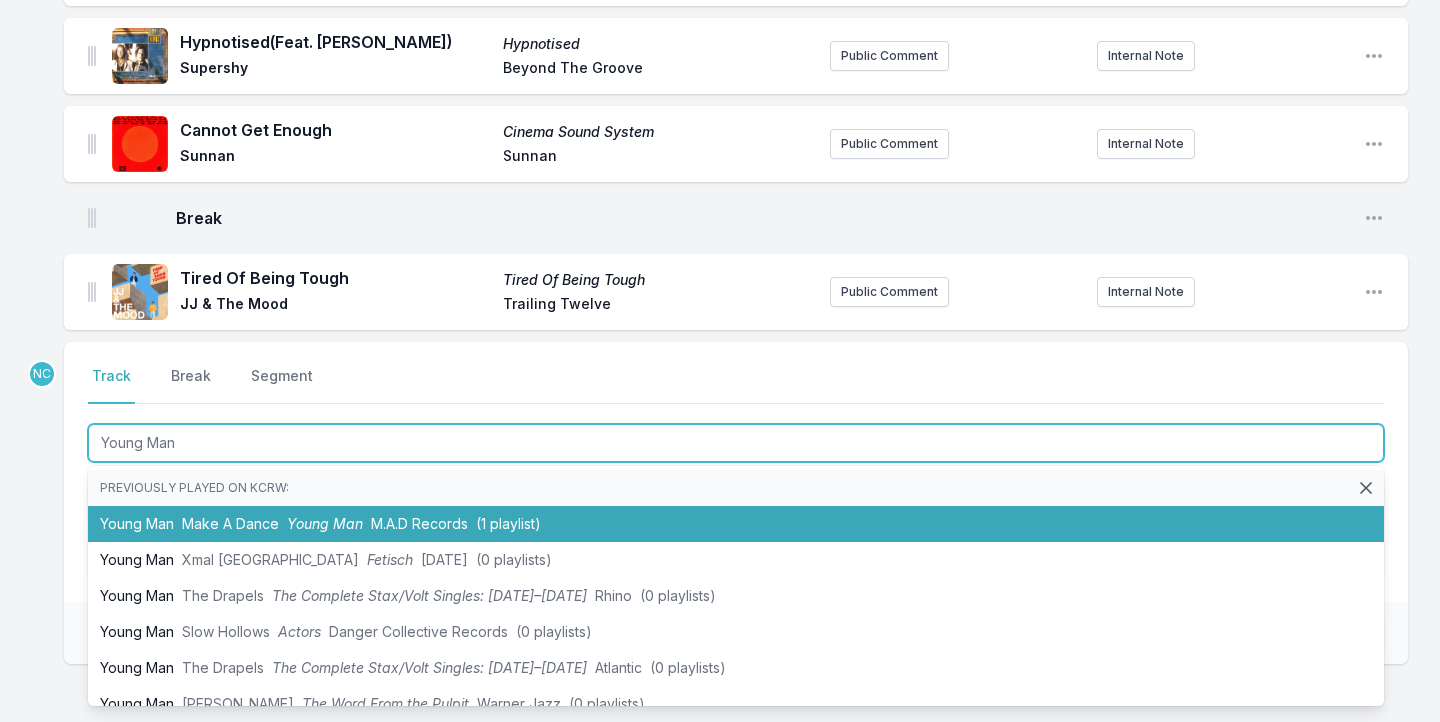 click on "Make A Dance" at bounding box center [230, 523] 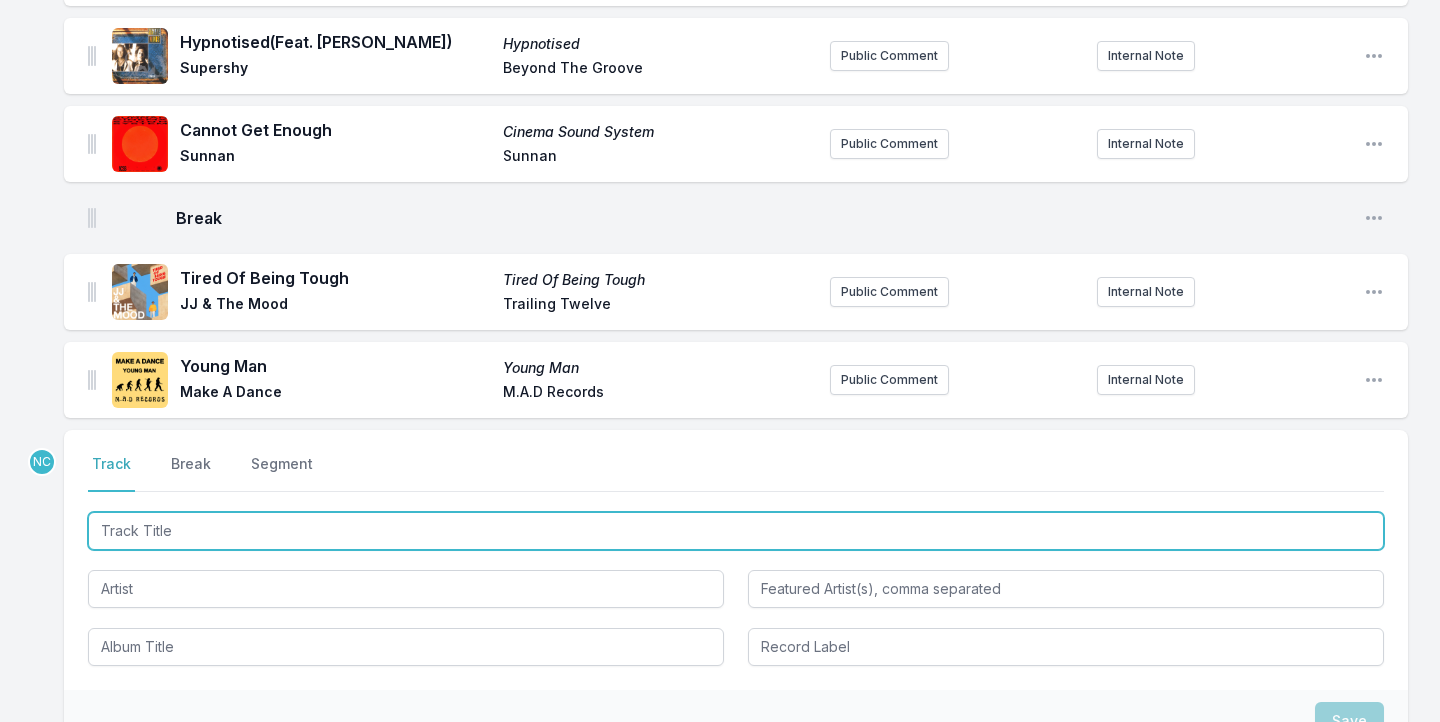 scroll, scrollTop: 1714, scrollLeft: 0, axis: vertical 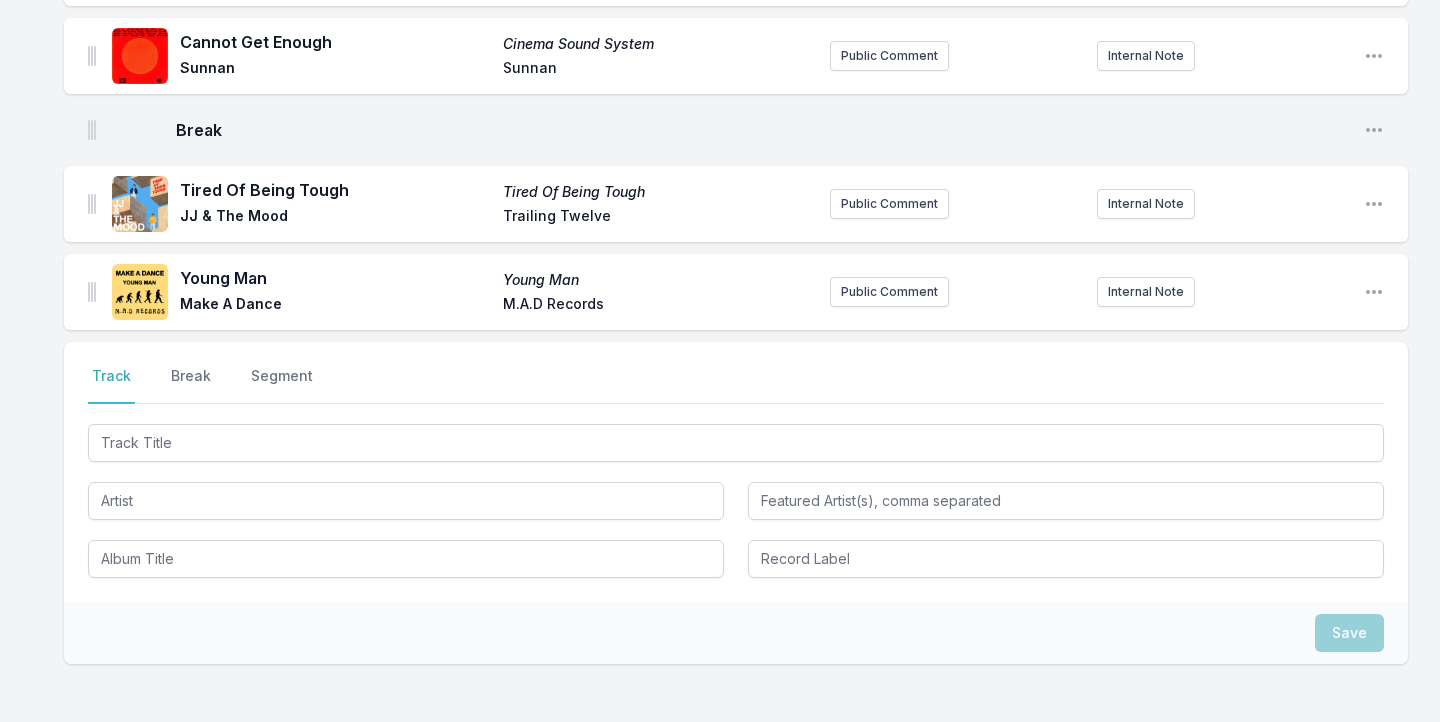 click on "Young Man Young Man Make A Dance M.A.D Records Public Comment Internal Note Open playlist item options" at bounding box center [736, 292] 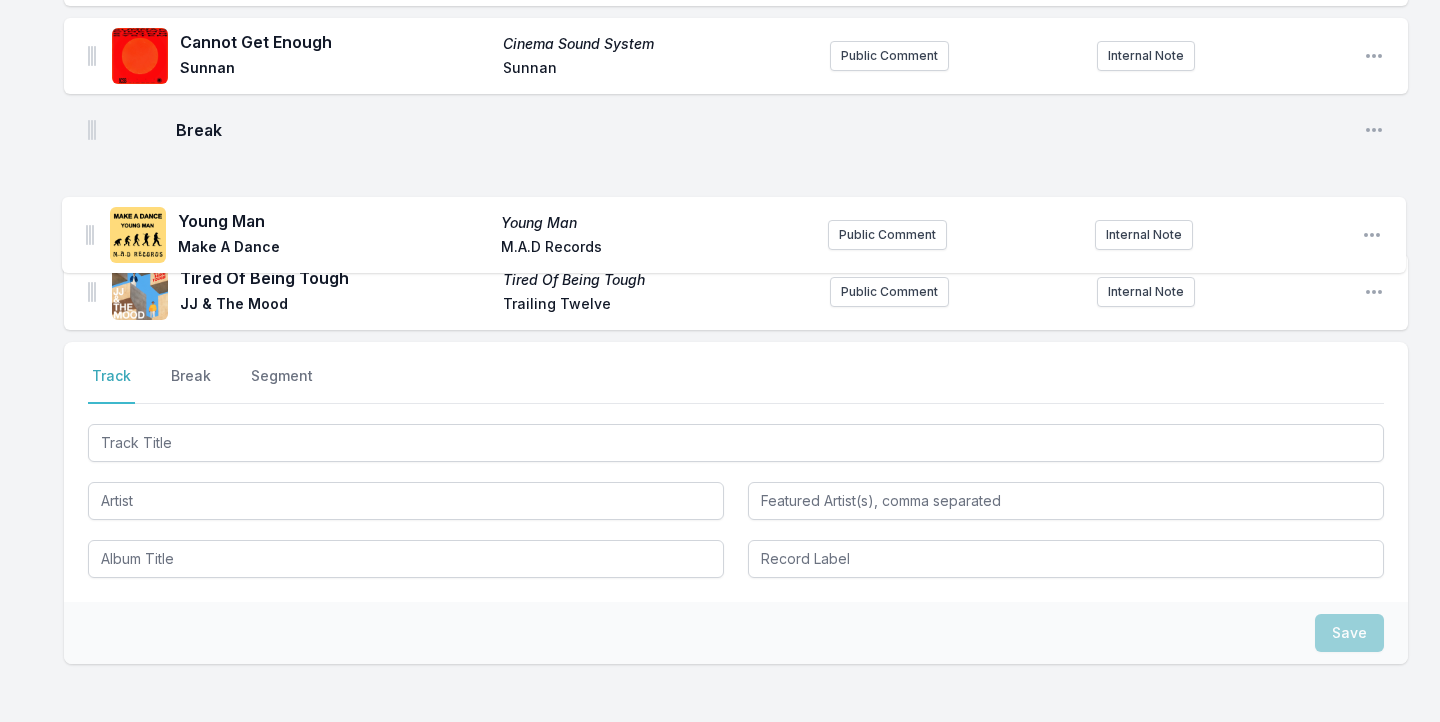 drag, startPoint x: 88, startPoint y: 289, endPoint x: 86, endPoint y: 217, distance: 72.02777 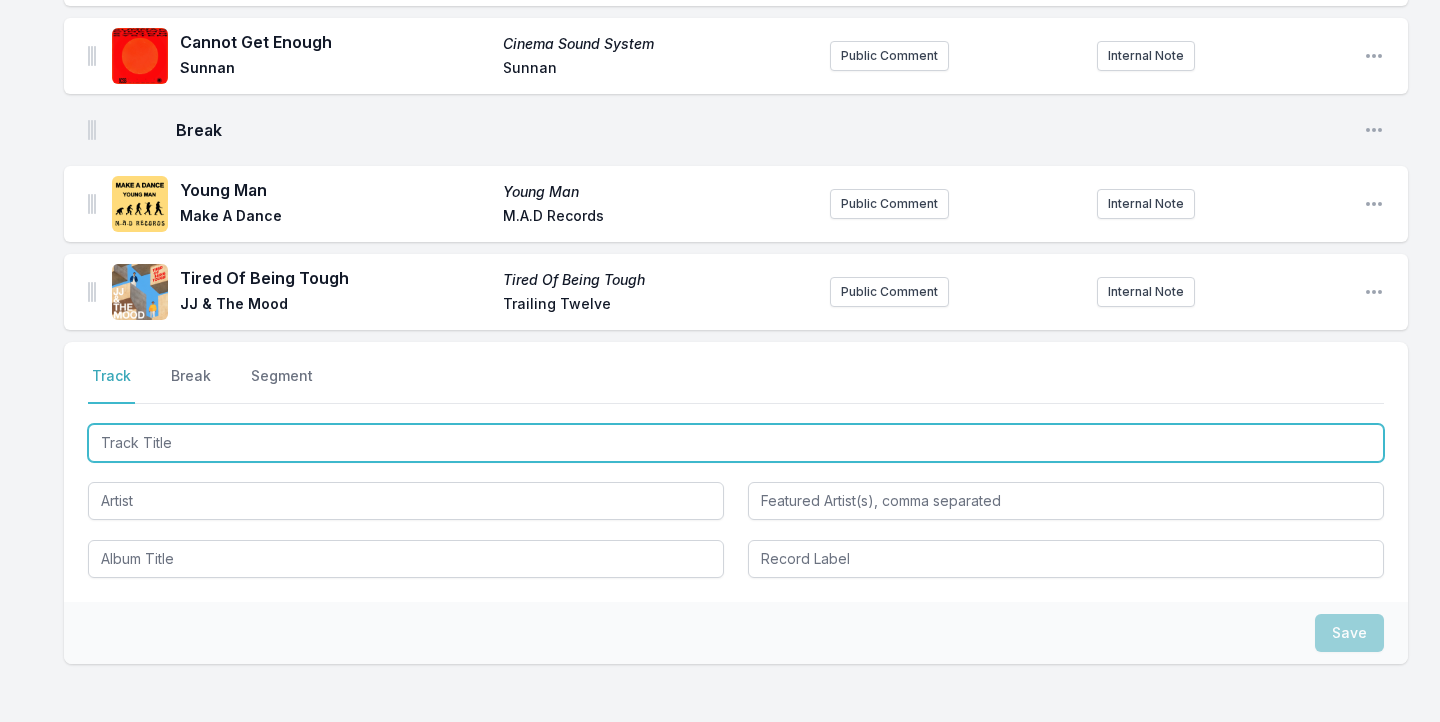 click at bounding box center (736, 443) 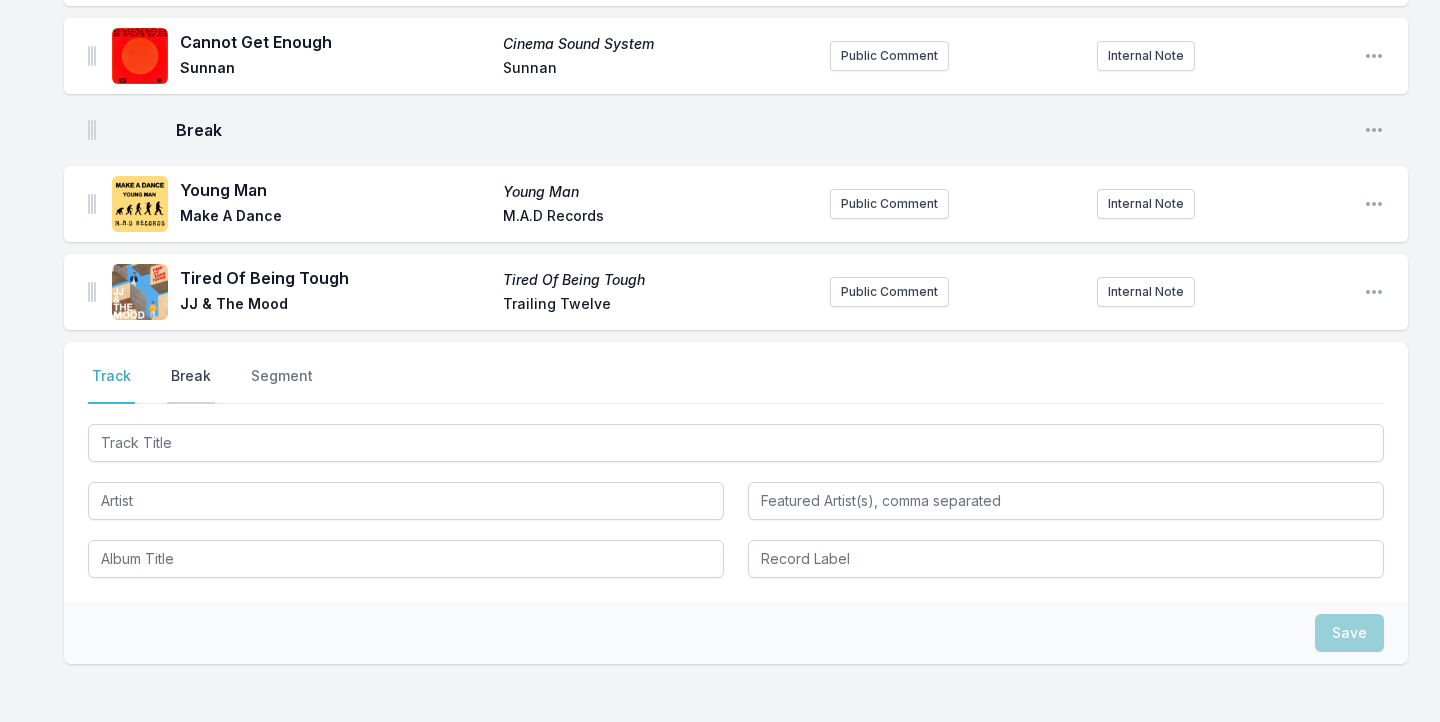 click on "Break" at bounding box center [191, 385] 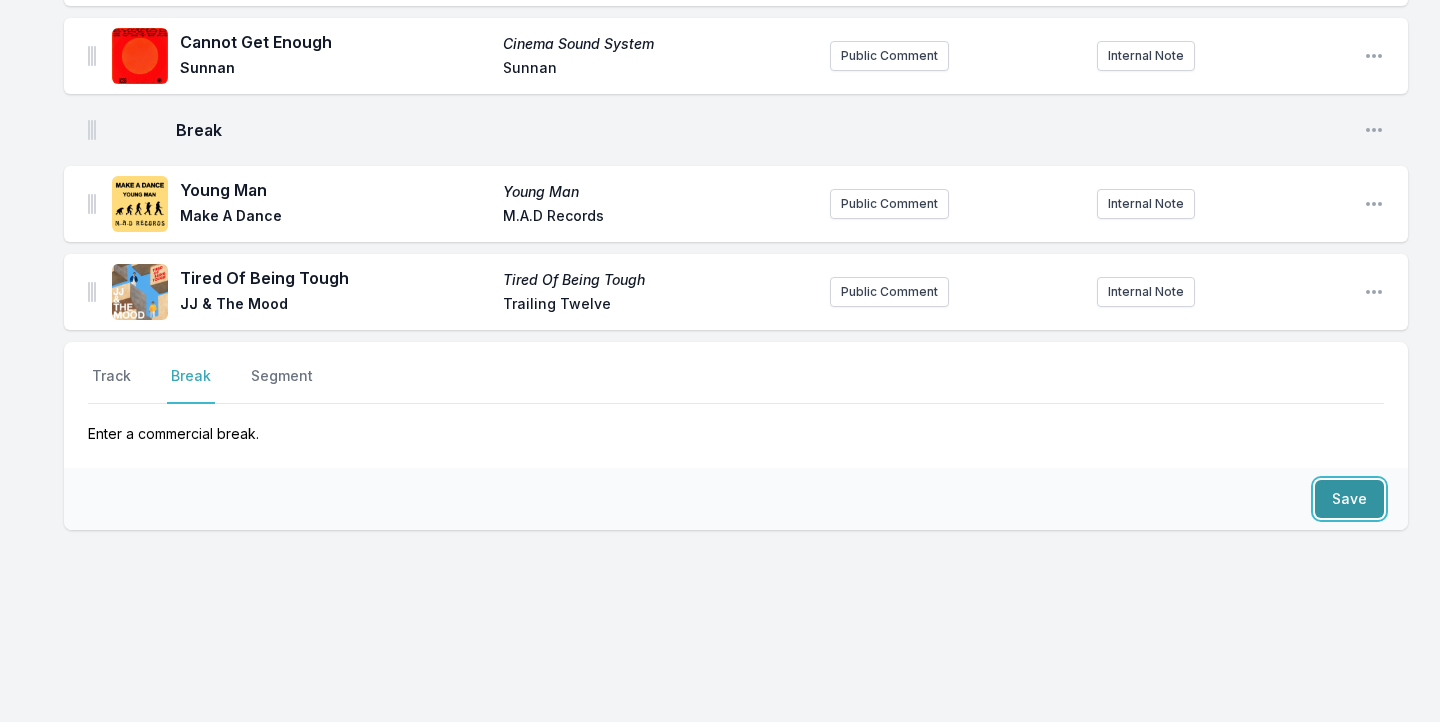click on "Save" at bounding box center (1349, 499) 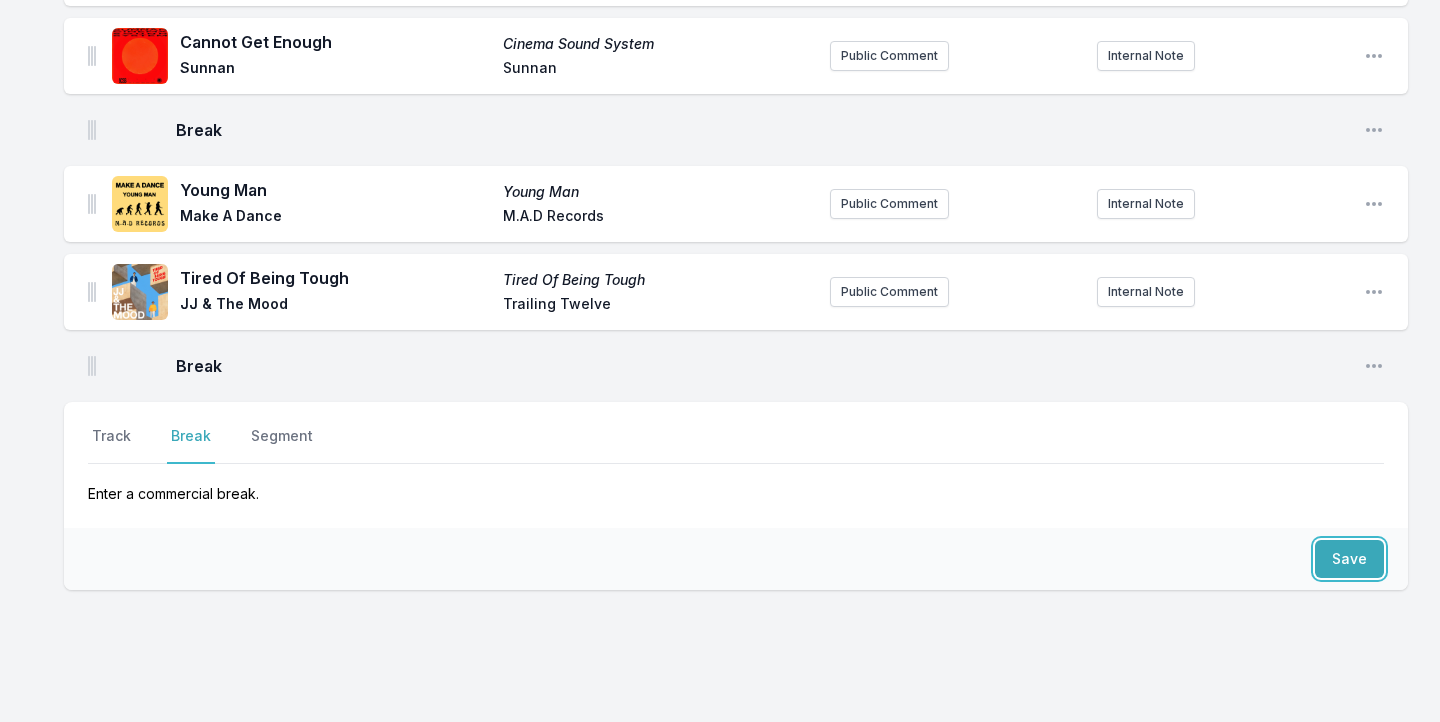 scroll, scrollTop: 1774, scrollLeft: 0, axis: vertical 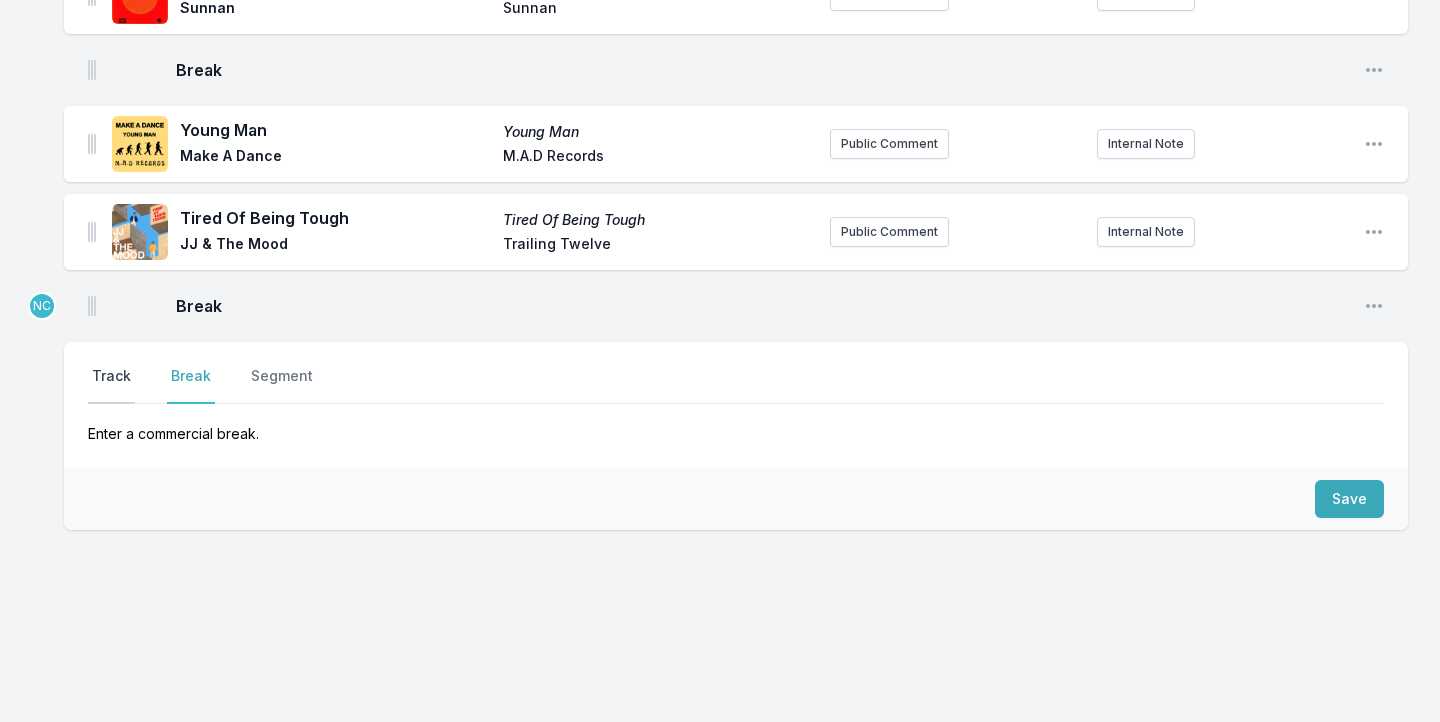 click on "Track" at bounding box center (111, 385) 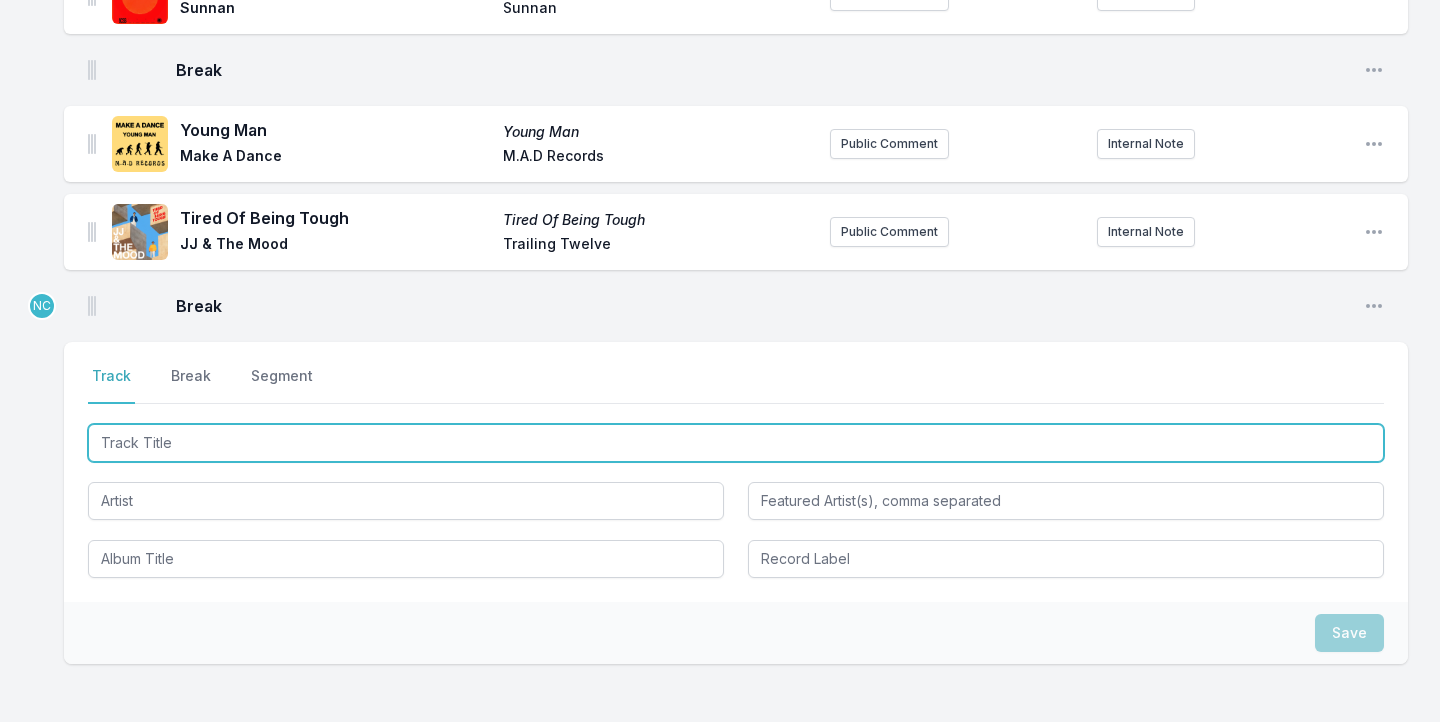click at bounding box center [736, 443] 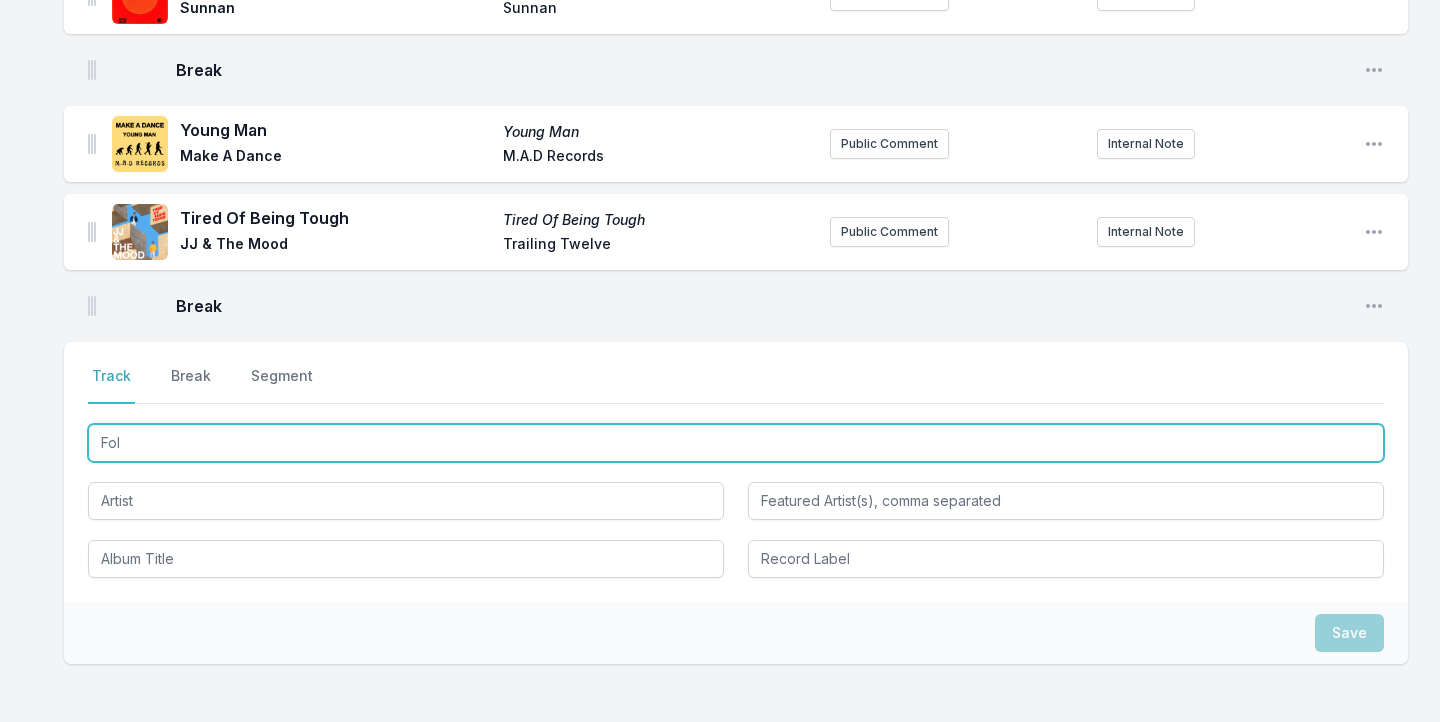 type on "Fold" 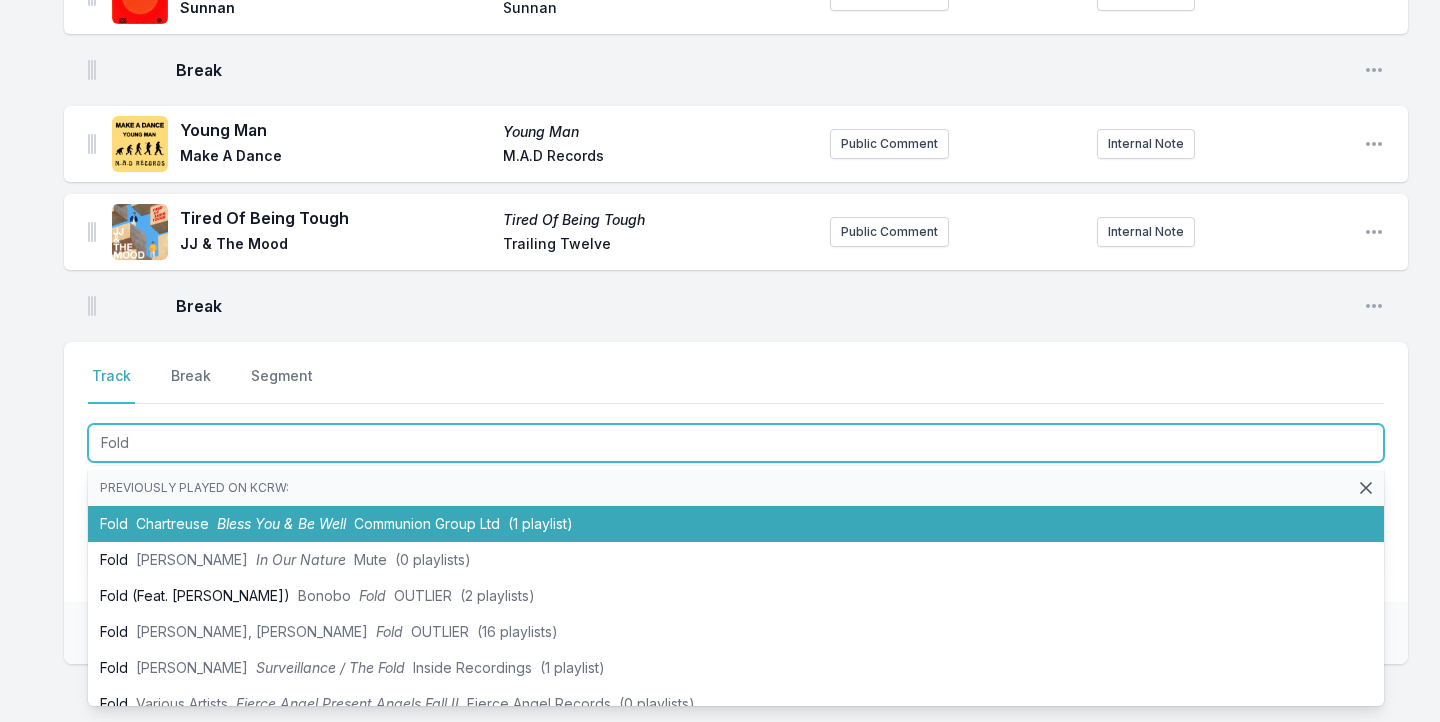 click on "Chartreuse" at bounding box center (172, 523) 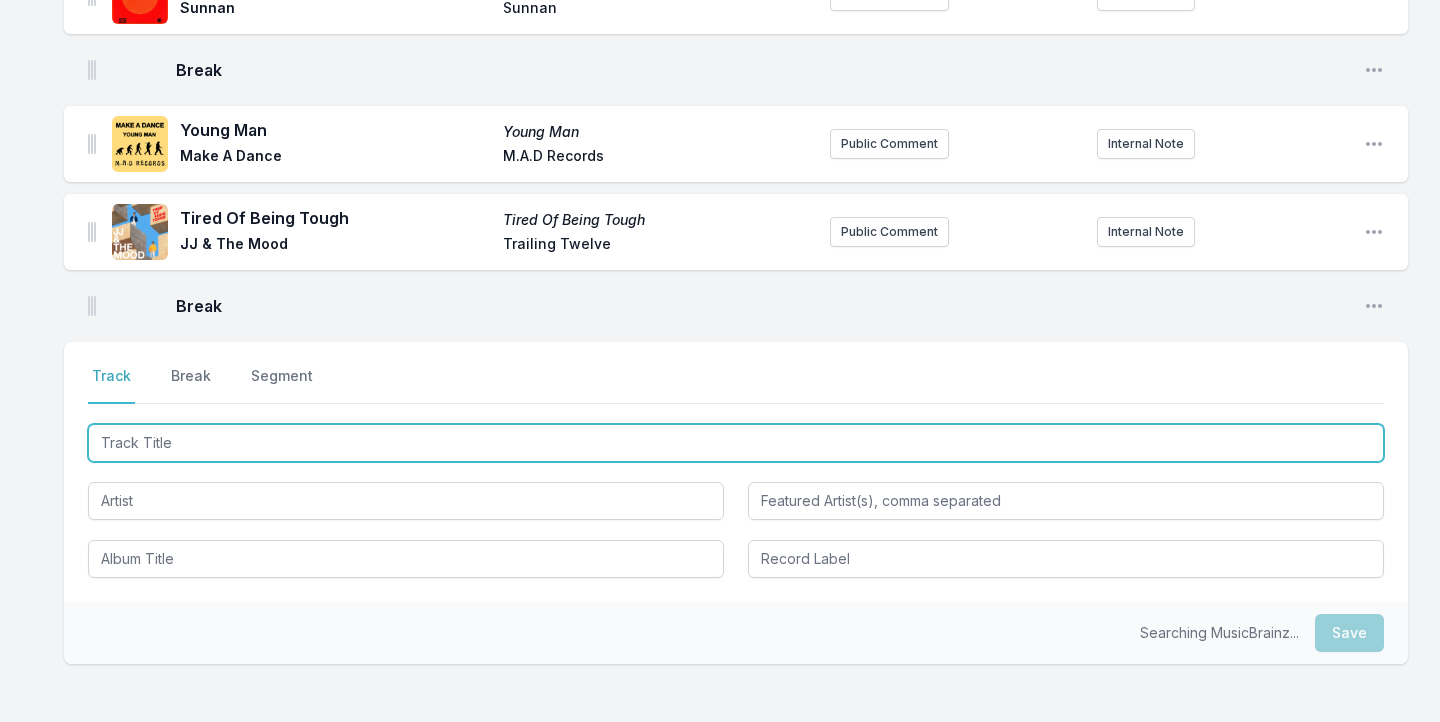scroll, scrollTop: 1862, scrollLeft: 0, axis: vertical 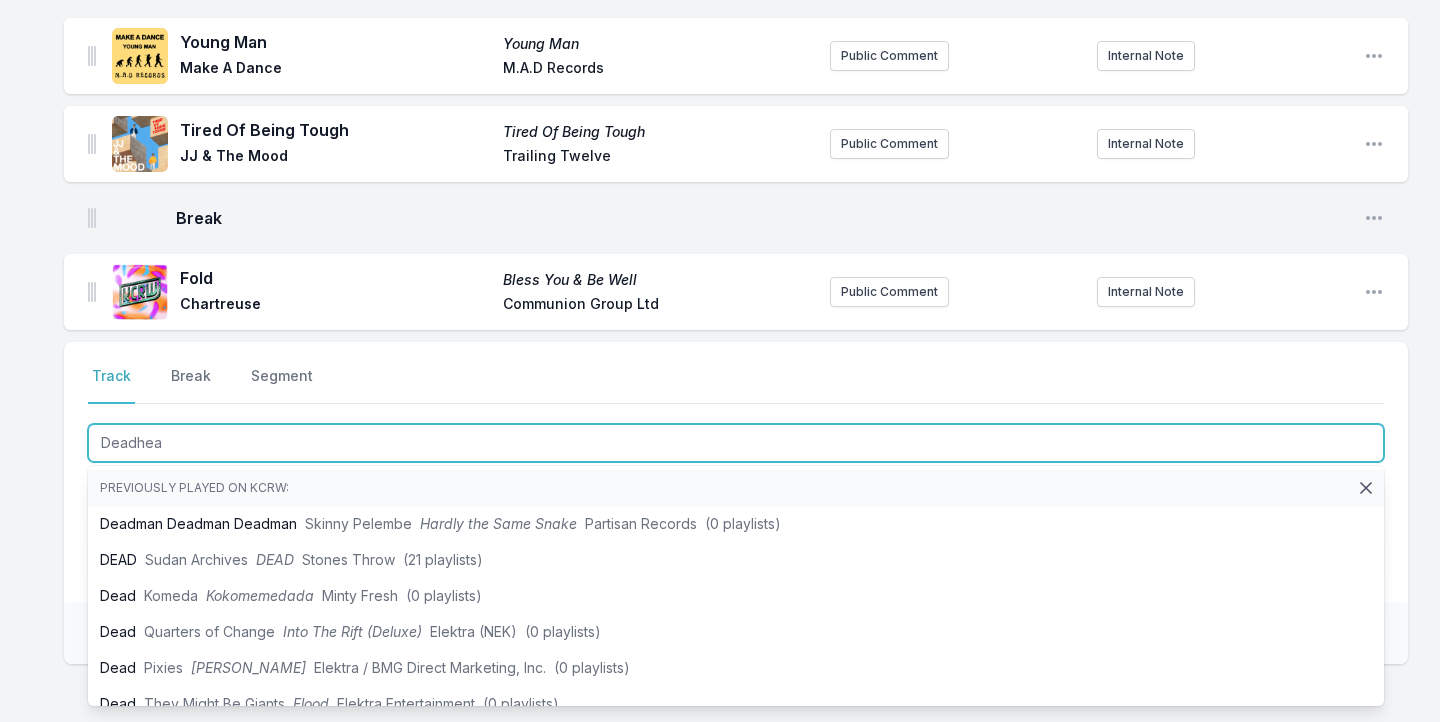 type on "Deadhead" 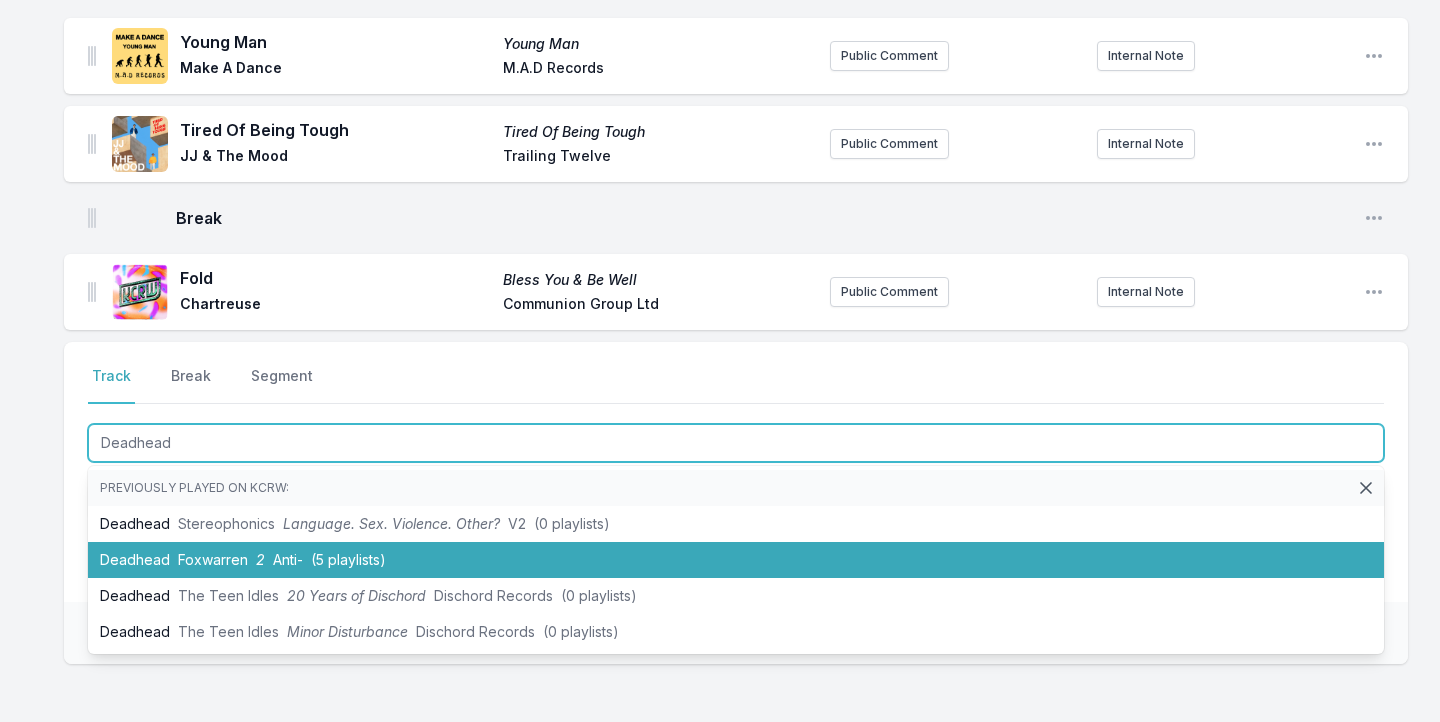 click on "Deadhead Foxwarren 2 Anti‐ (5 playlists)" at bounding box center [736, 560] 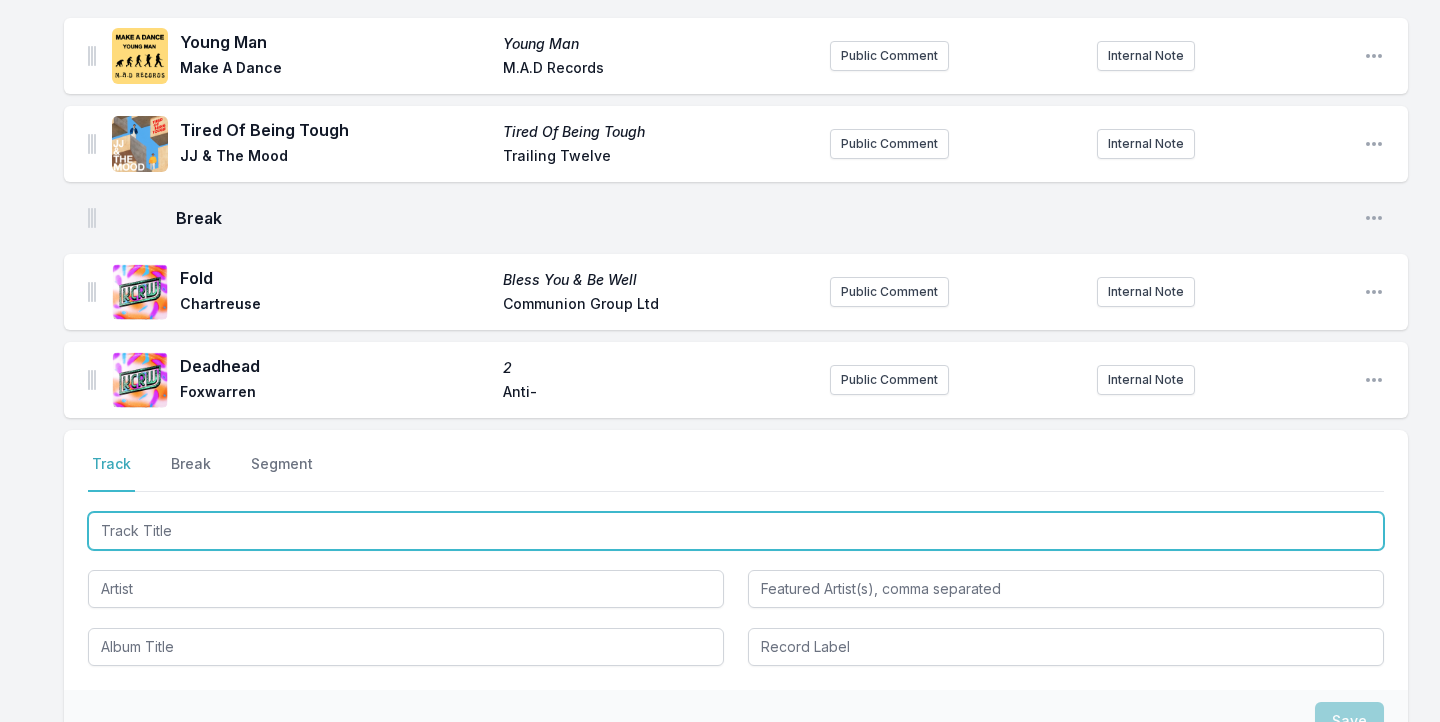 scroll, scrollTop: 1950, scrollLeft: 0, axis: vertical 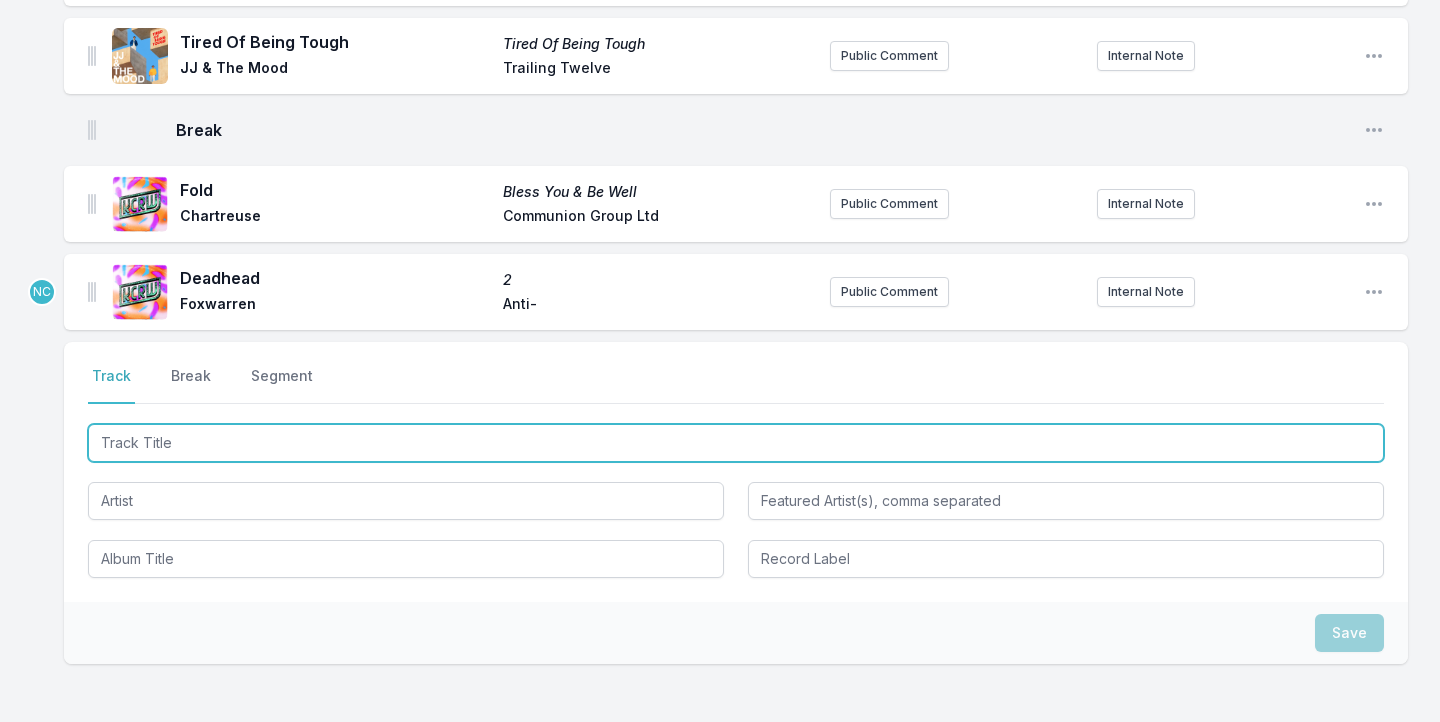 click at bounding box center [736, 443] 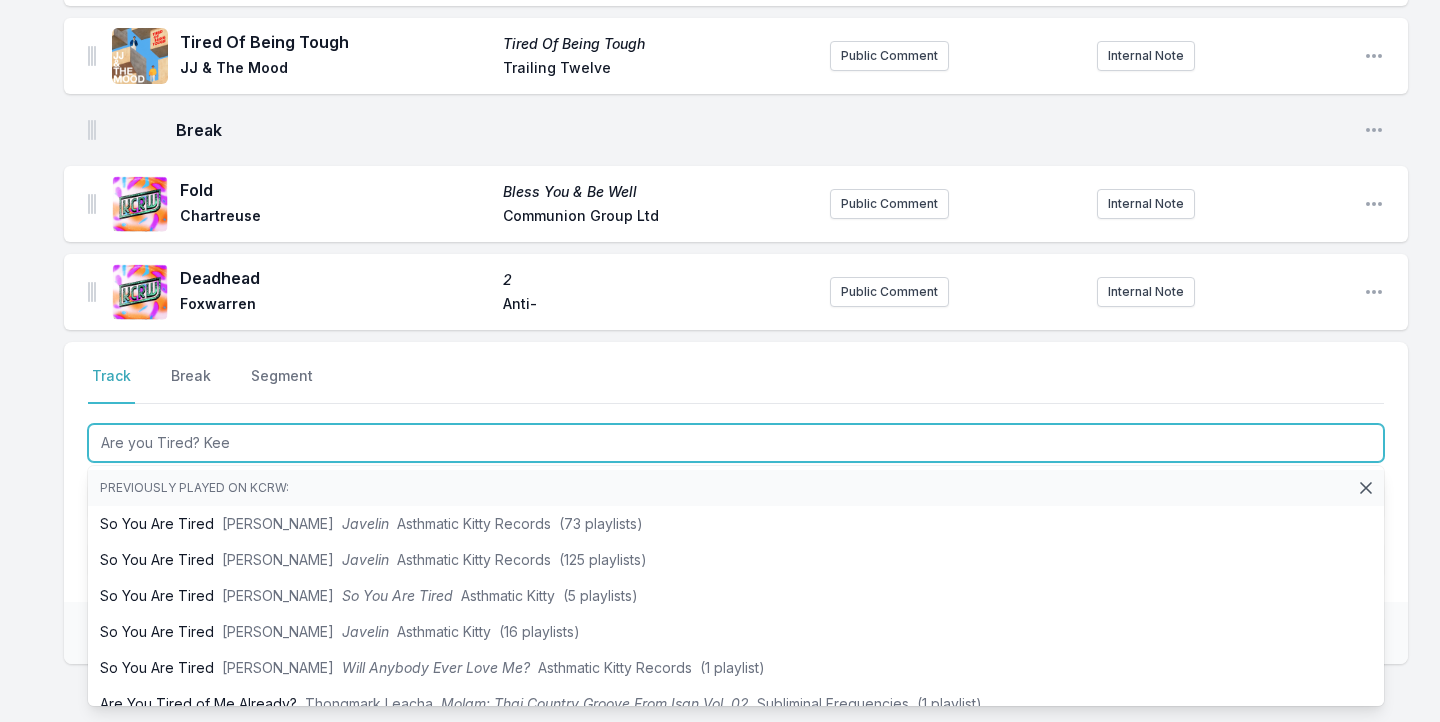 type on "Are you Tired? Keep" 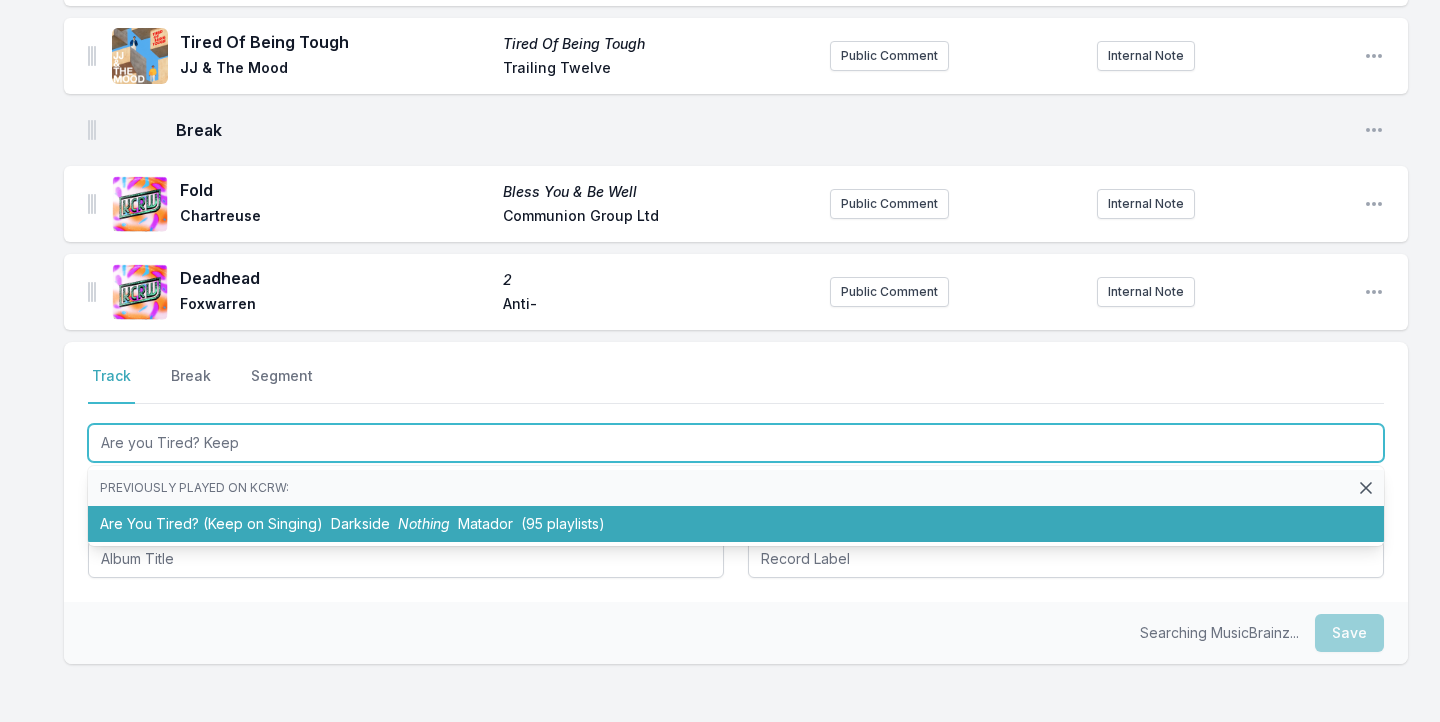 click on "Are You Tired? (Keep on Singing) Darkside Nothing Matador (95 playlists)" at bounding box center [736, 524] 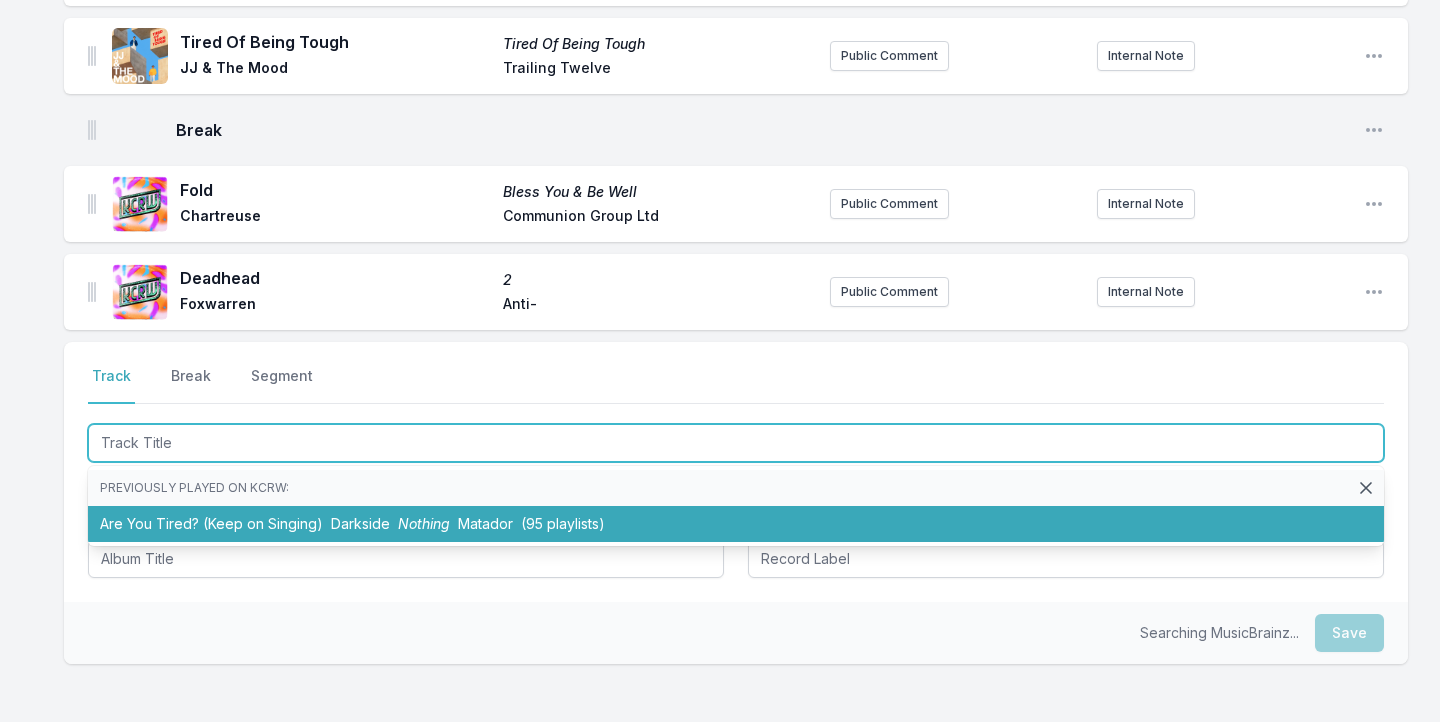 scroll, scrollTop: 2038, scrollLeft: 0, axis: vertical 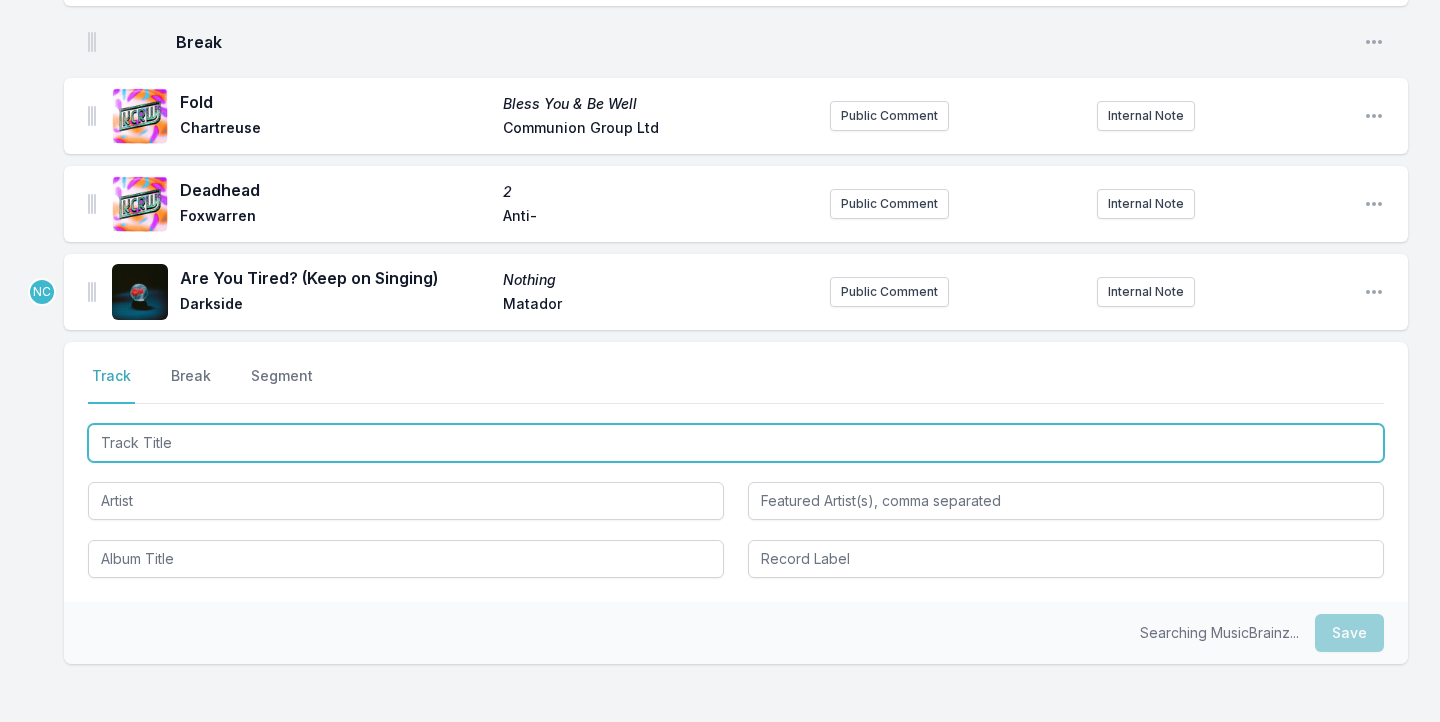 click at bounding box center (736, 443) 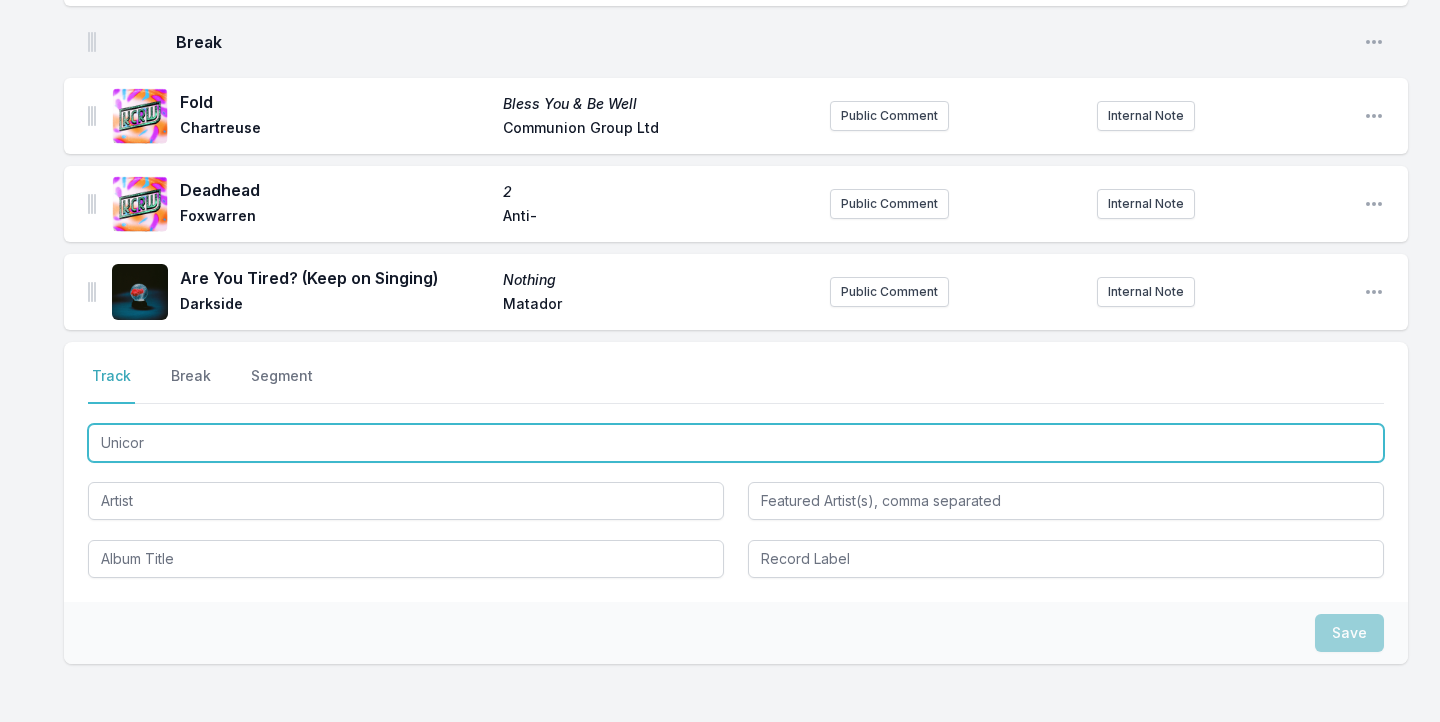 type on "Unicorn" 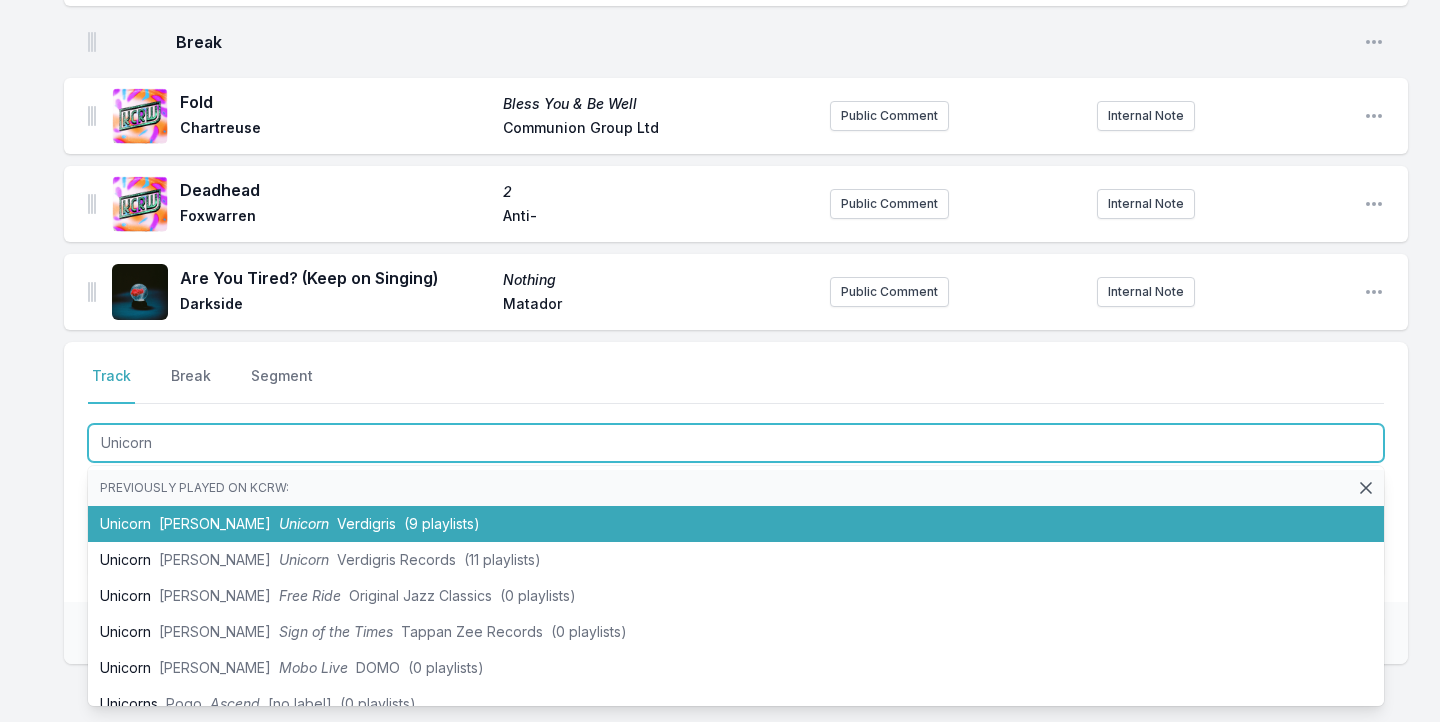 click on "Unicorn RIO KOSTA Unicorn Verdigris (9 playlists)" at bounding box center [736, 524] 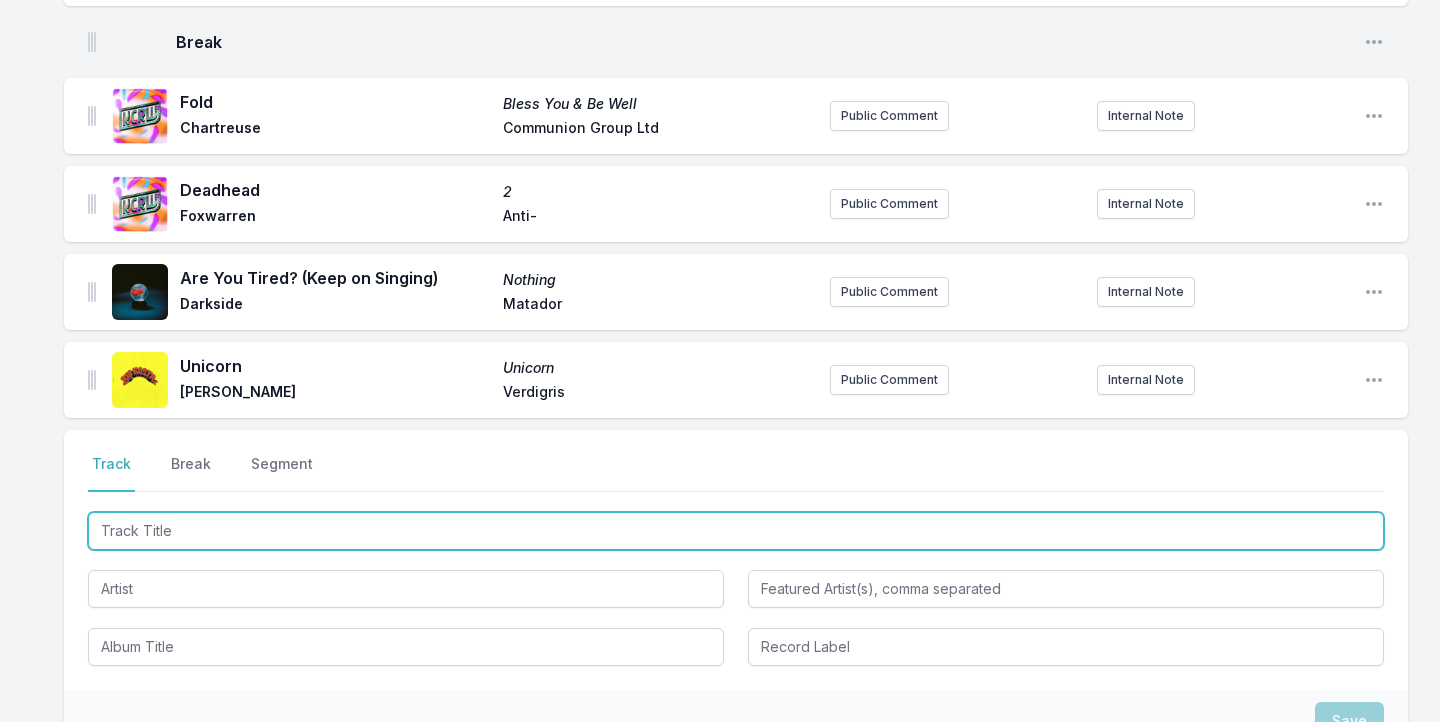 scroll, scrollTop: 2126, scrollLeft: 0, axis: vertical 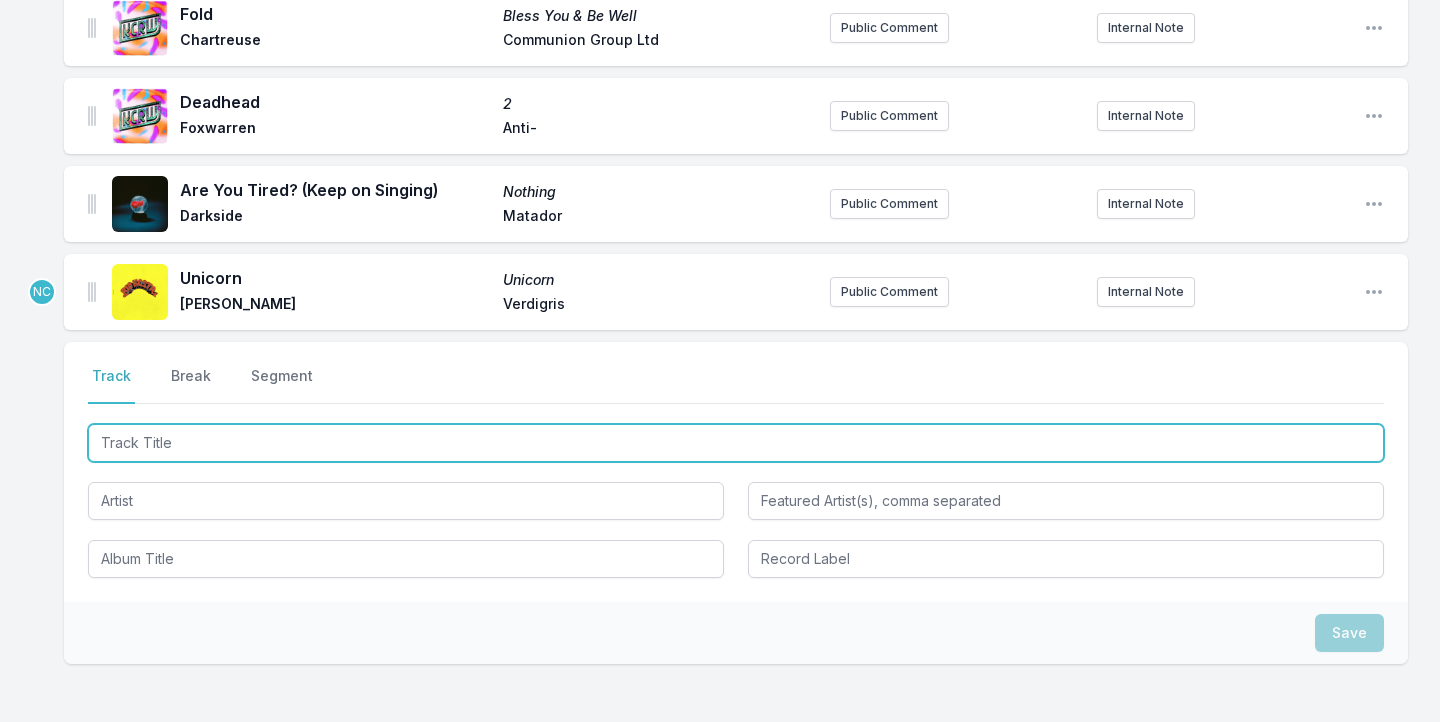 click at bounding box center [736, 443] 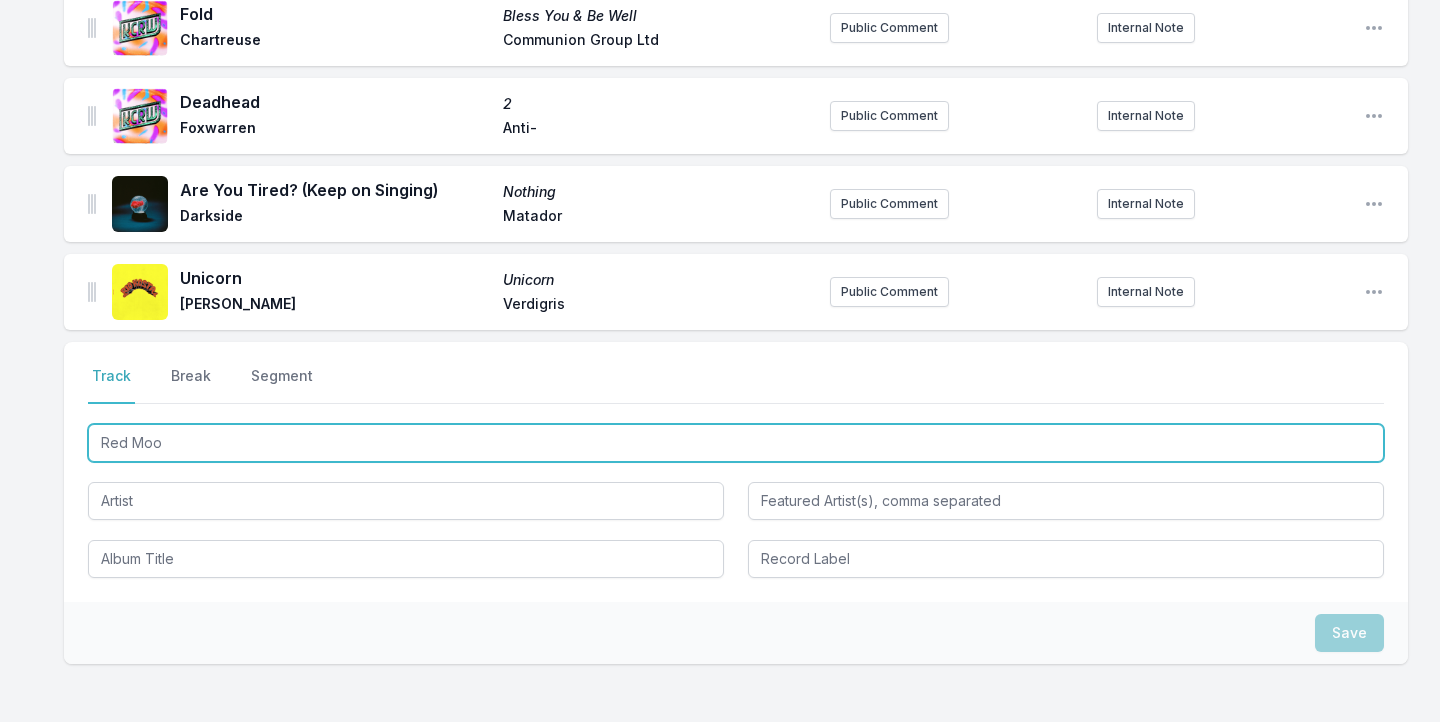 type on "Red Moon" 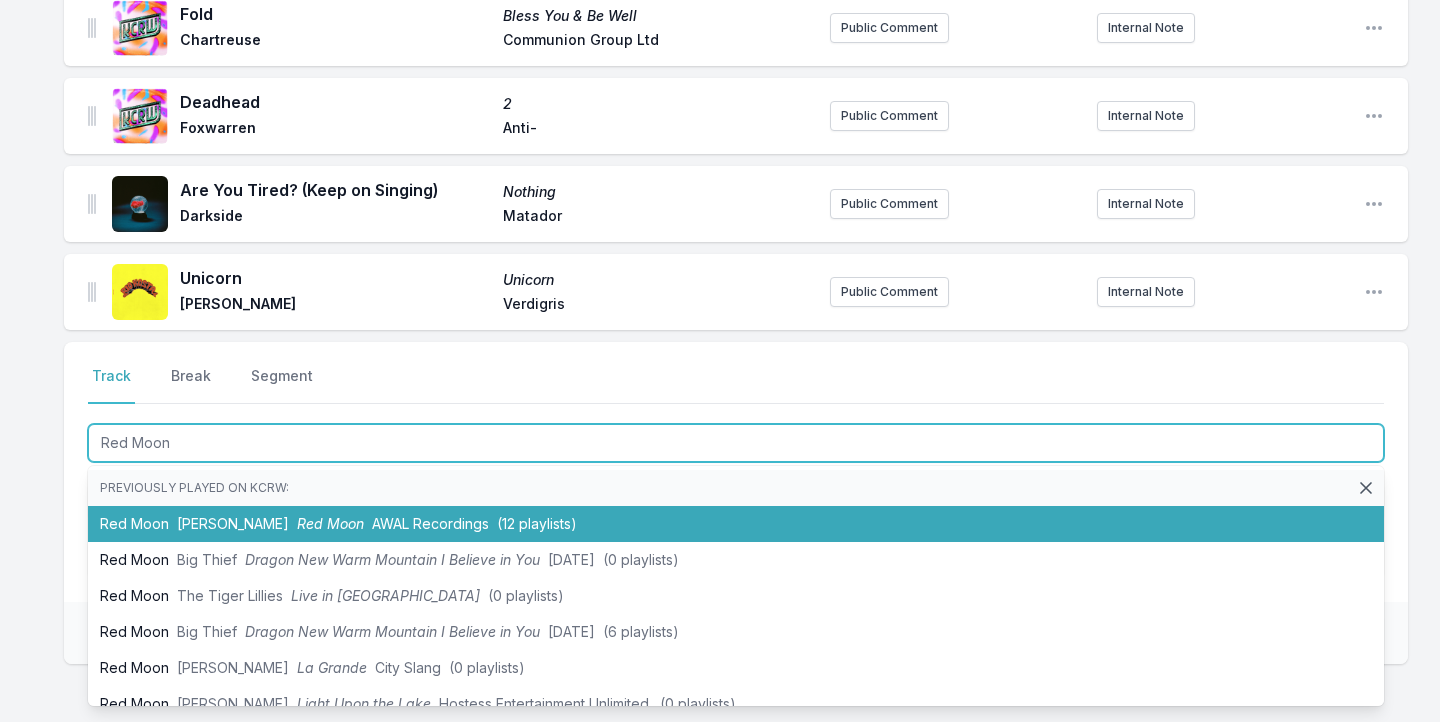 click on "[PERSON_NAME]" at bounding box center (233, 523) 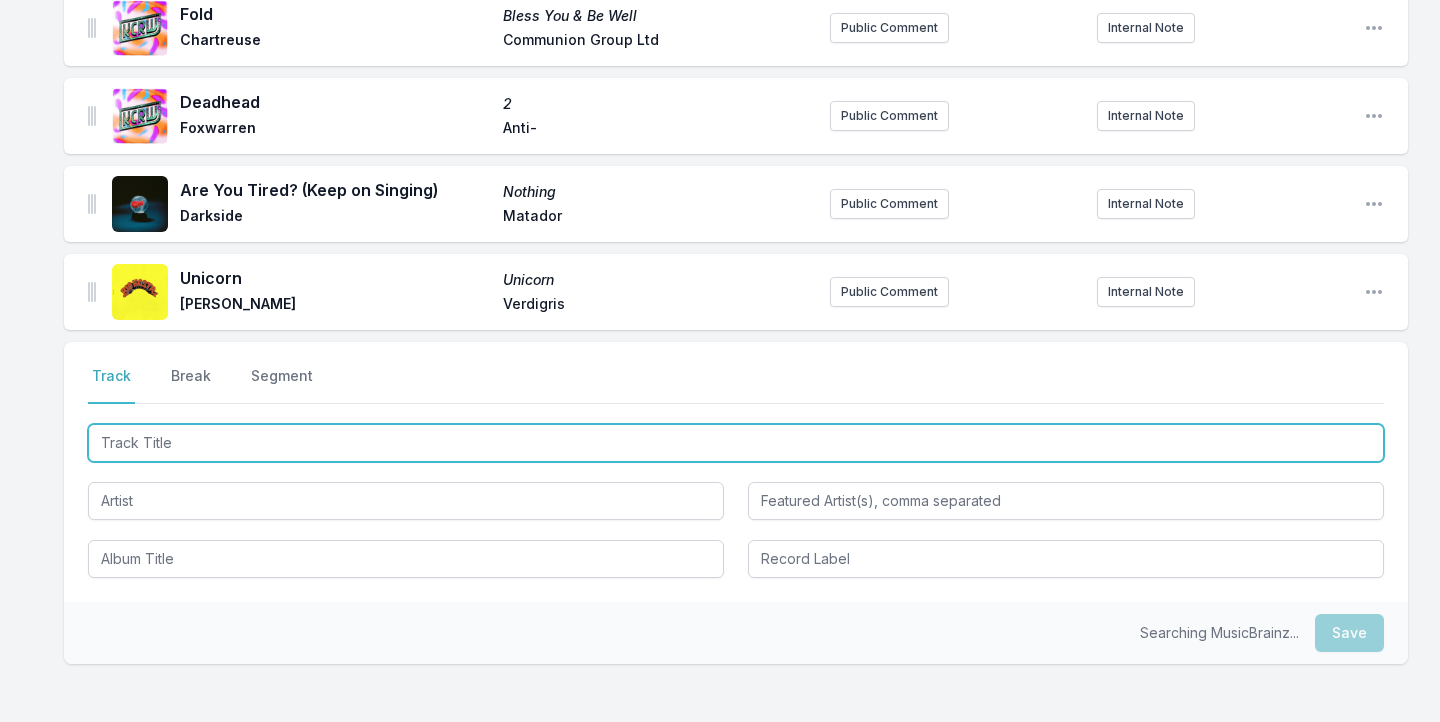 scroll, scrollTop: 2214, scrollLeft: 0, axis: vertical 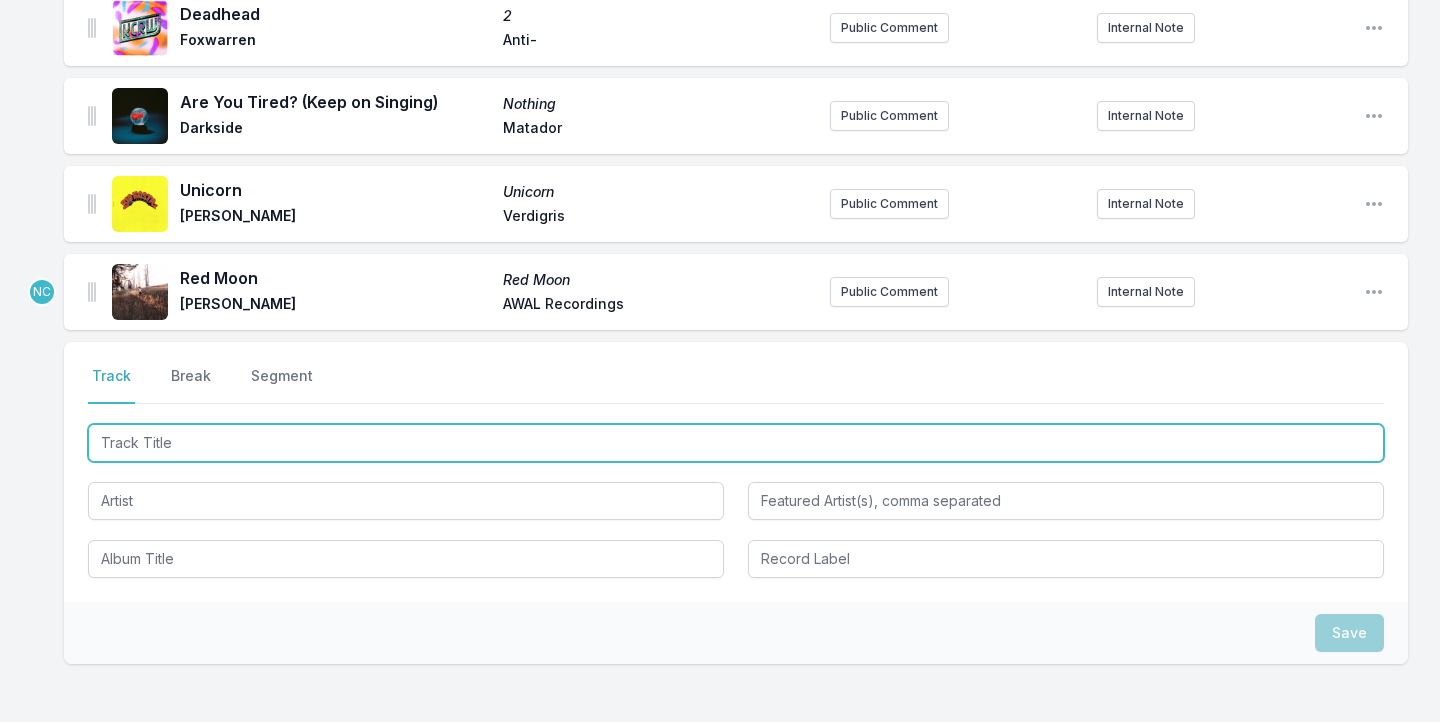click at bounding box center [736, 443] 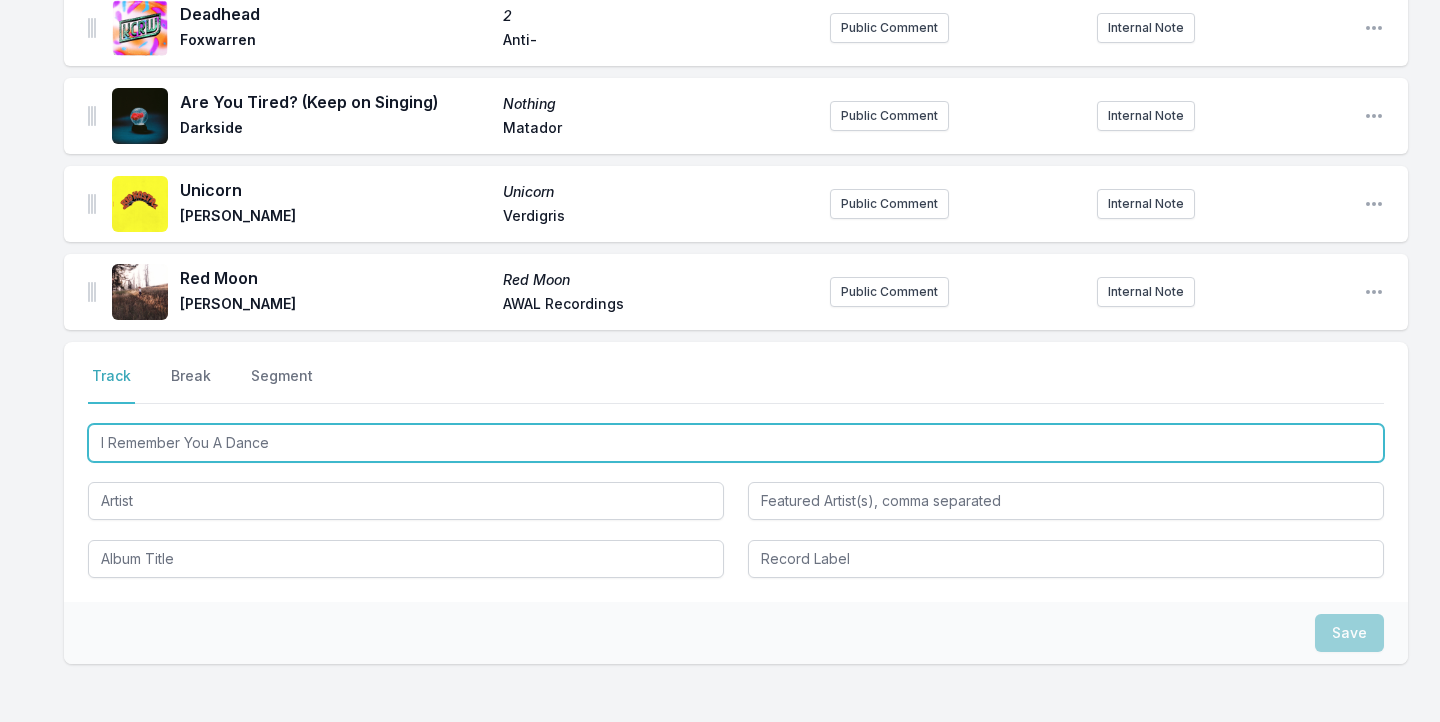 type on "I Remember You A Dancer" 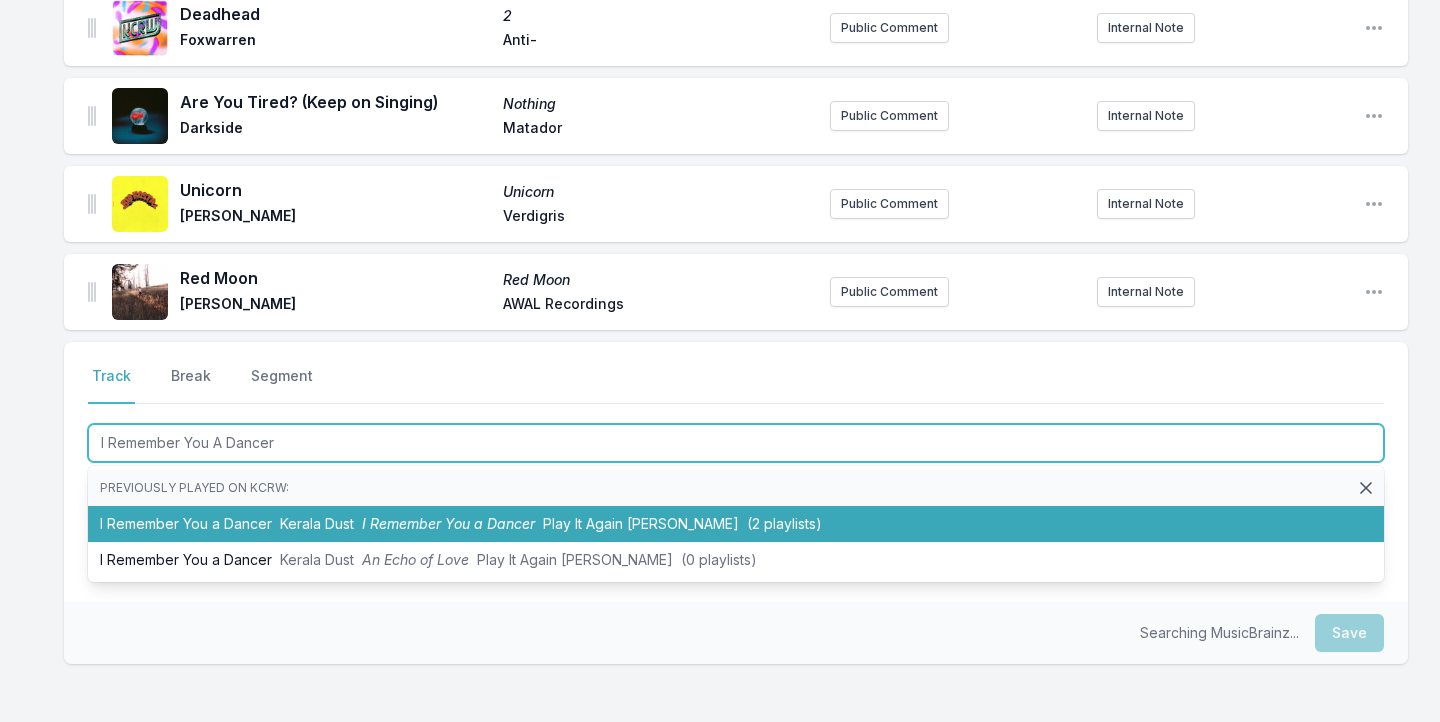 click on "I Remember You a Dancer Kerala Dust I Remember You a Dancer Play It Again [PERSON_NAME] (2 playlists)" at bounding box center (736, 524) 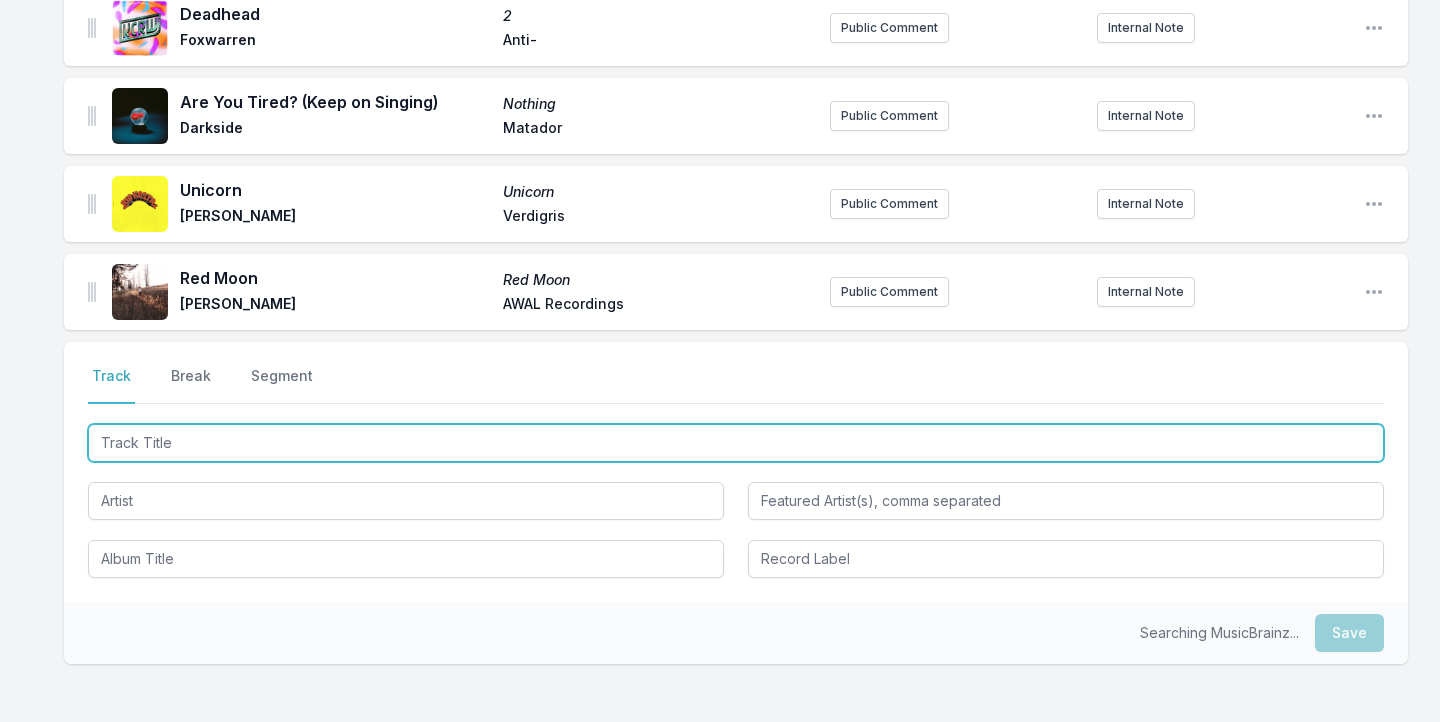 click at bounding box center (736, 443) 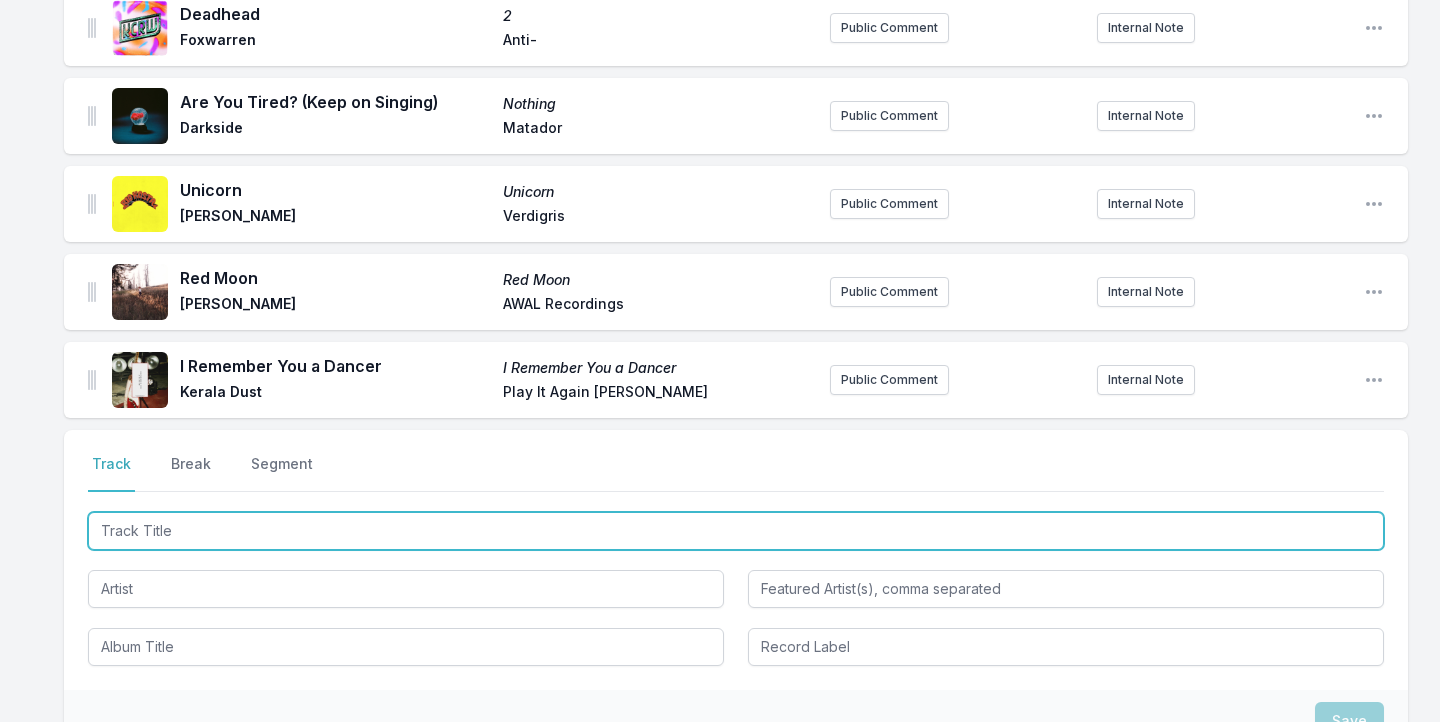 scroll, scrollTop: 2302, scrollLeft: 0, axis: vertical 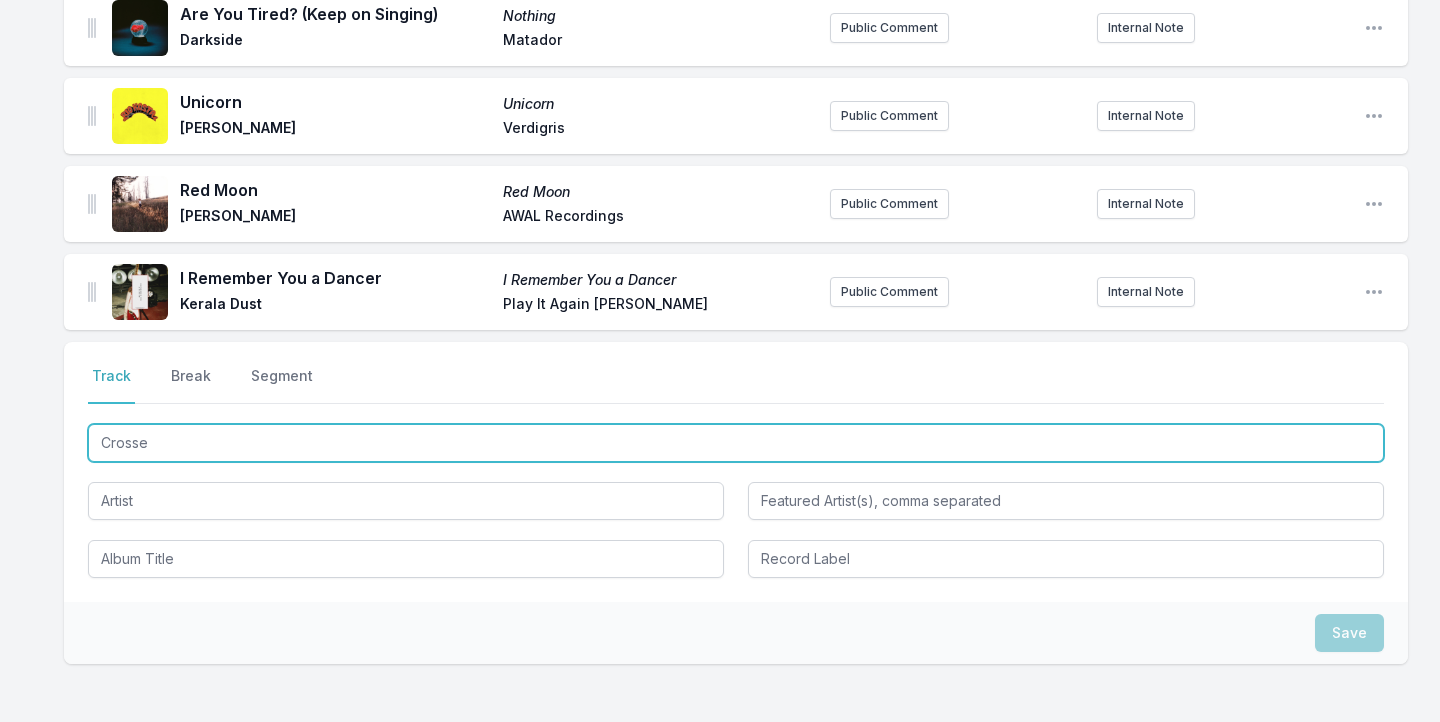 type on "Crosses" 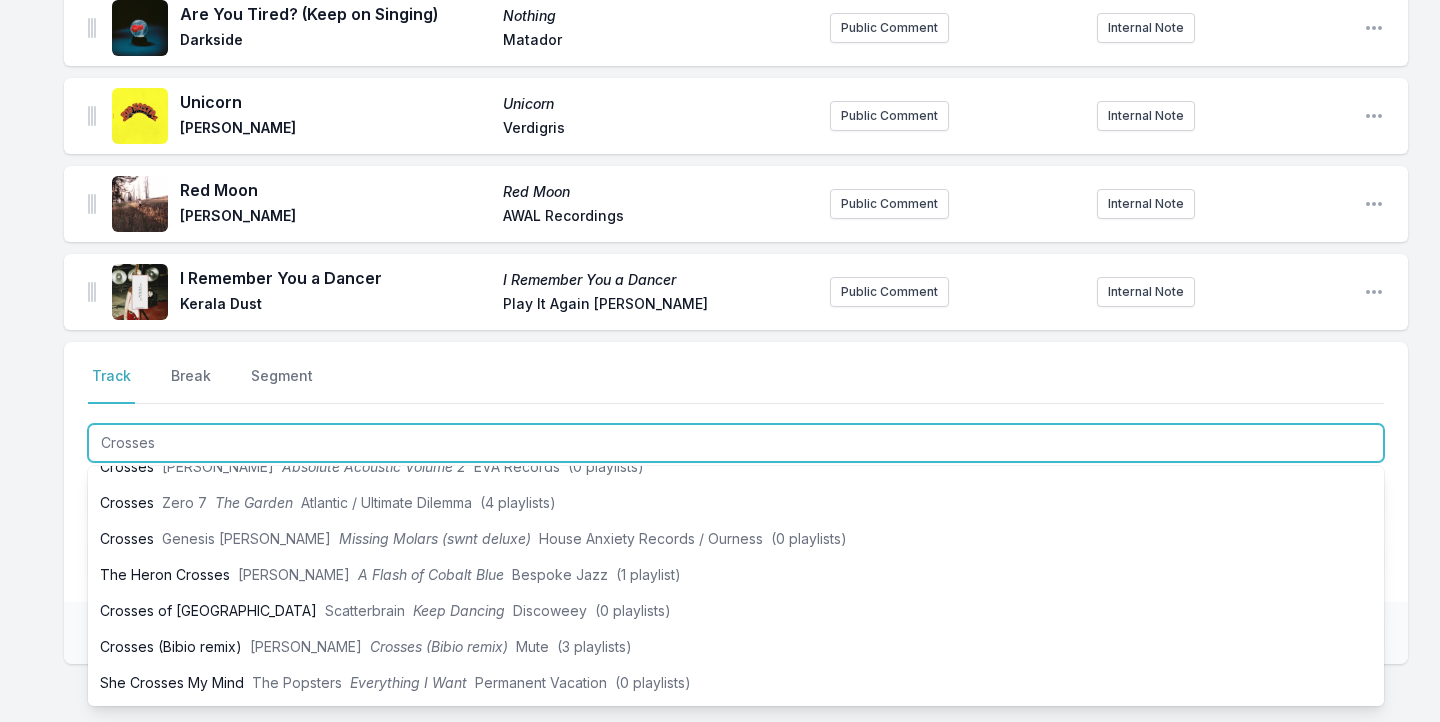 scroll, scrollTop: 229, scrollLeft: 0, axis: vertical 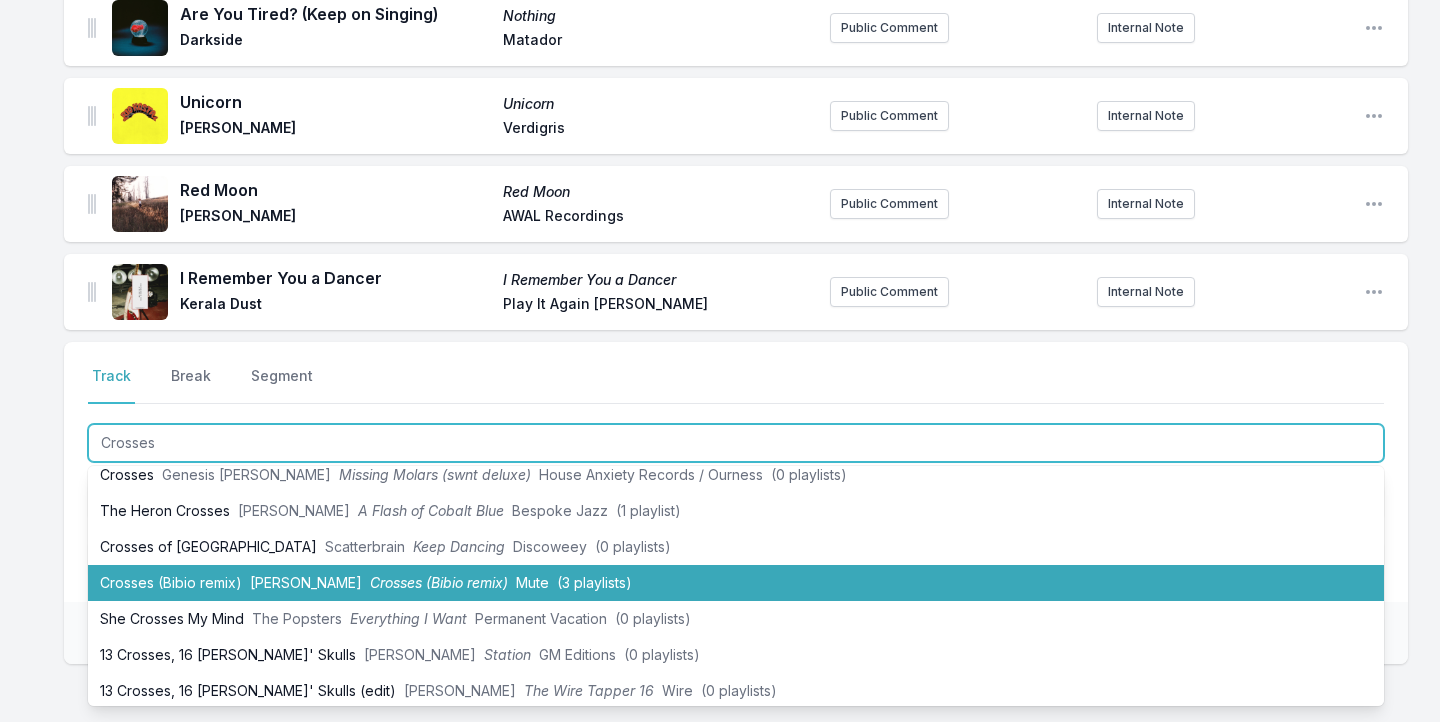 click on "Crosses ([PERSON_NAME] remix) [PERSON_NAME] ([PERSON_NAME] remix) Mute (3 playlists)" at bounding box center (736, 583) 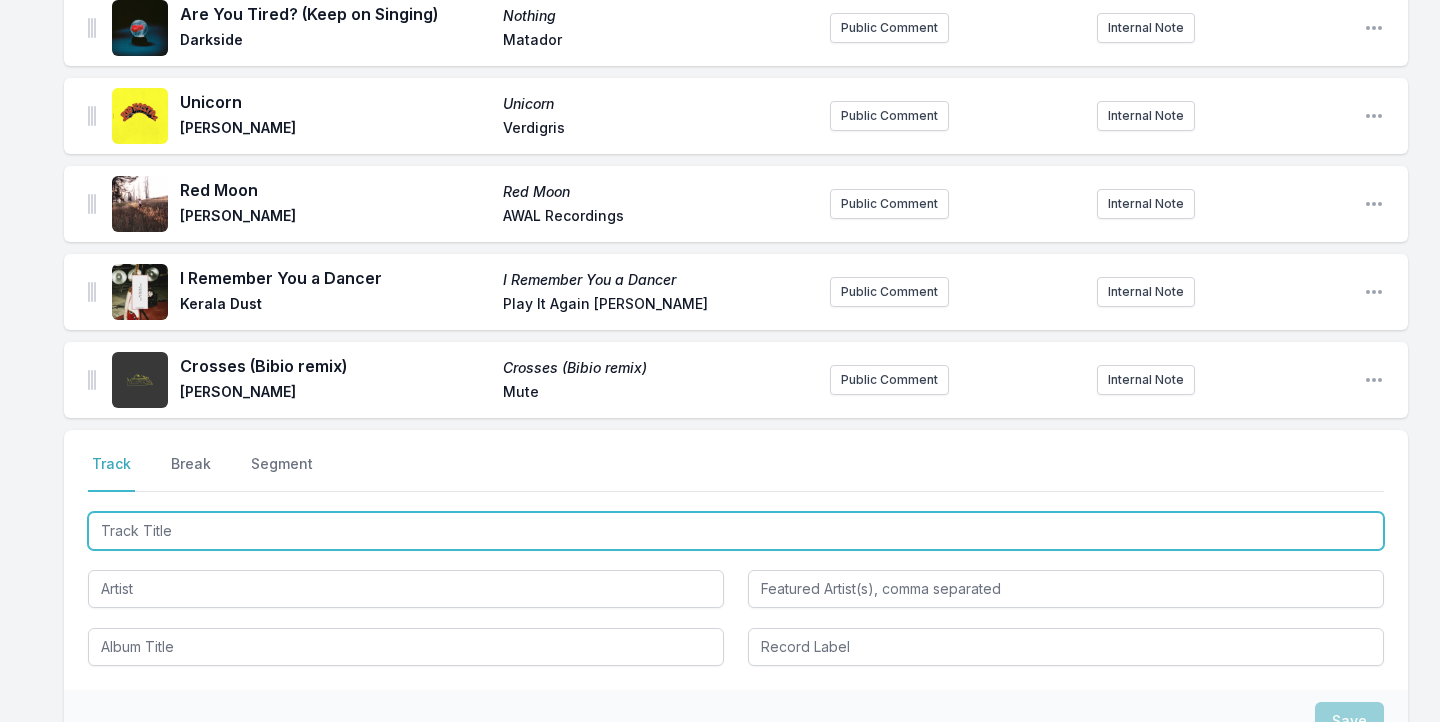 scroll, scrollTop: 2390, scrollLeft: 0, axis: vertical 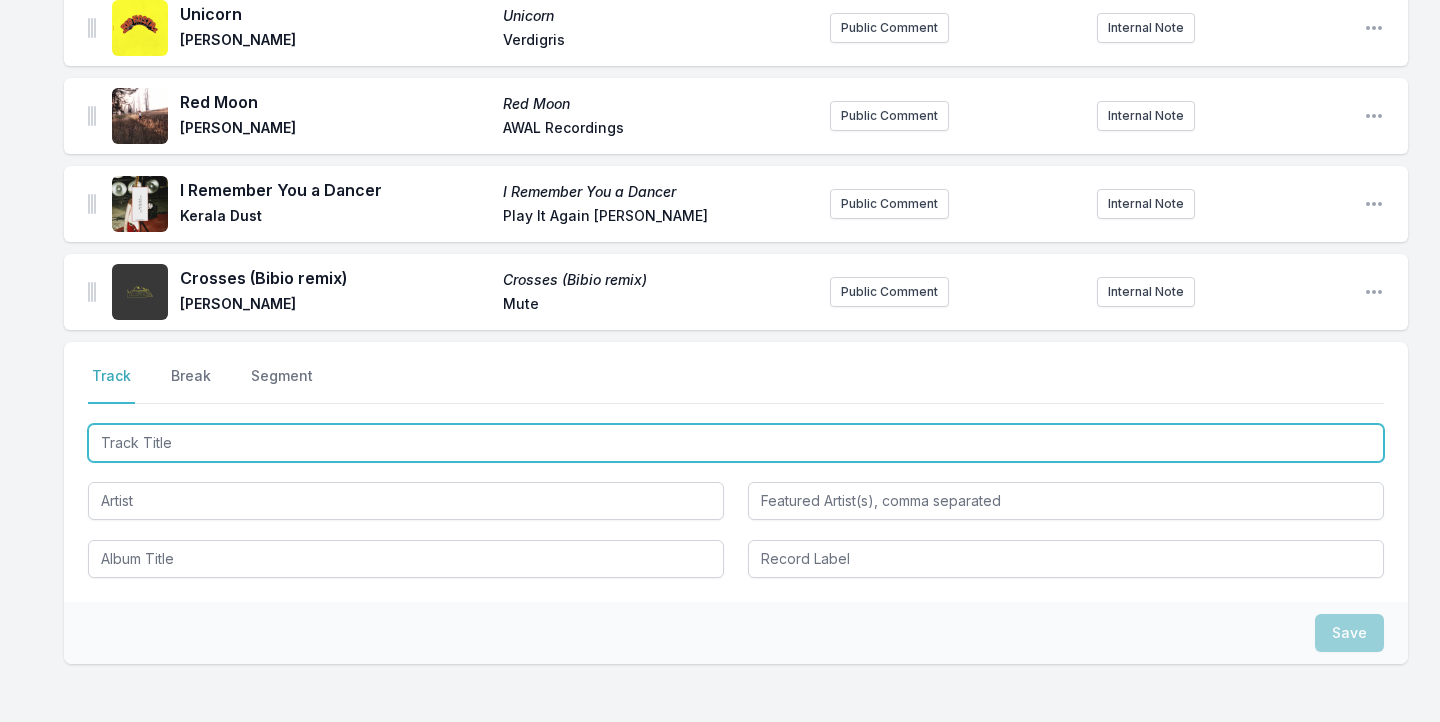 click at bounding box center (736, 443) 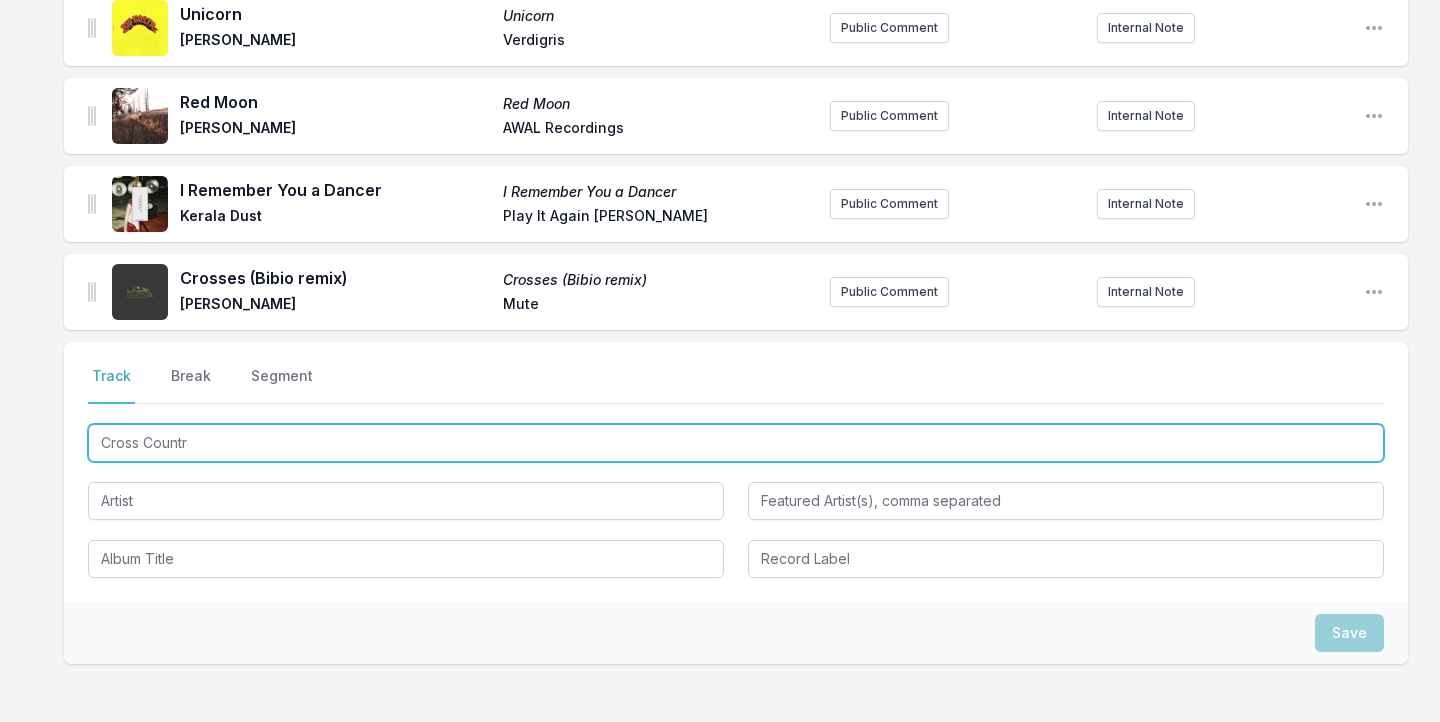 type on "Cross Country" 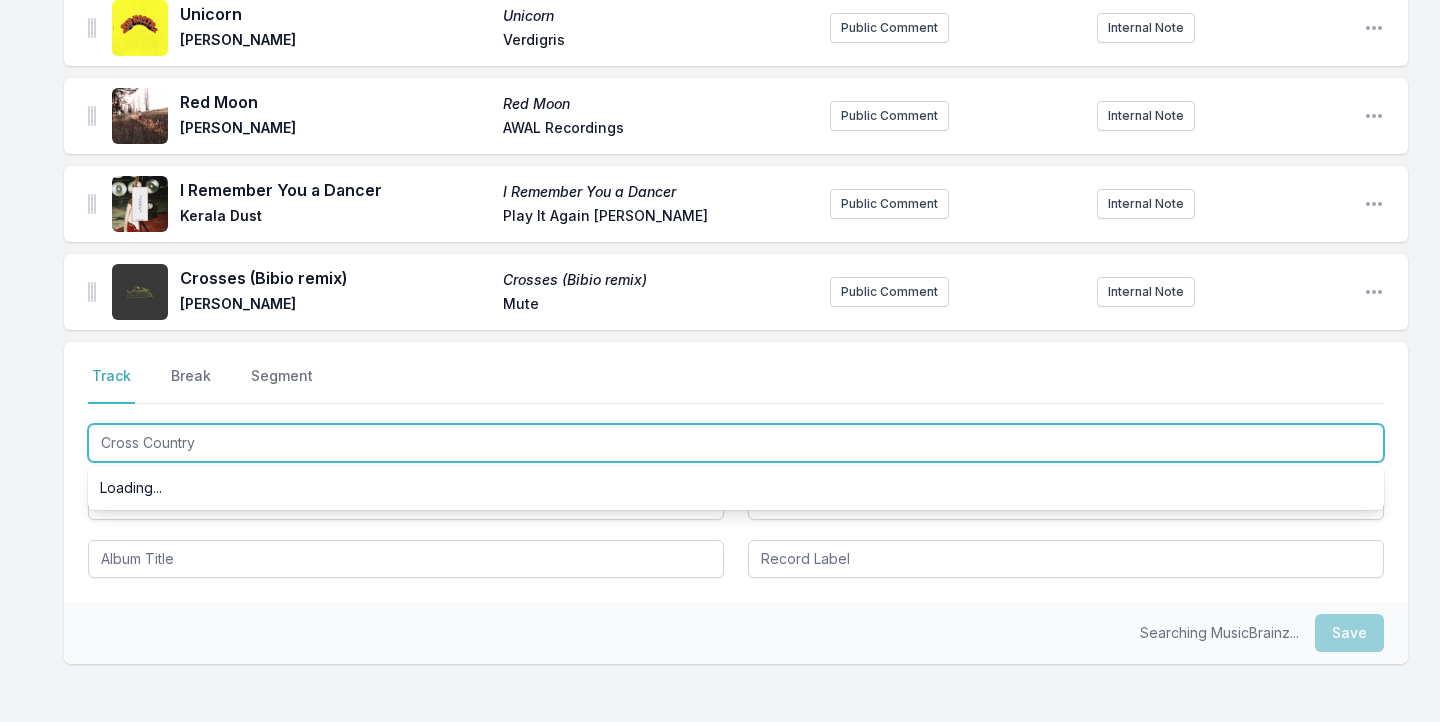 scroll, scrollTop: 0, scrollLeft: 0, axis: both 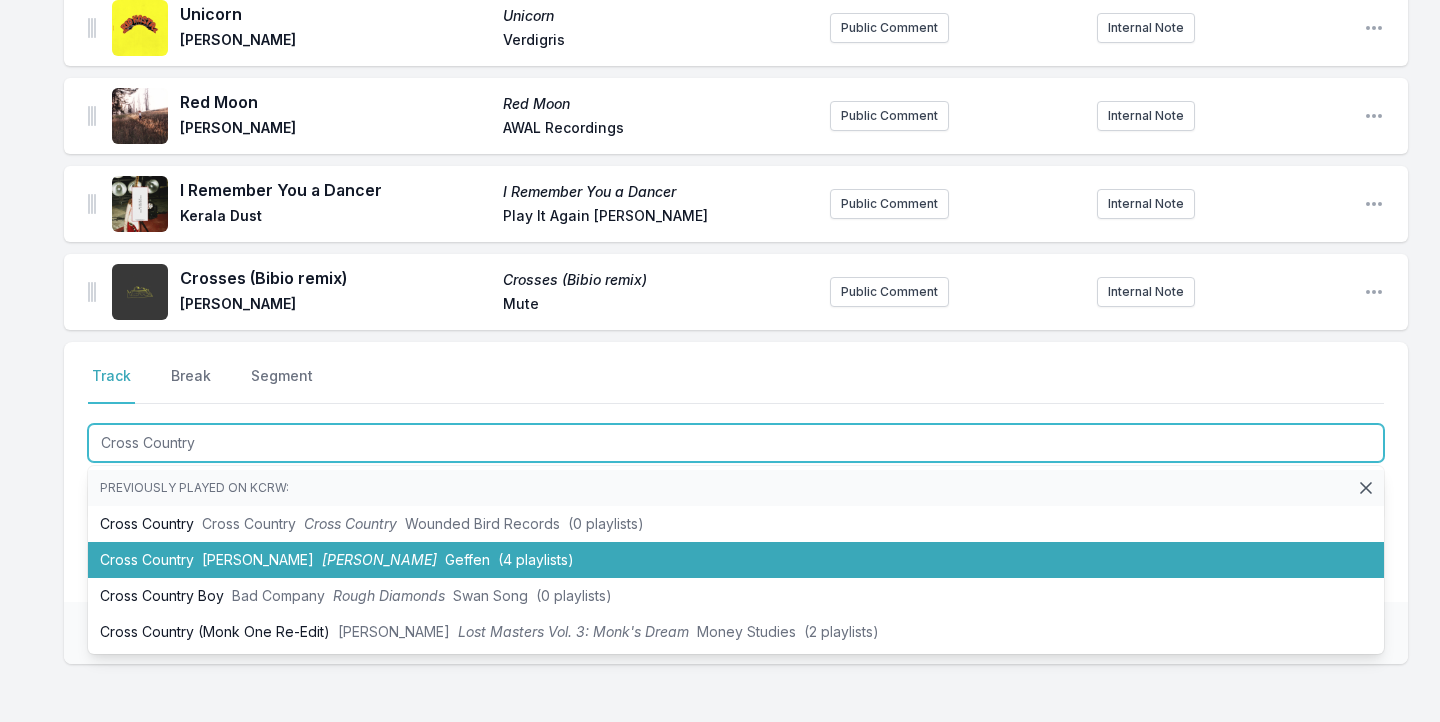 click on "[PERSON_NAME]" at bounding box center (258, 559) 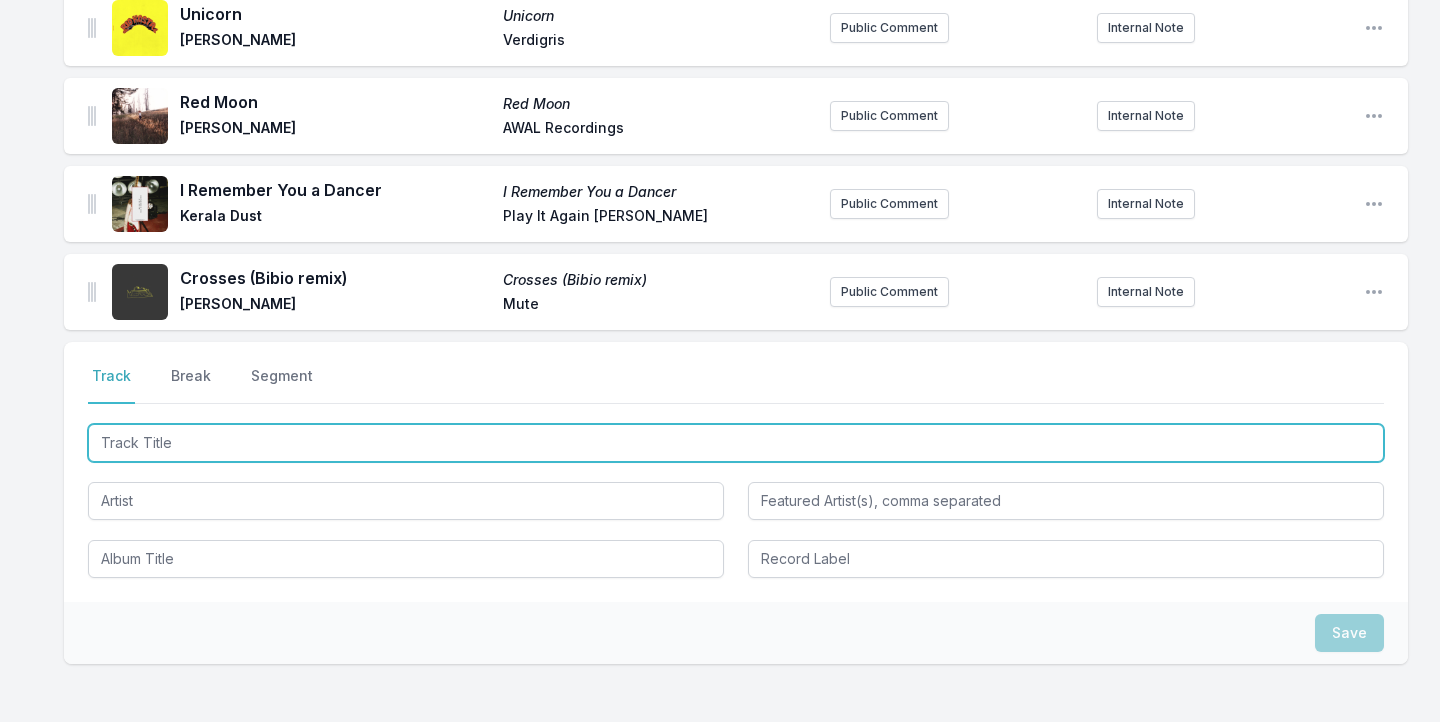 scroll, scrollTop: 2478, scrollLeft: 0, axis: vertical 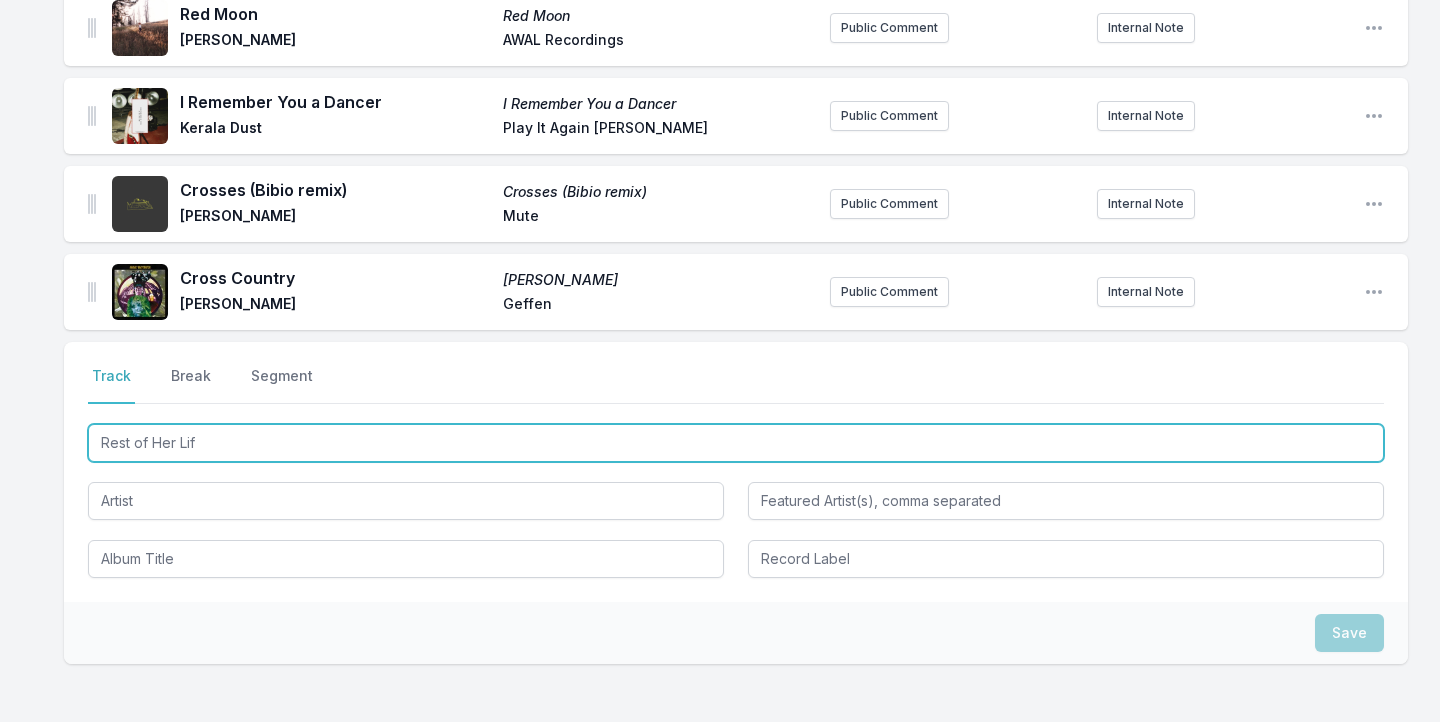 type on "Rest of Her Life" 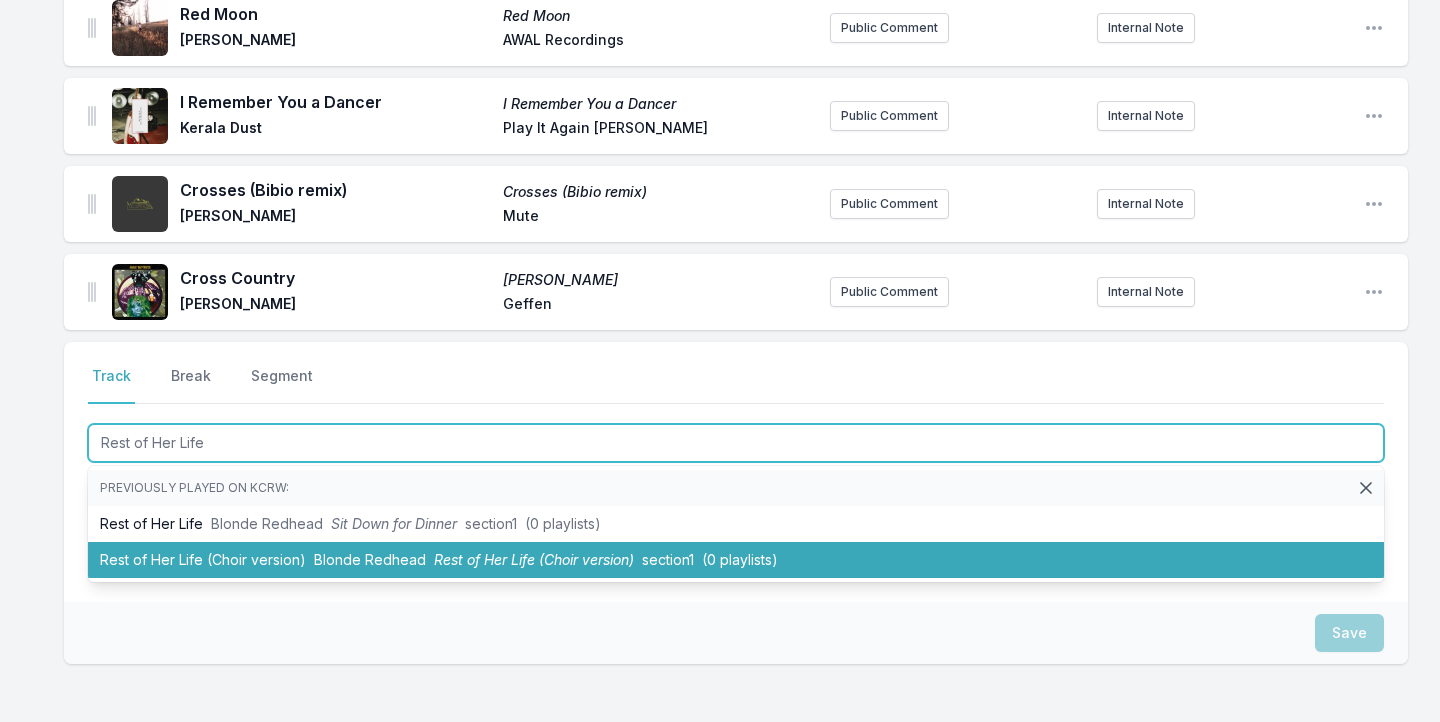 click on "Rest of Her Life (Choir version) Blonde Redhead Rest of Her Life (Choir version) section1 (0 playlists)" at bounding box center (736, 560) 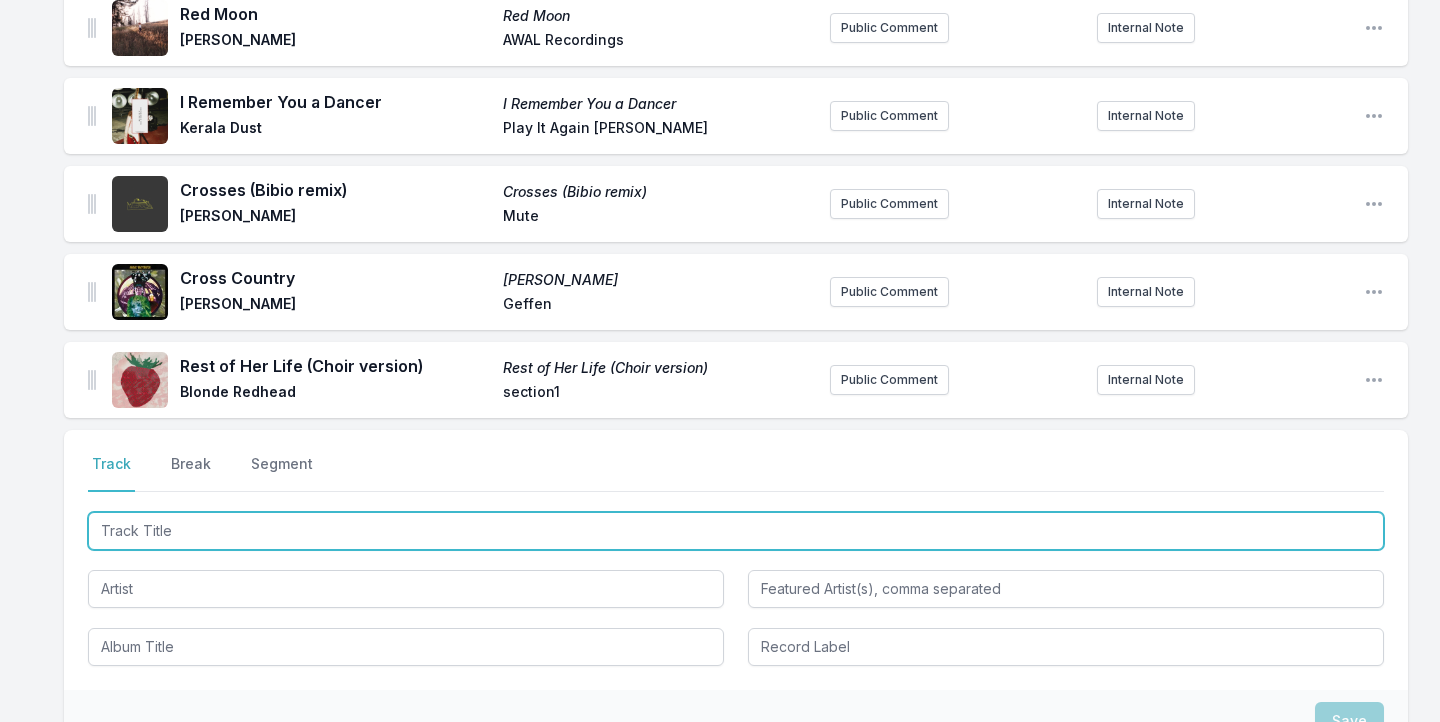 scroll, scrollTop: 2566, scrollLeft: 0, axis: vertical 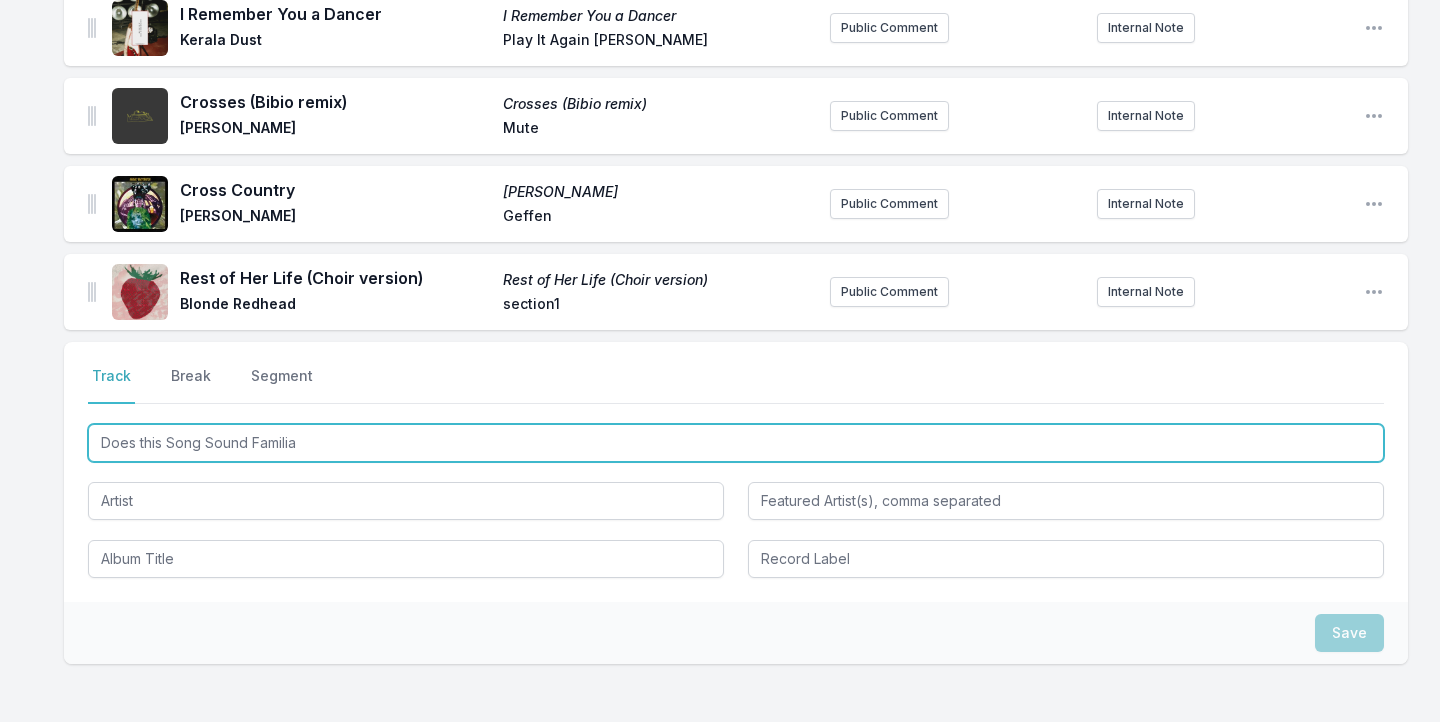 type on "Does this Song Sound Familiar" 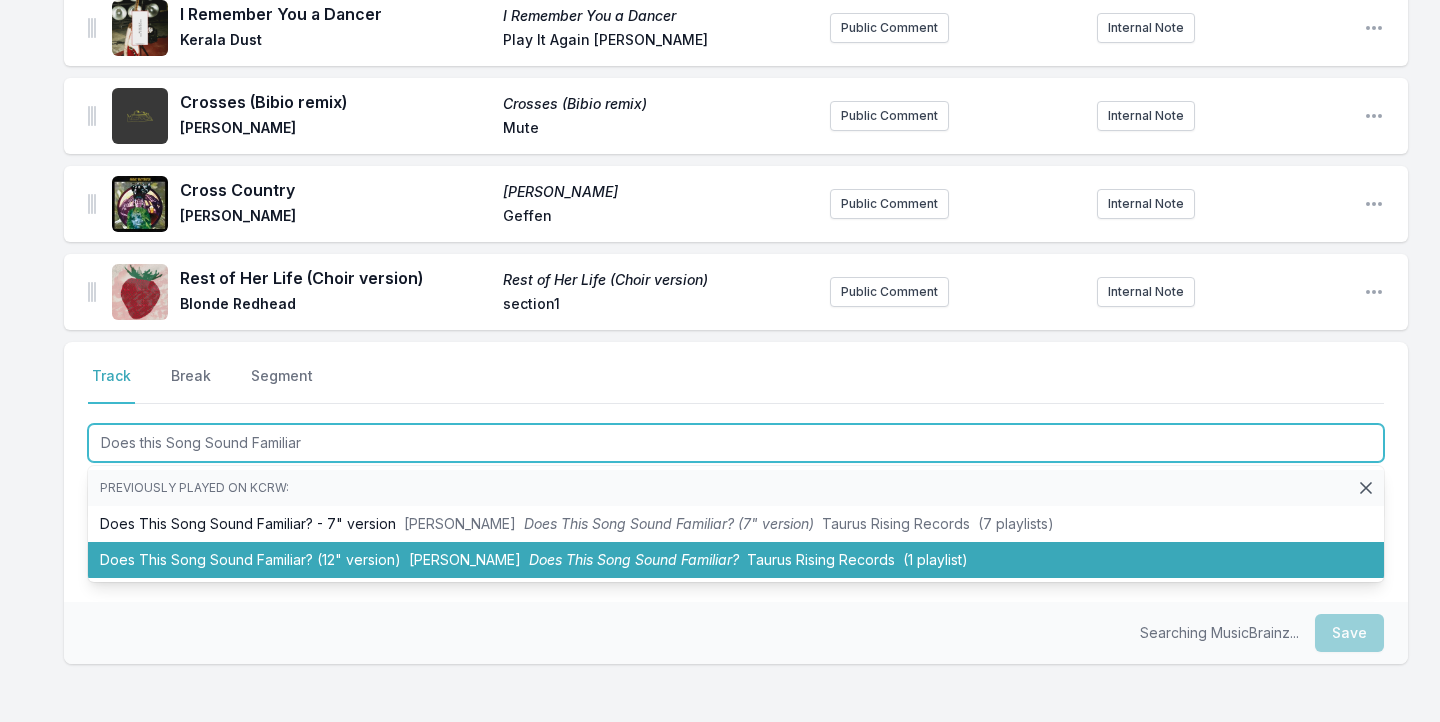 click on "Does This Song Sound Familiar? (12" version) [PERSON_NAME] Does This Song Sound Familiar? Taurus Rising Records (1 playlist)" at bounding box center (736, 560) 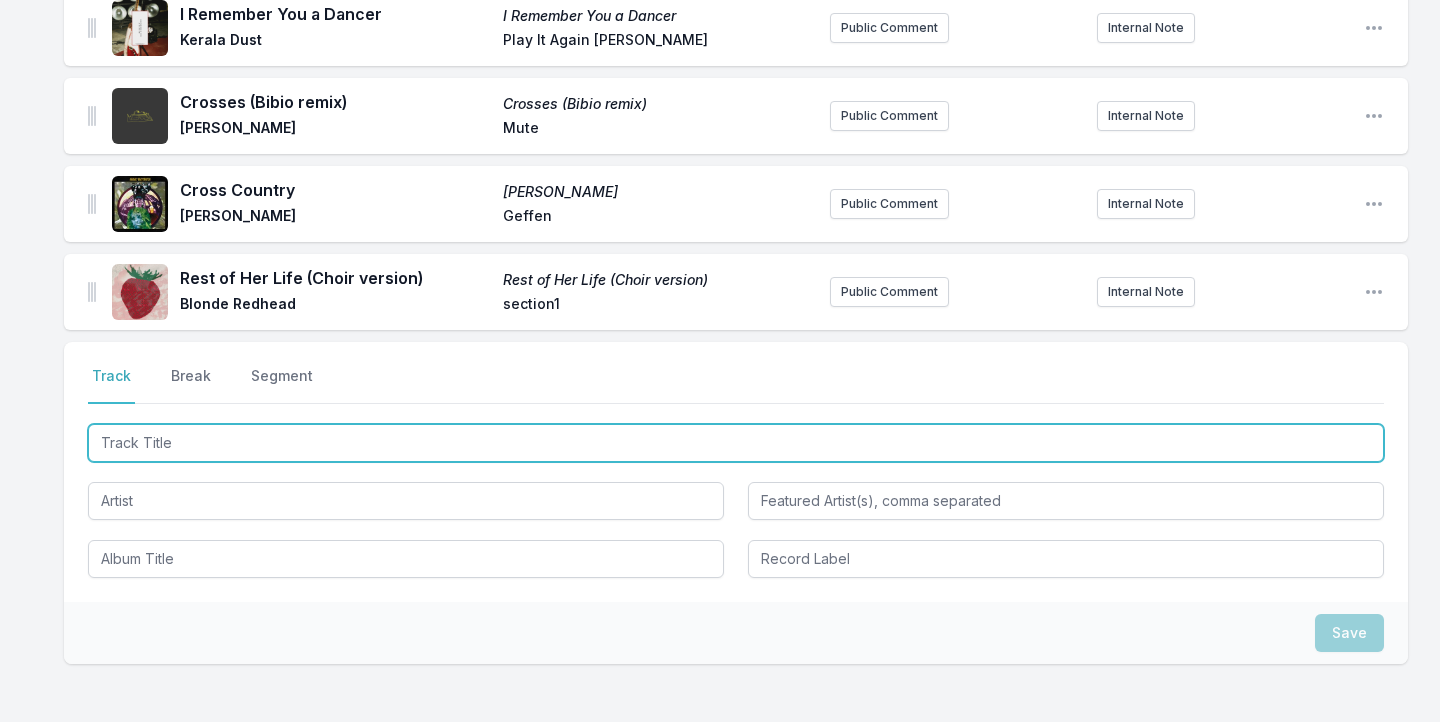 scroll, scrollTop: 2666, scrollLeft: 0, axis: vertical 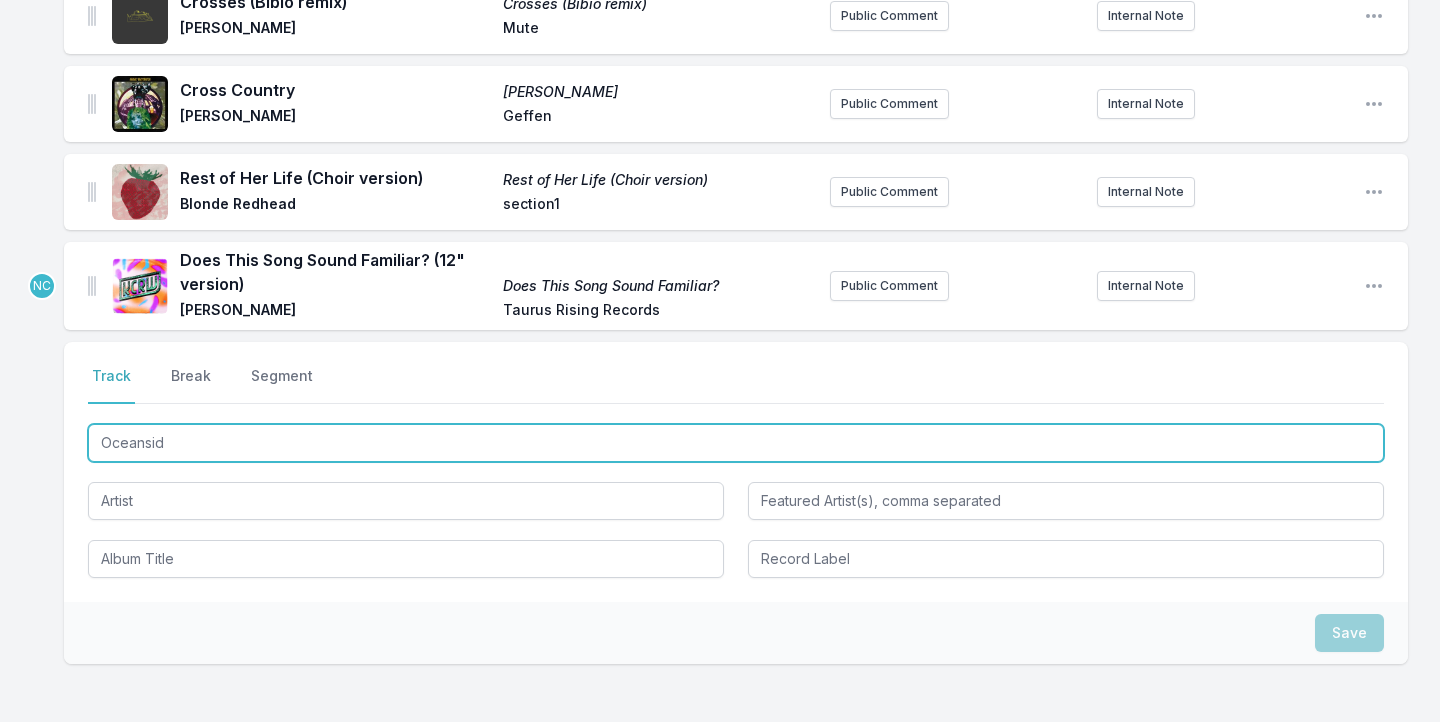 type on "Oceanside" 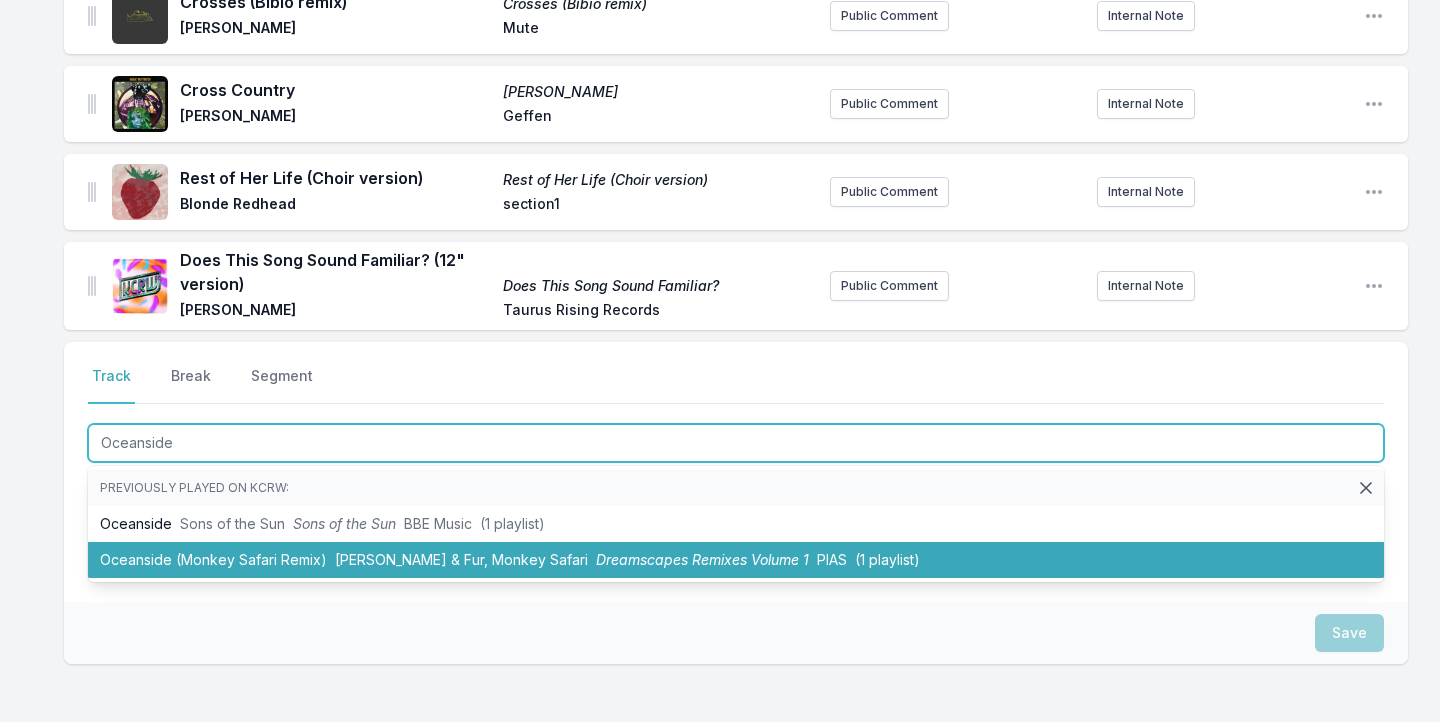 click on "Oceanside (Monkey Safari Remix) [PERSON_NAME] & Fur, Monkey Safari Dreamscapes Remixes Volume 1 PIAS (1 playlist)" at bounding box center (736, 560) 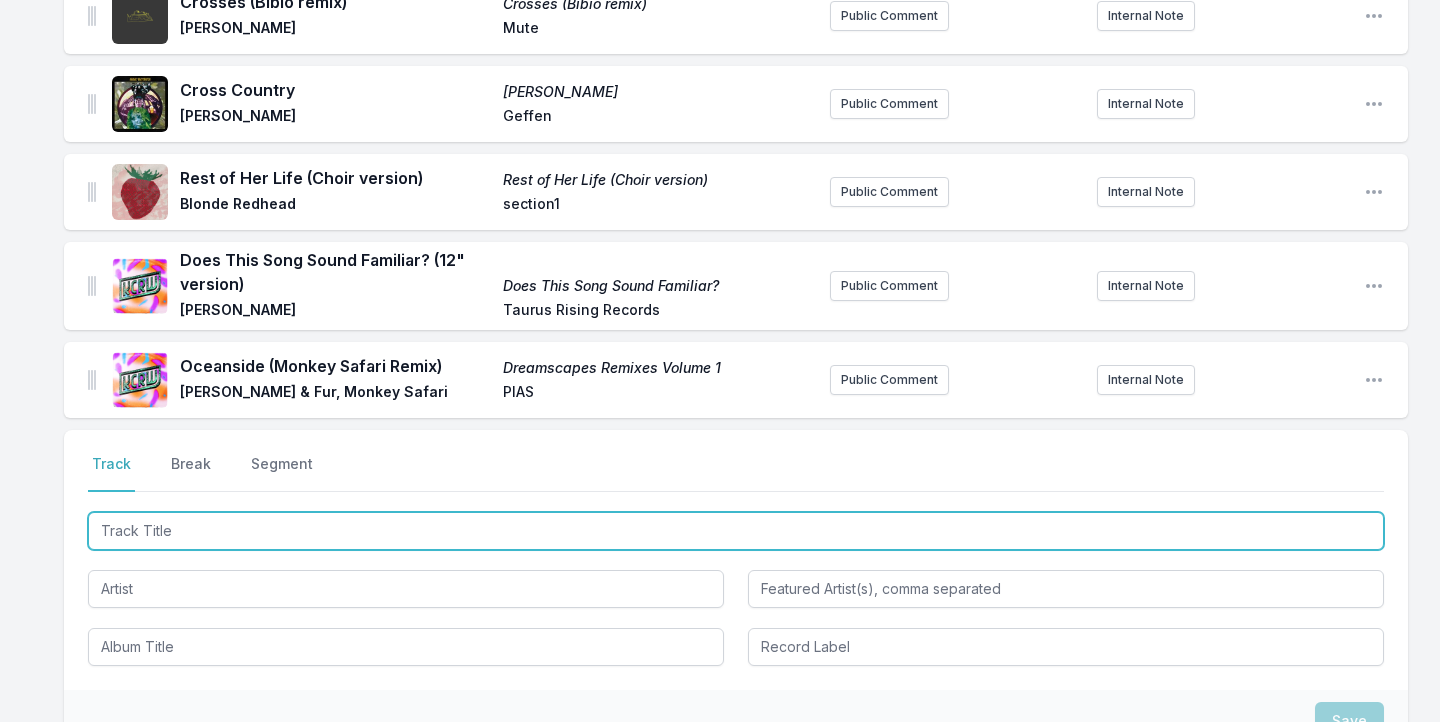scroll, scrollTop: 2754, scrollLeft: 0, axis: vertical 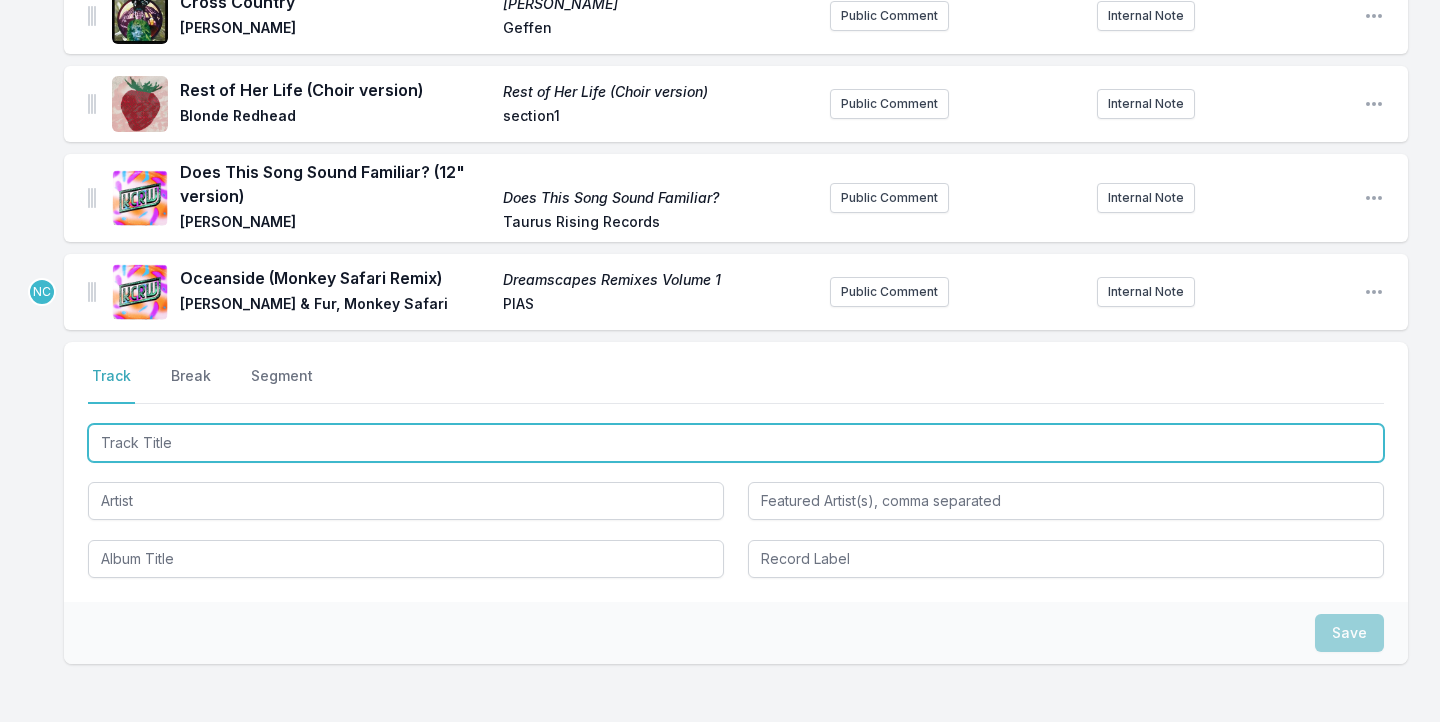 type on "i" 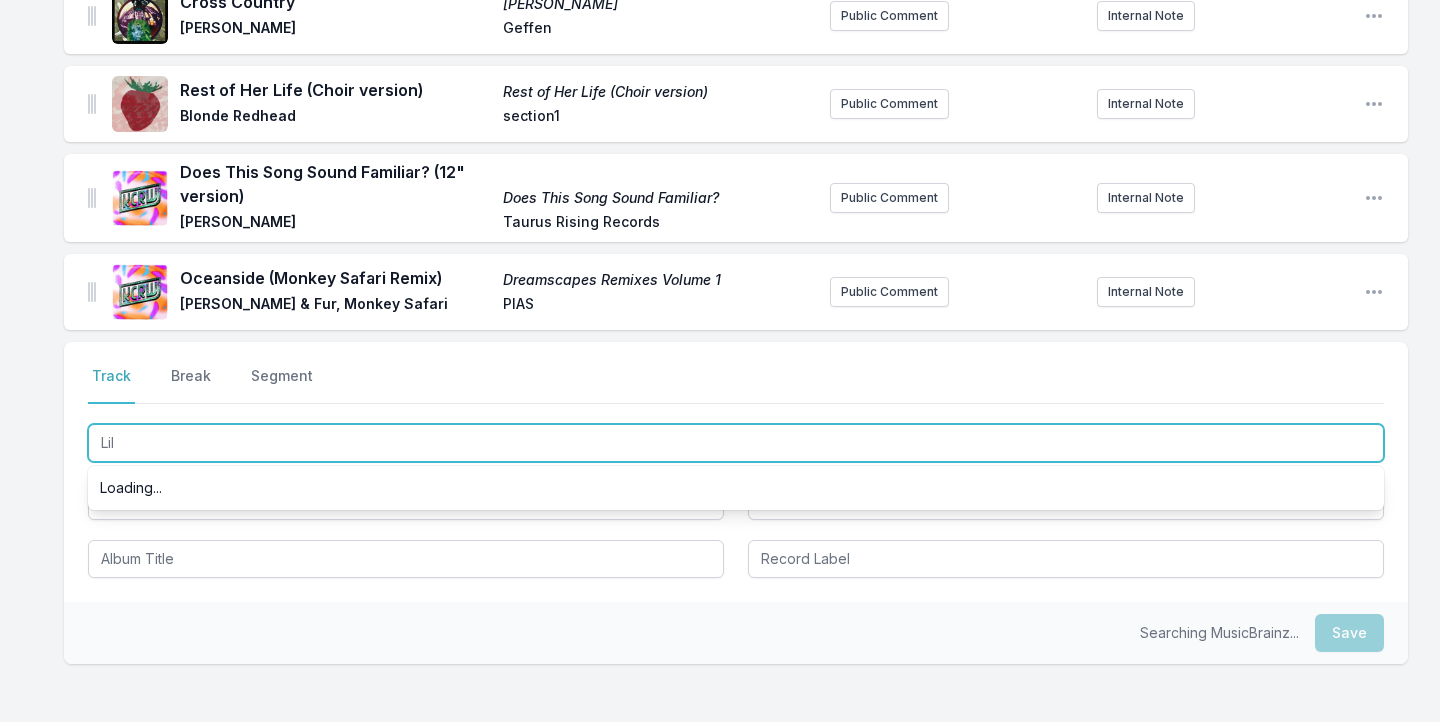 type on "[PERSON_NAME]" 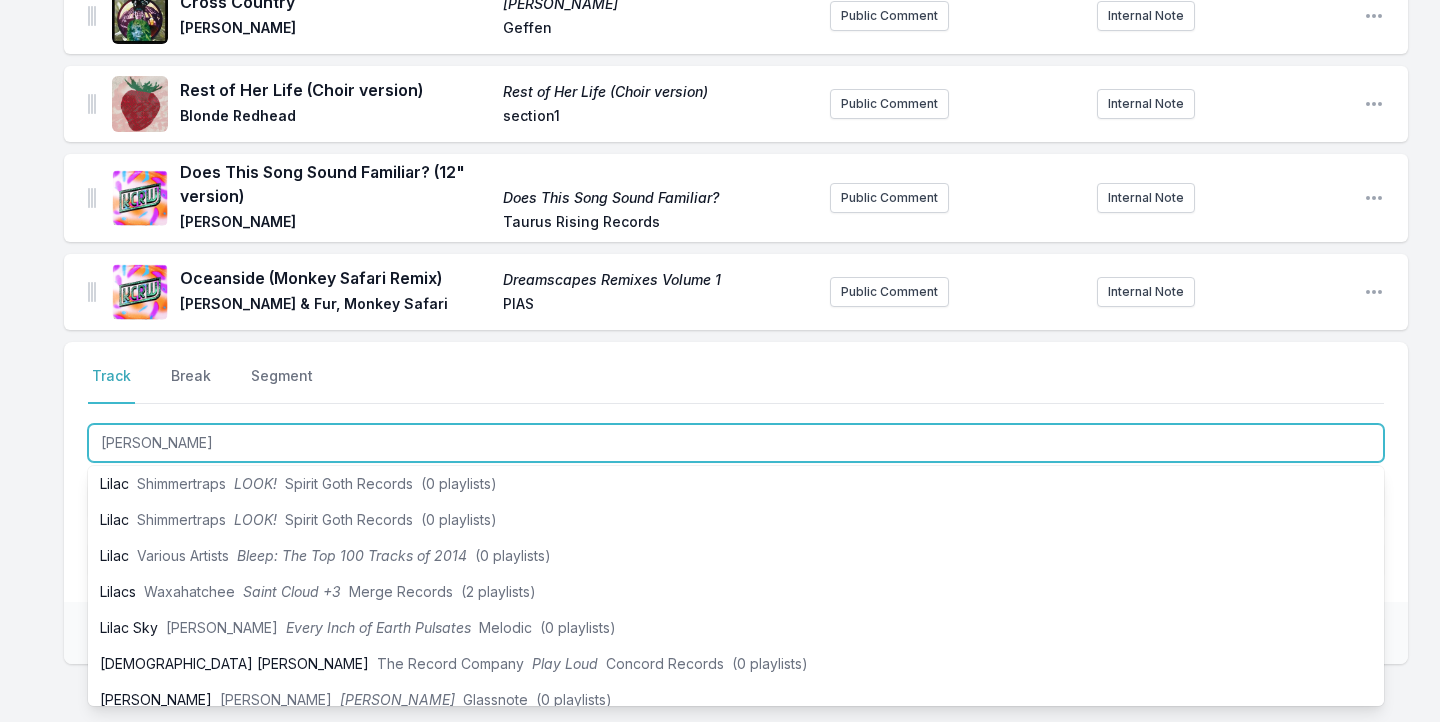 scroll, scrollTop: 168, scrollLeft: 0, axis: vertical 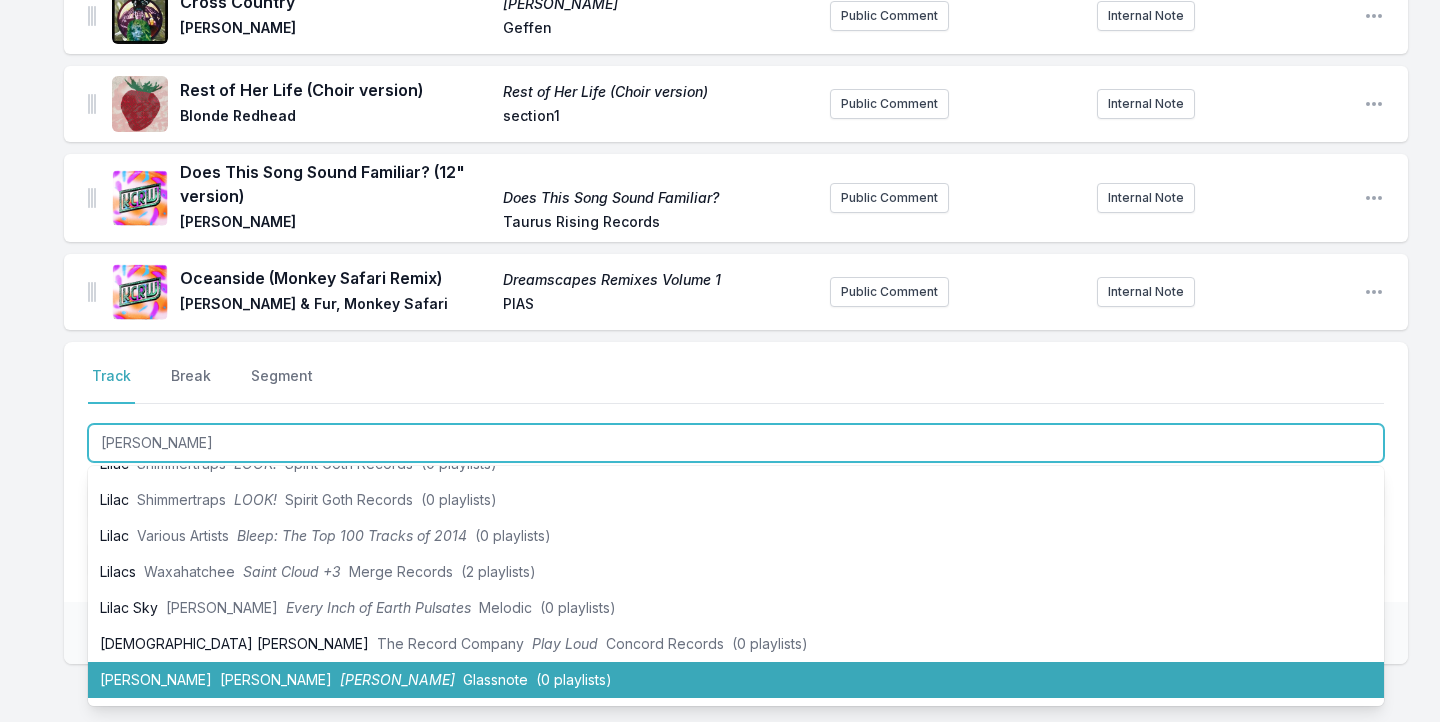 click on "[PERSON_NAME]" at bounding box center (276, 679) 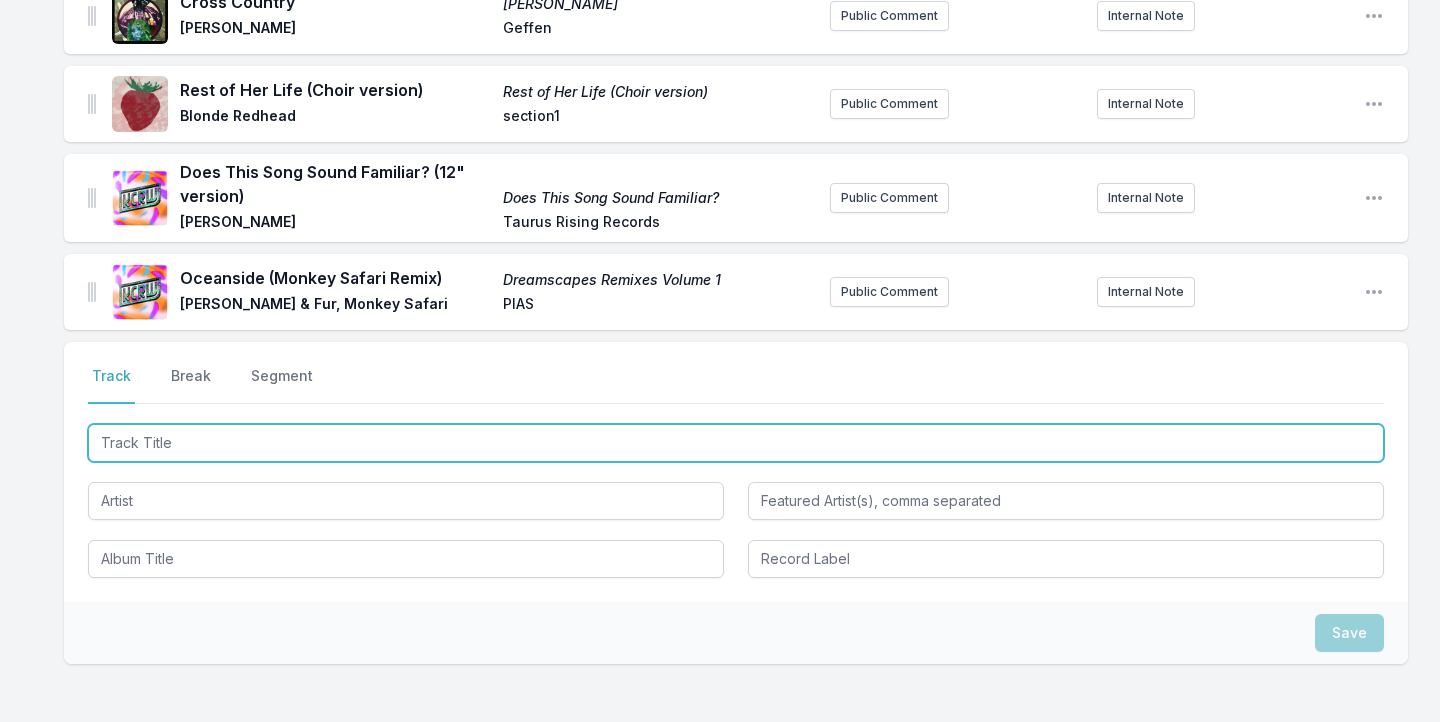 scroll, scrollTop: 2842, scrollLeft: 0, axis: vertical 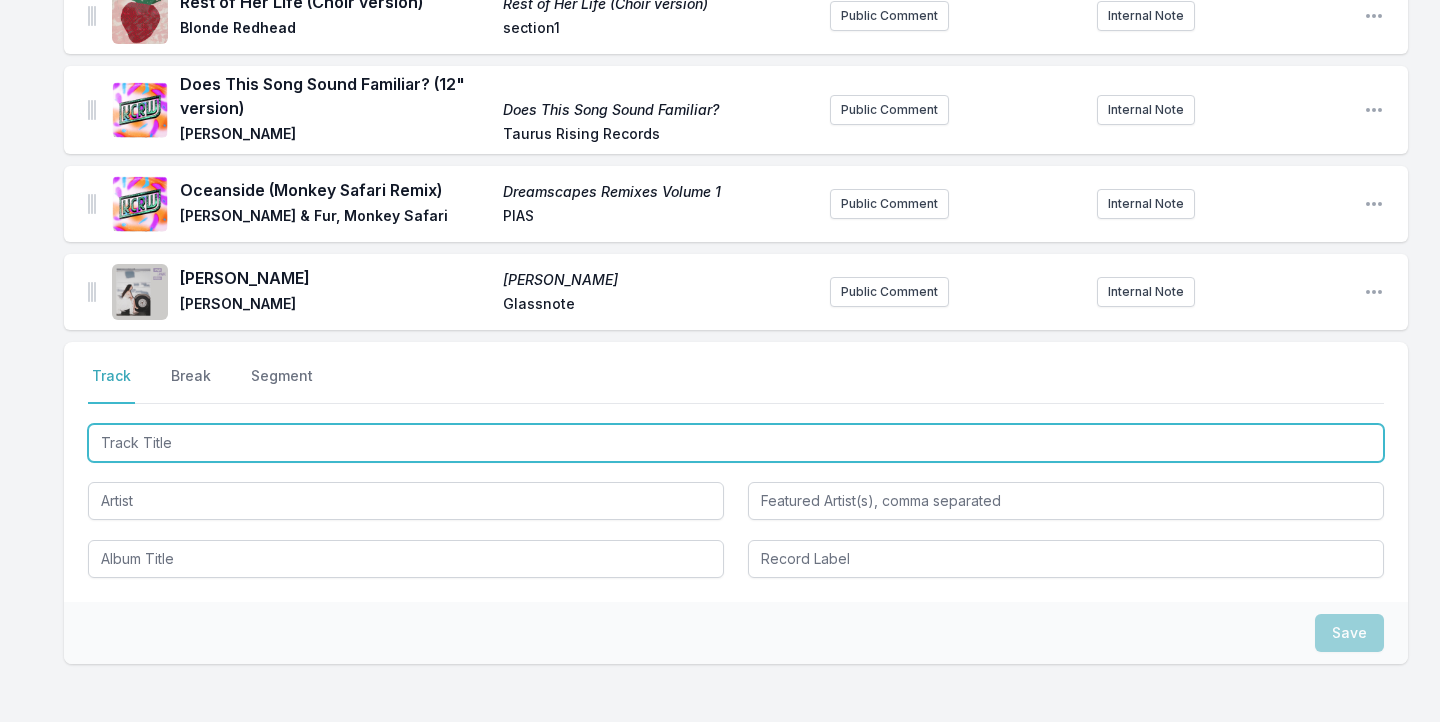 click at bounding box center [736, 443] 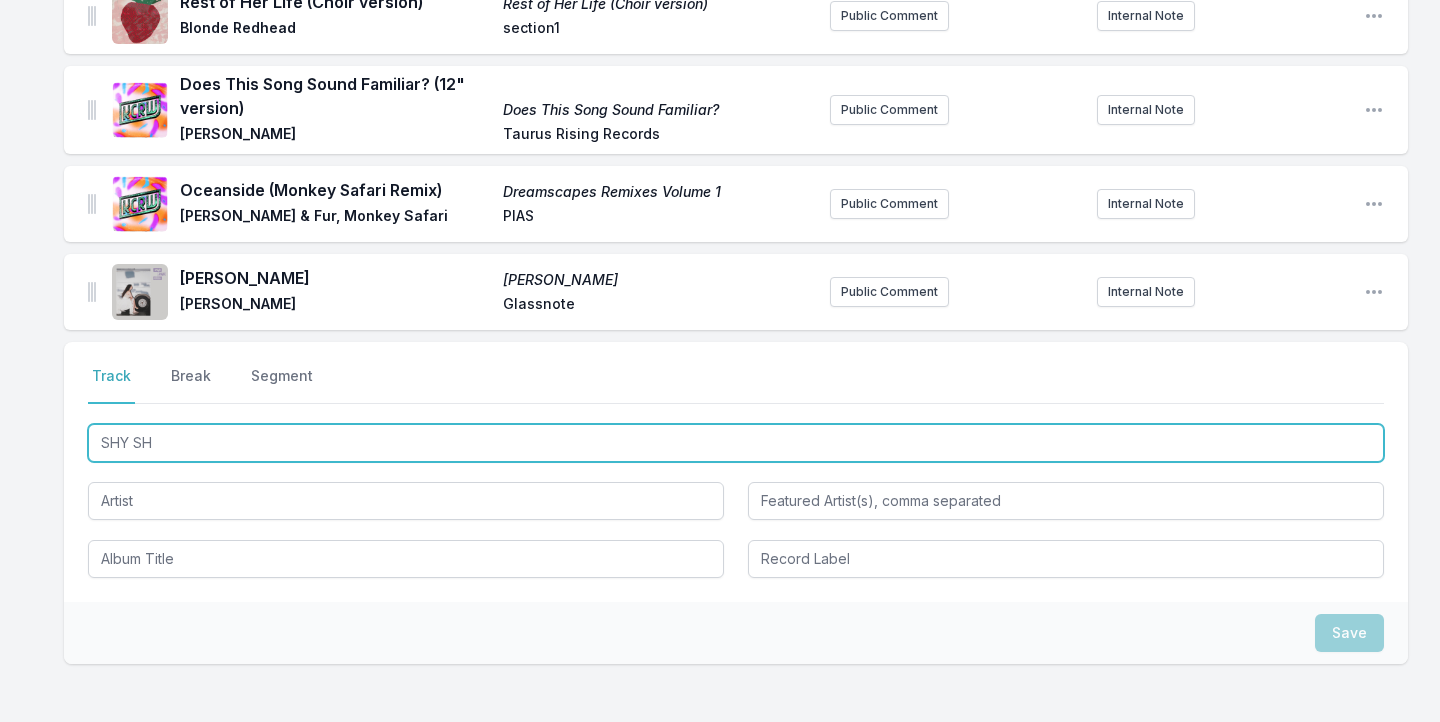 type on "SHY SHY" 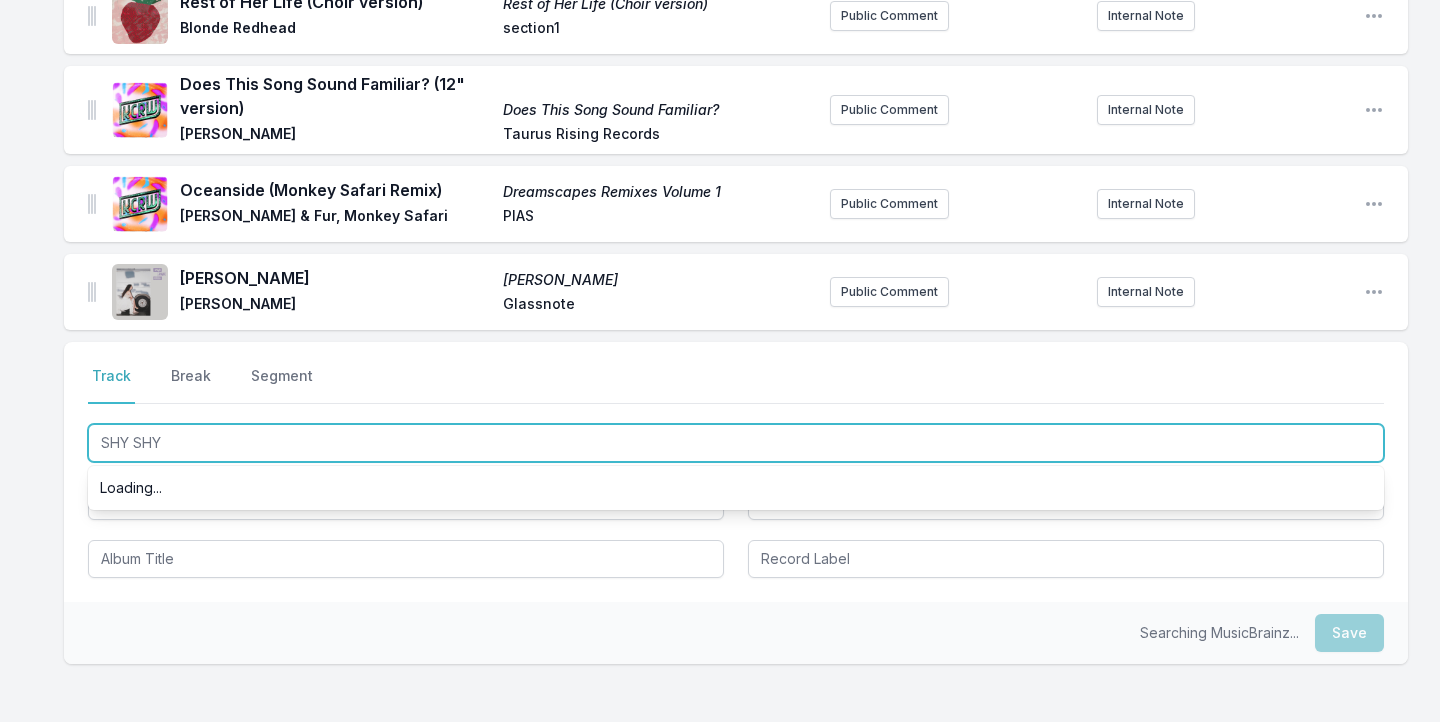 scroll, scrollTop: 0, scrollLeft: 0, axis: both 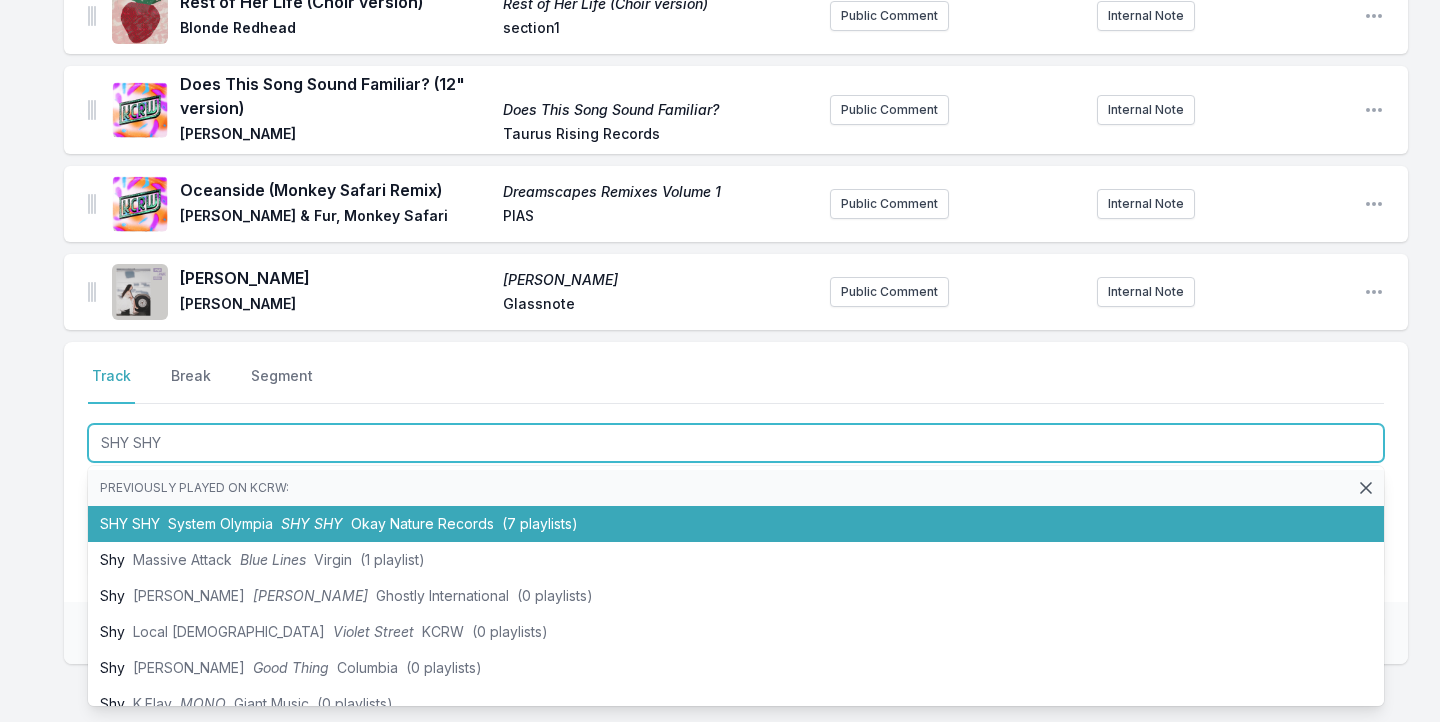 click on "SHY SHY System Olympia SHY SHY Okay Nature Records (7 playlists)" at bounding box center [736, 524] 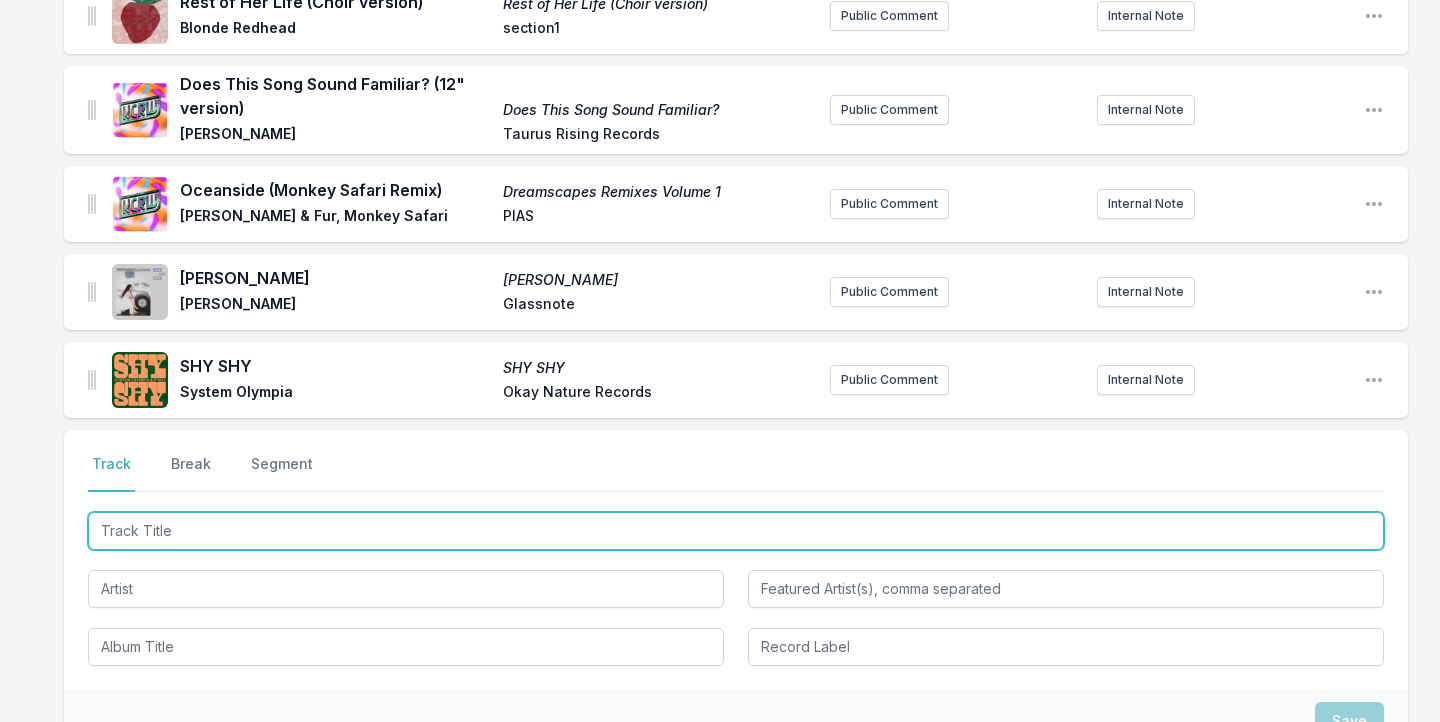 scroll, scrollTop: 2930, scrollLeft: 0, axis: vertical 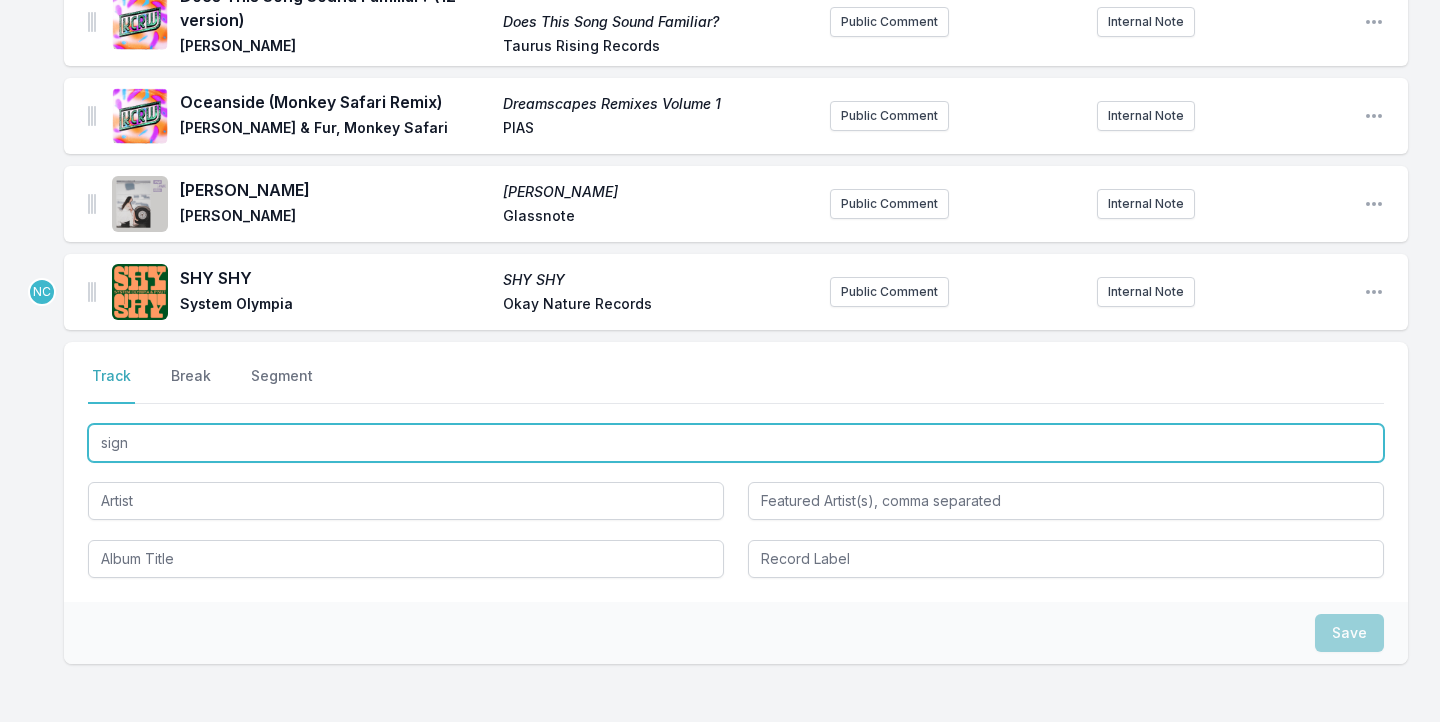 type on "signs" 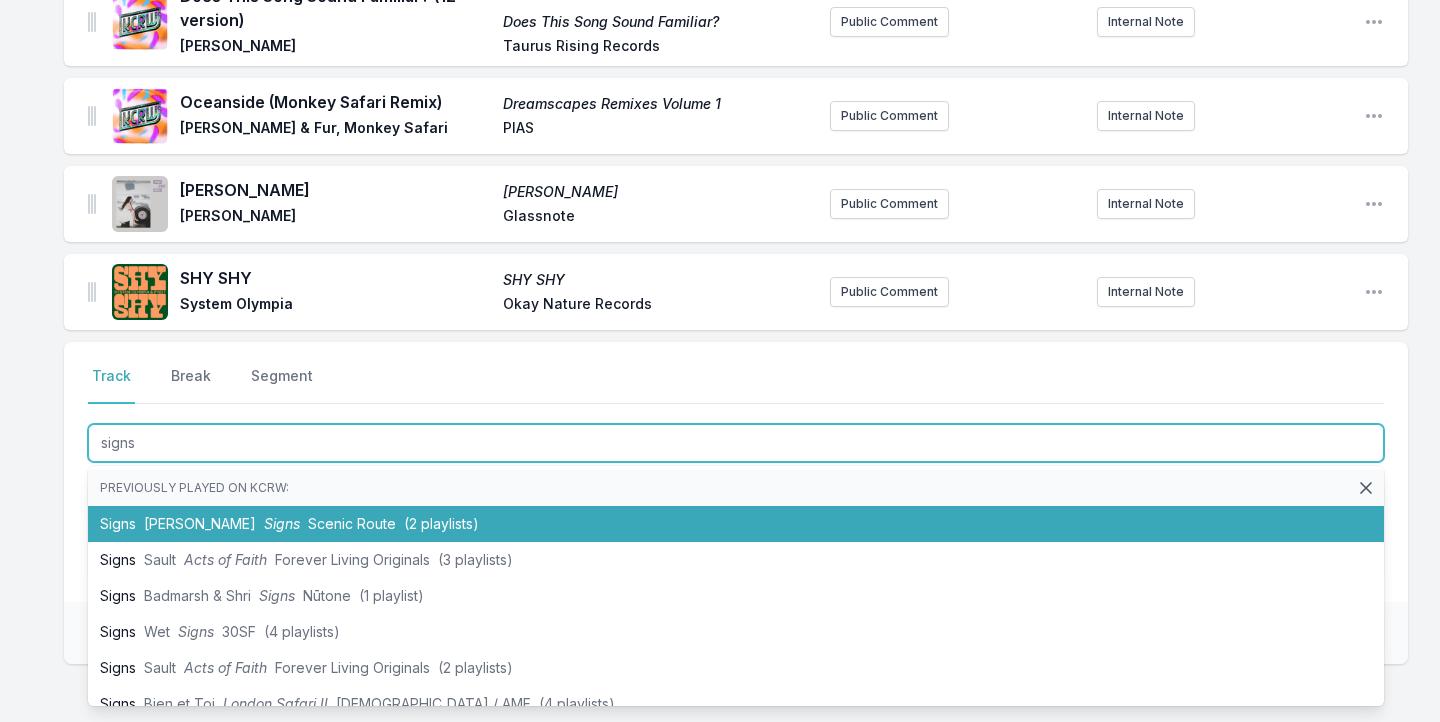 click on "Signs" at bounding box center [282, 523] 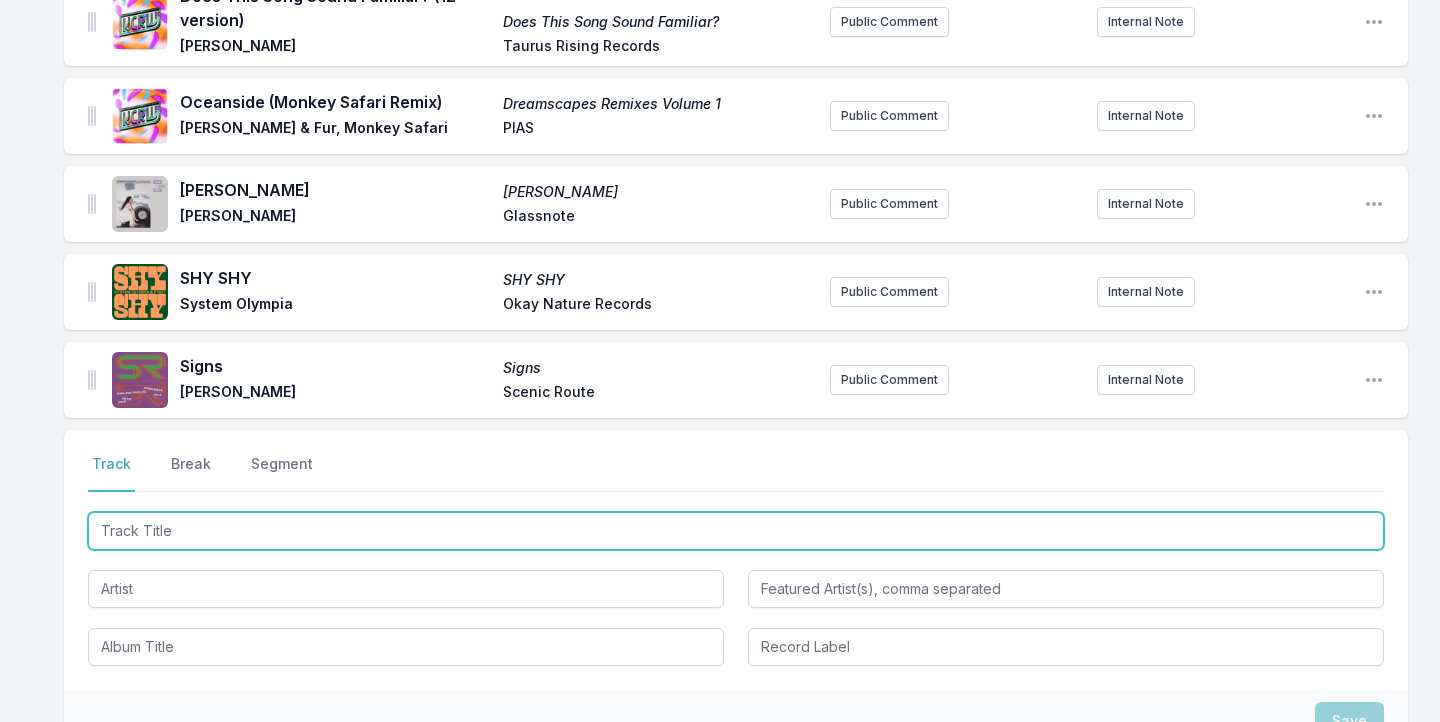 scroll, scrollTop: 3018, scrollLeft: 0, axis: vertical 